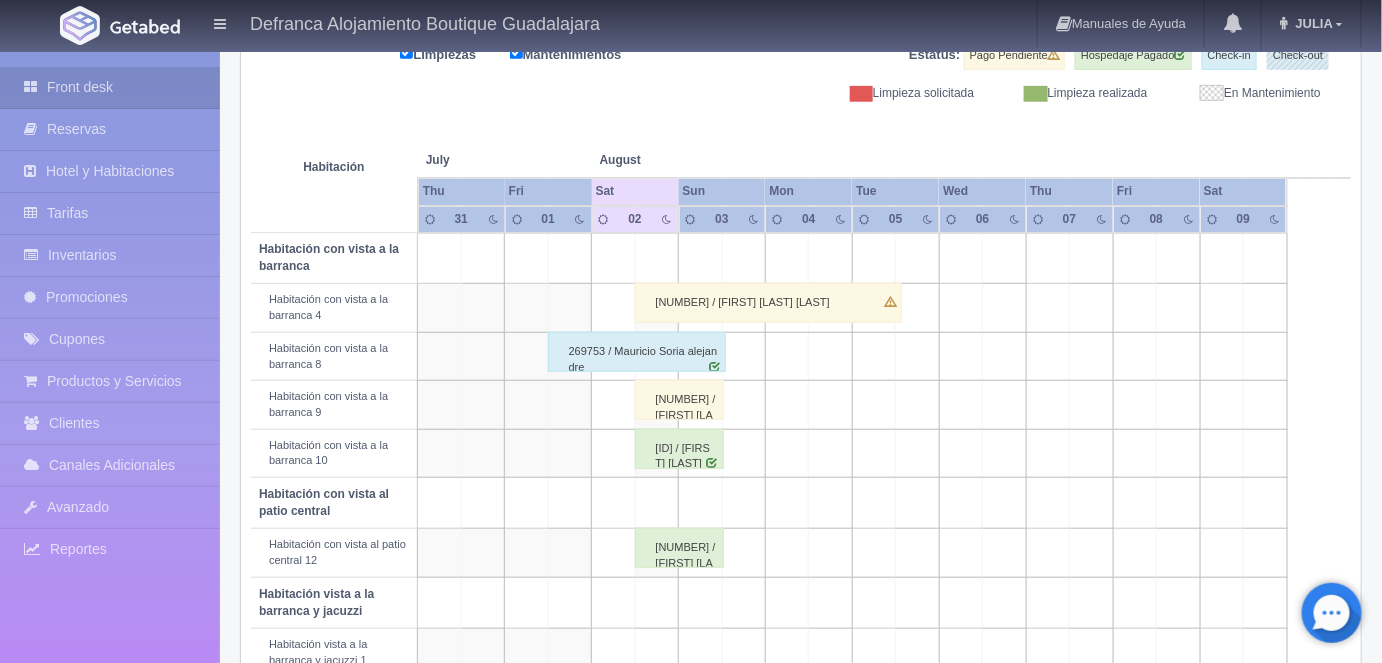 scroll, scrollTop: 272, scrollLeft: 0, axis: vertical 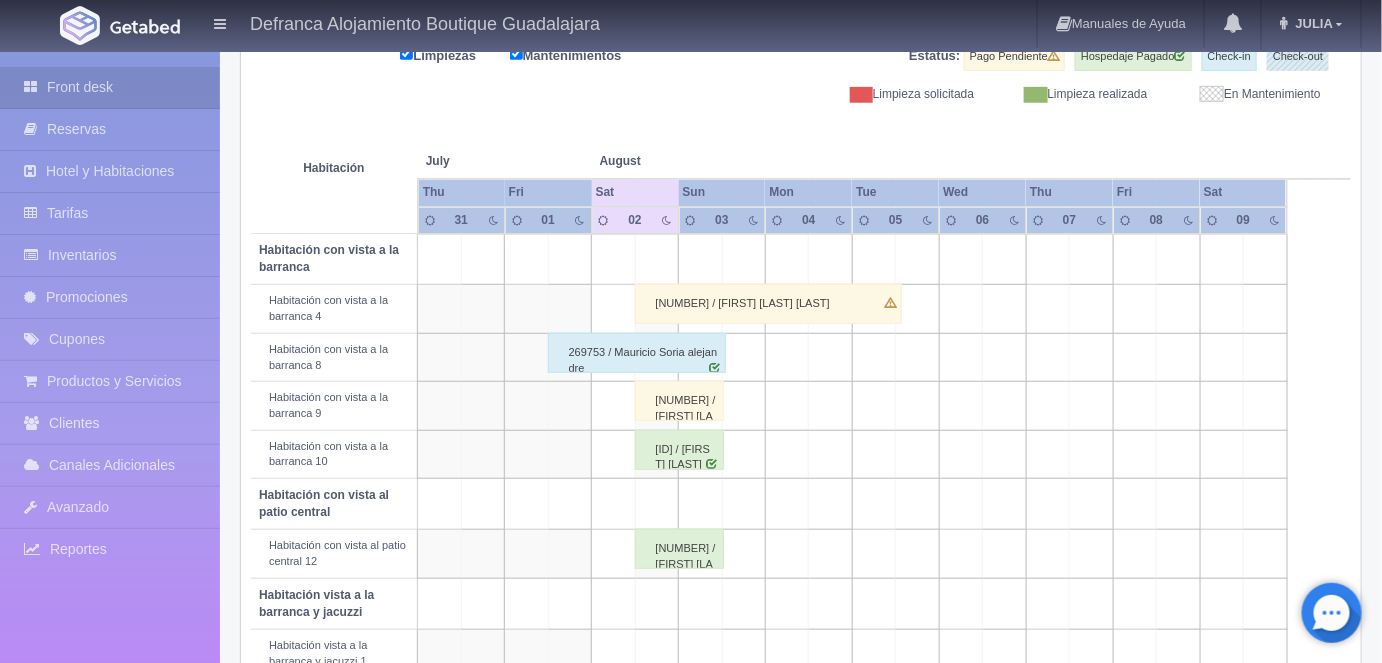 click on "[NUMBER] / [FIRST] [LAST]" at bounding box center (768, 304) 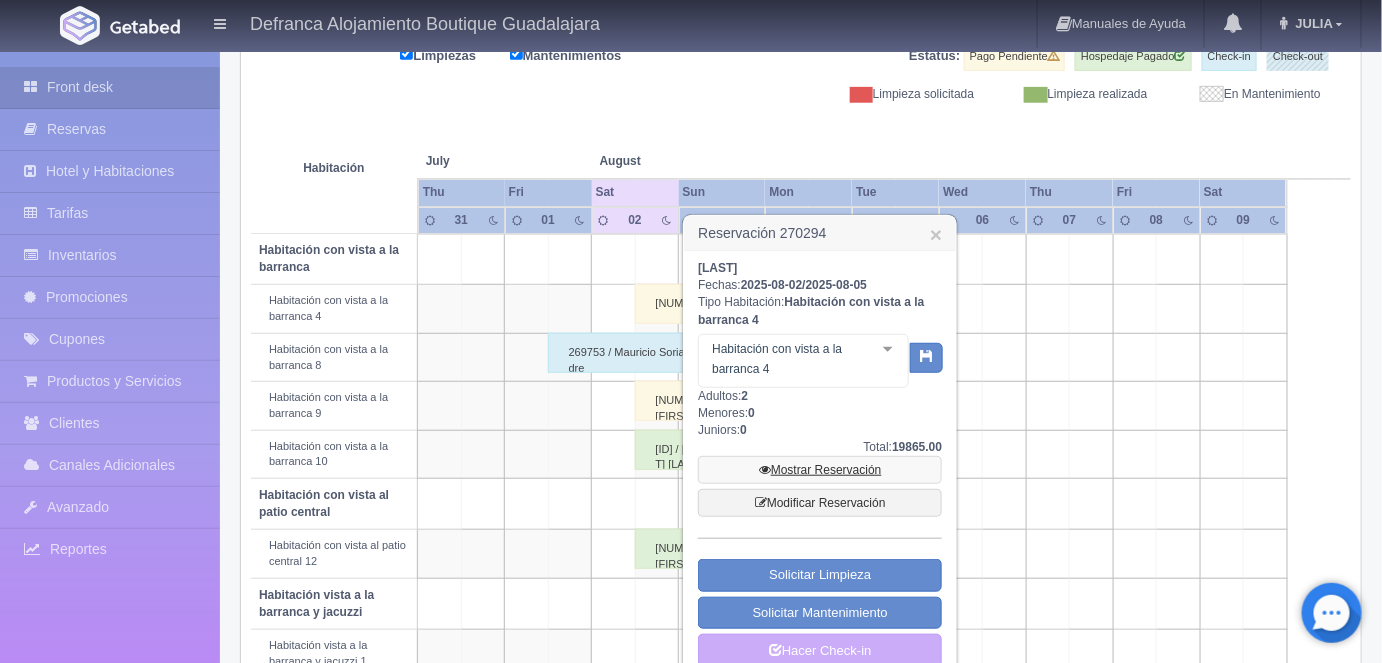 click on "Mostrar Reservación" at bounding box center [820, 470] 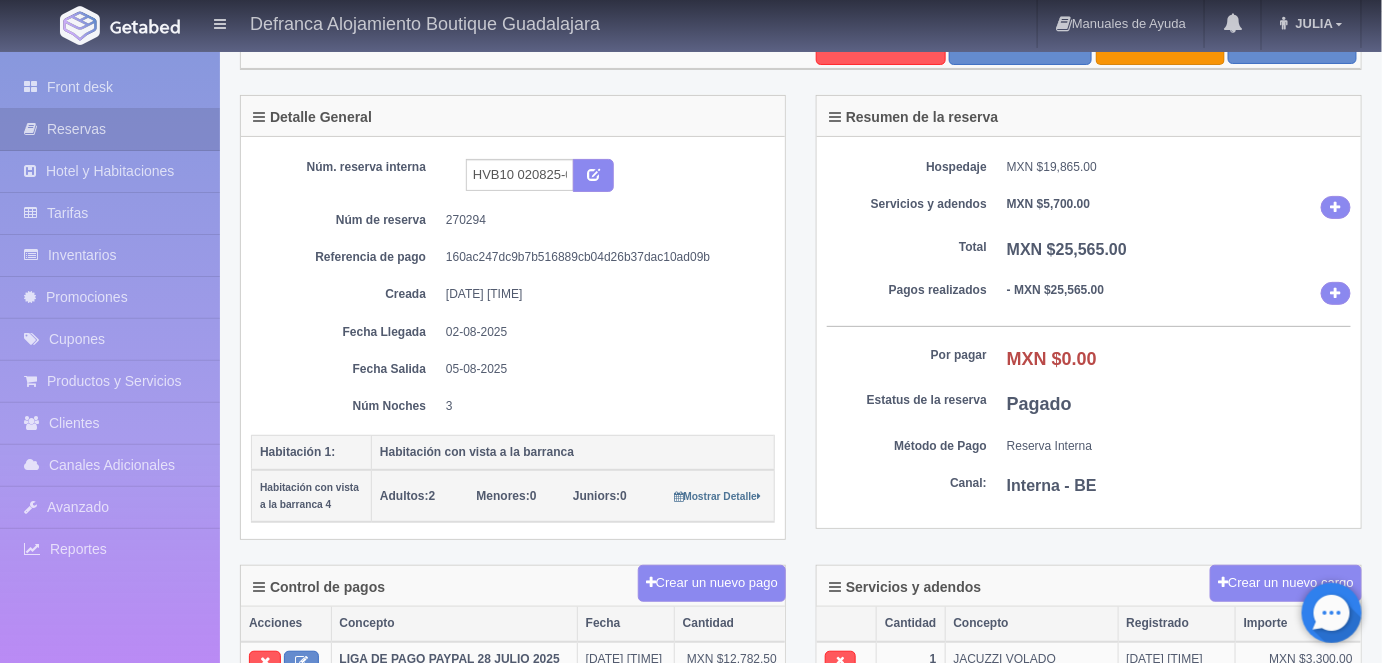 scroll, scrollTop: 0, scrollLeft: 0, axis: both 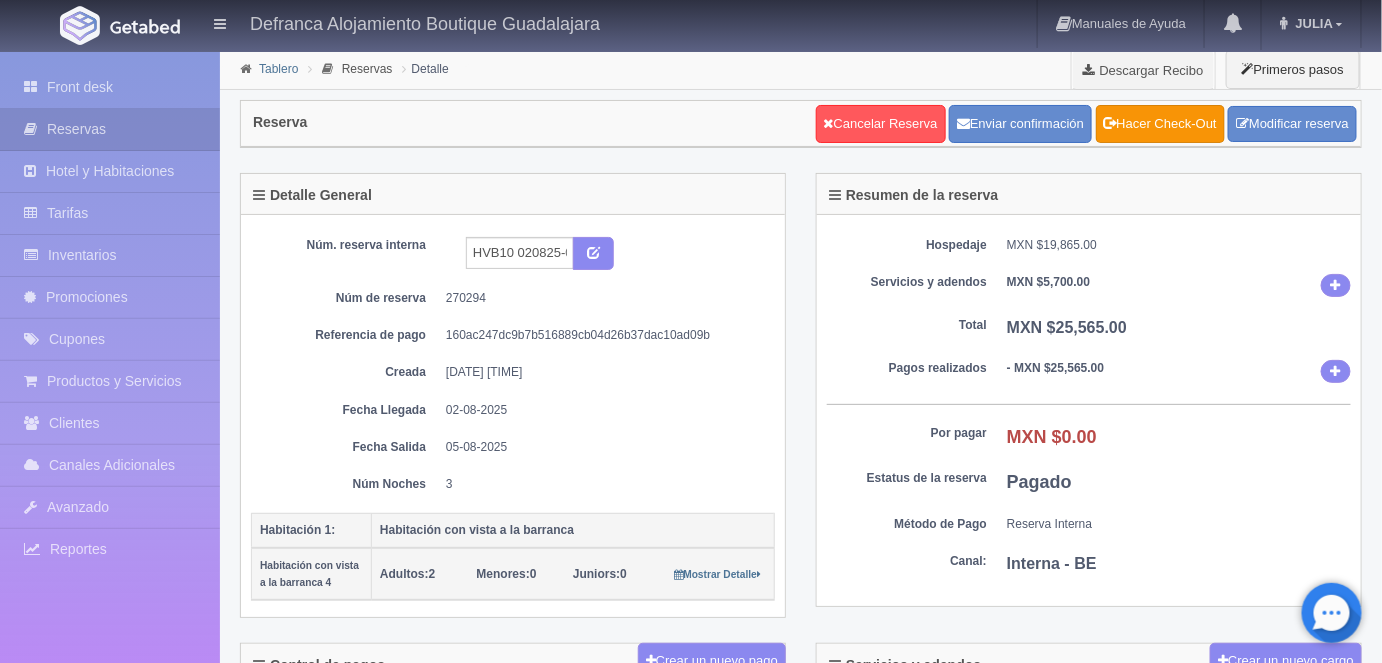 click on "Tablero" at bounding box center [278, 69] 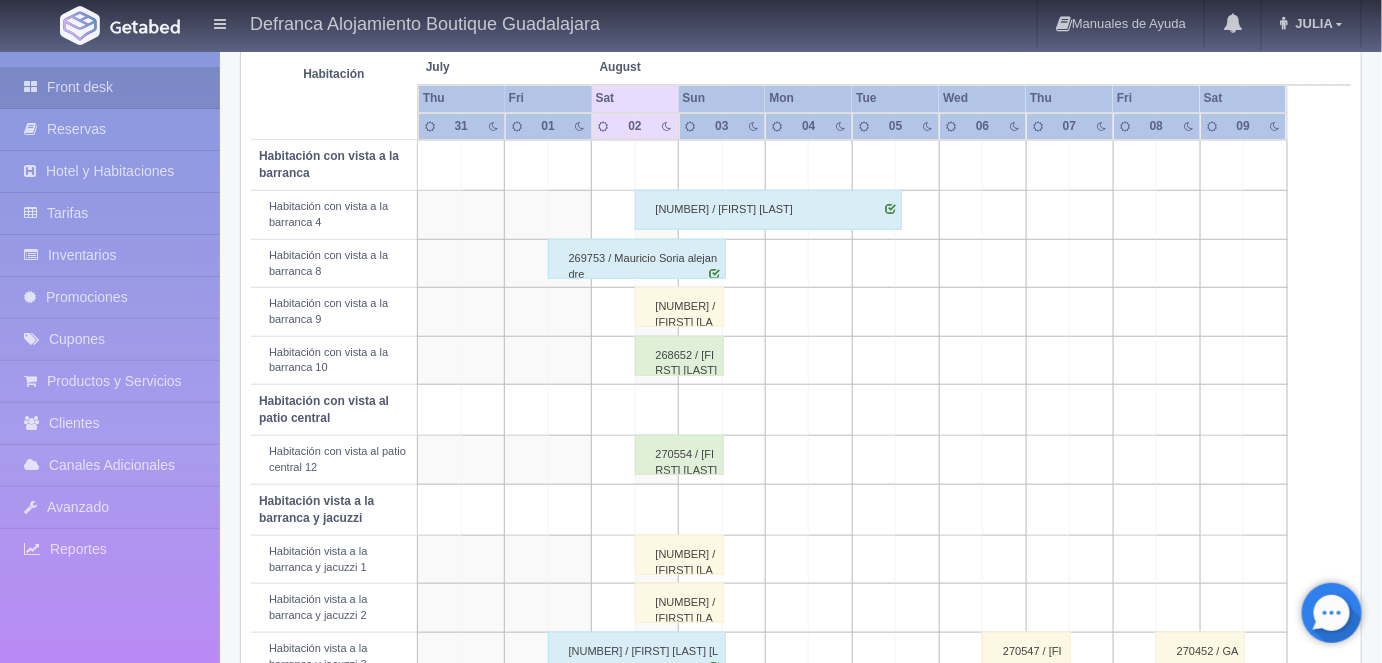 scroll, scrollTop: 373, scrollLeft: 0, axis: vertical 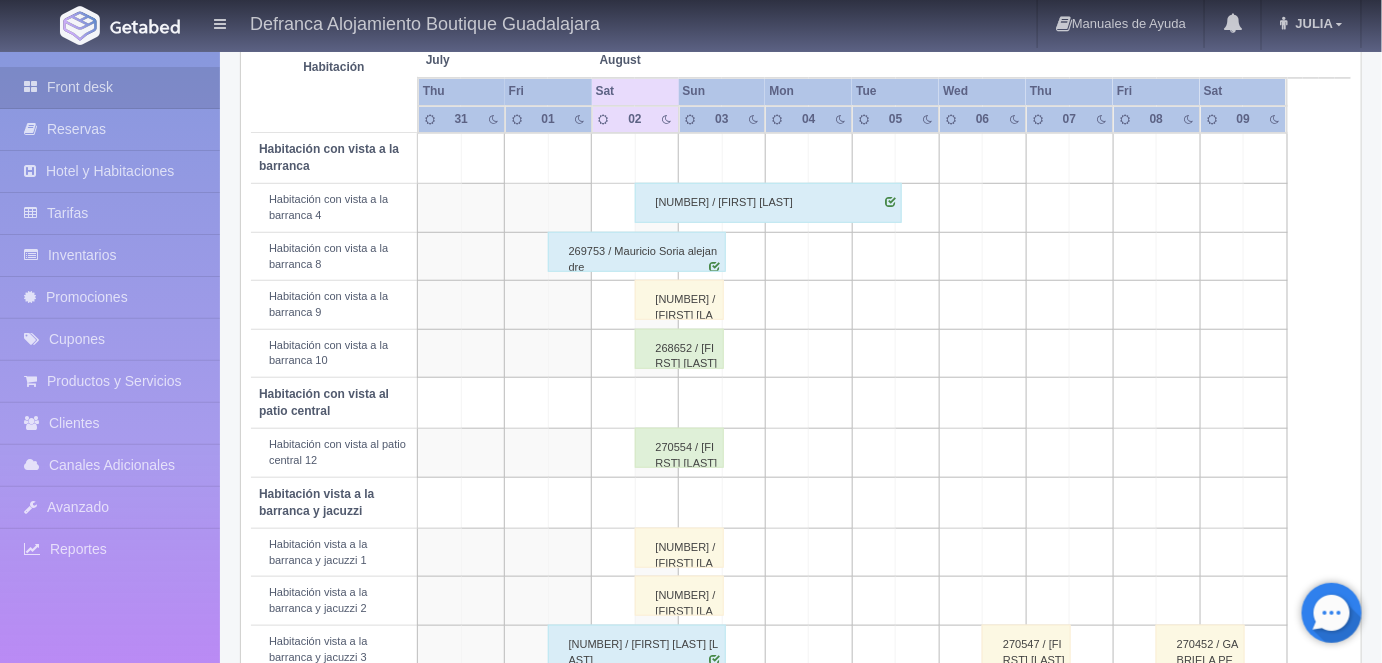 click on "269487 / JANET MEDINA" at bounding box center [679, 300] 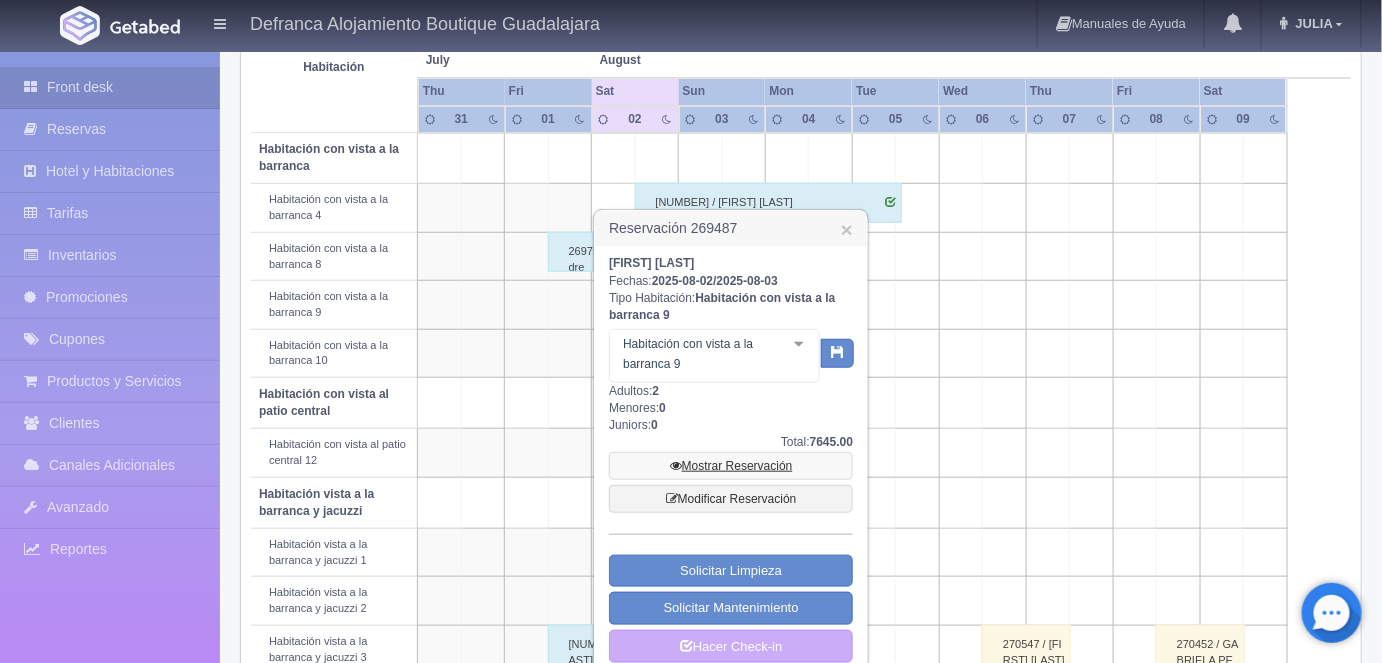 click on "Mostrar Reservación" at bounding box center (731, 466) 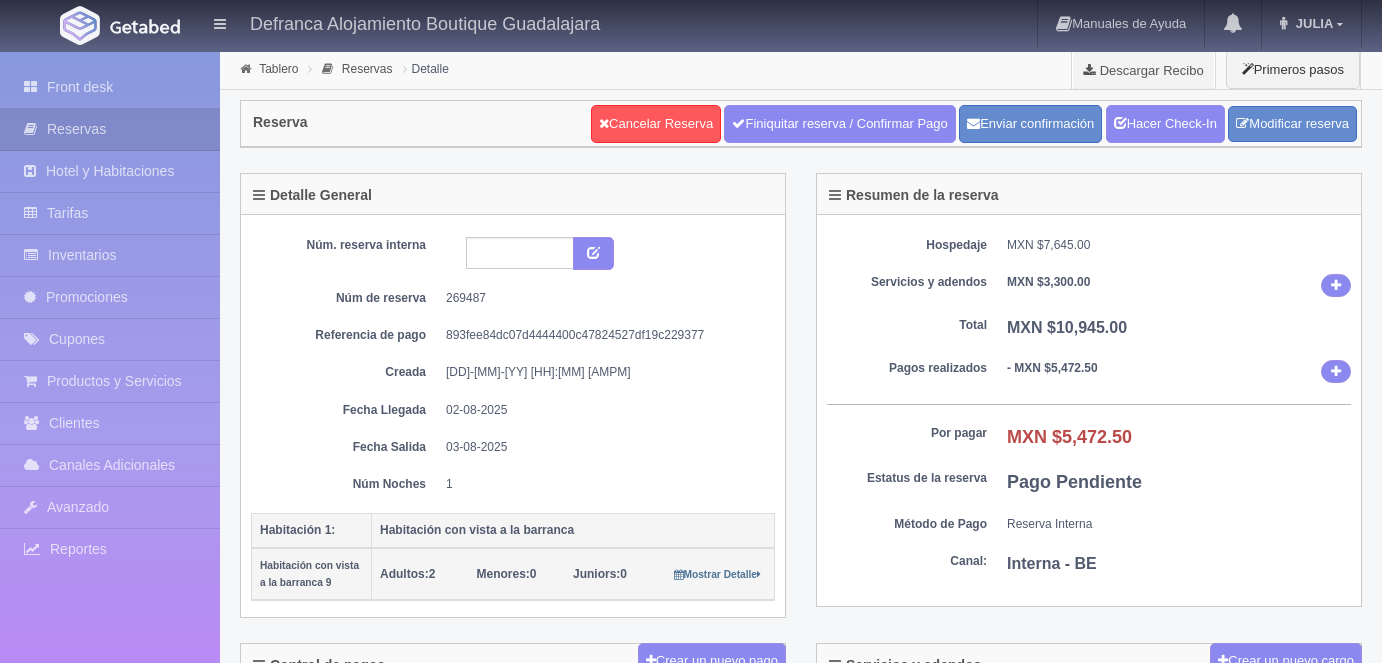 scroll, scrollTop: 0, scrollLeft: 0, axis: both 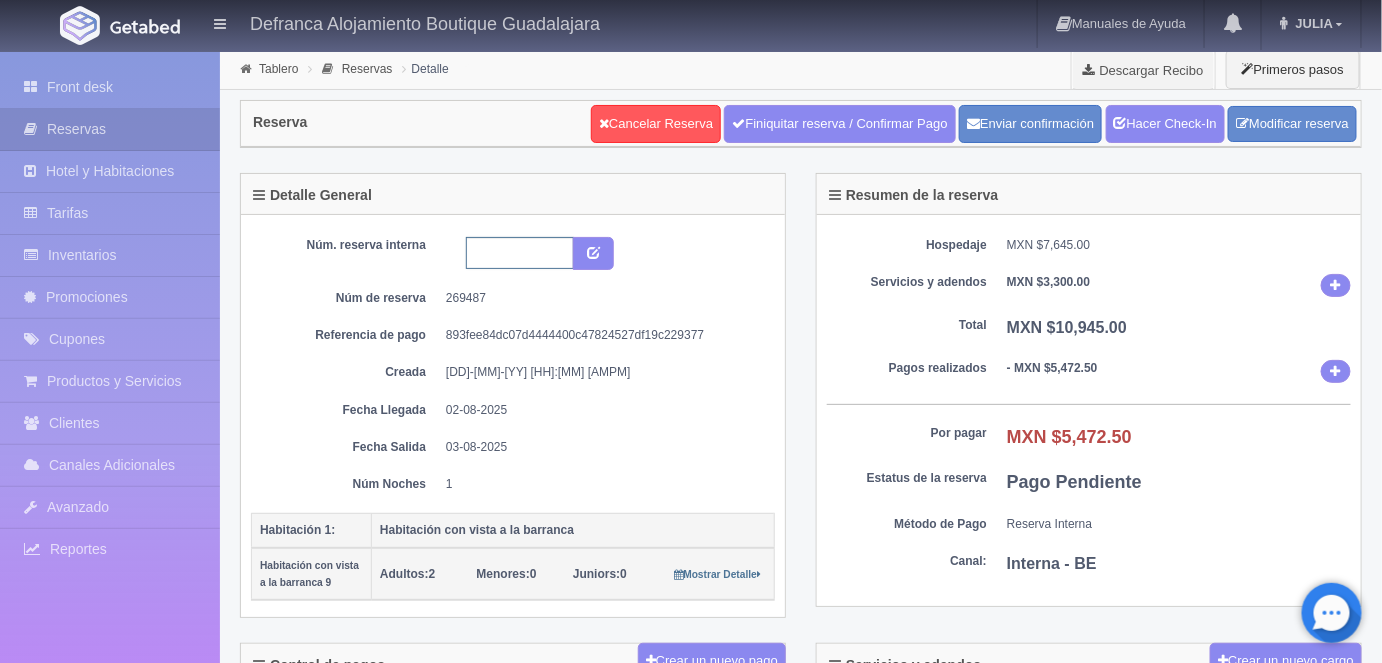 click at bounding box center (520, 253) 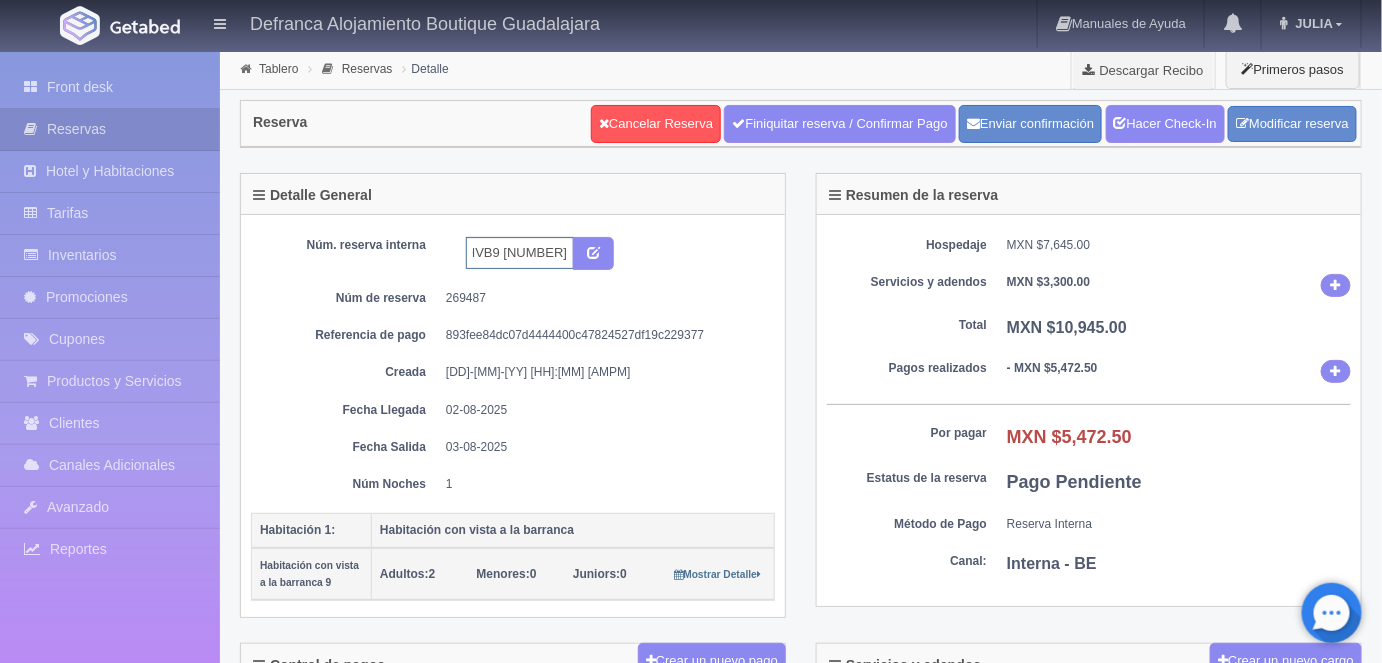 scroll, scrollTop: 0, scrollLeft: 32, axis: horizontal 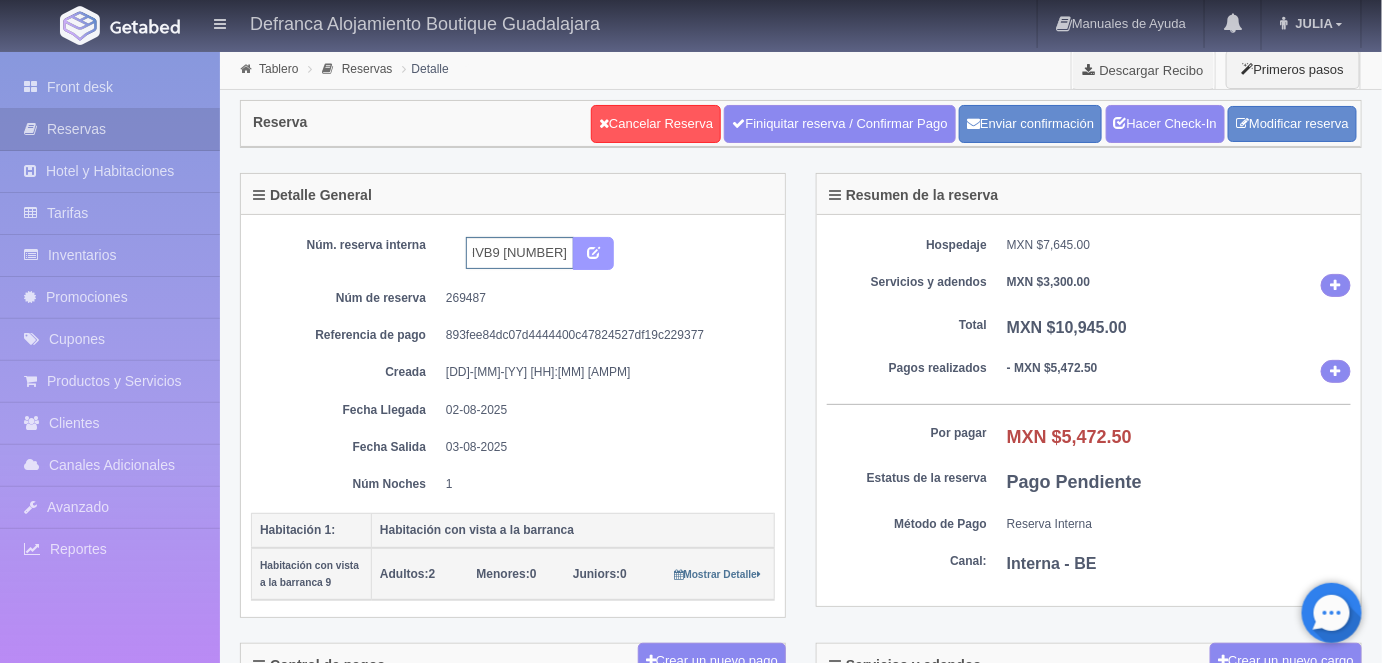 type on "HVB9 020825 030825" 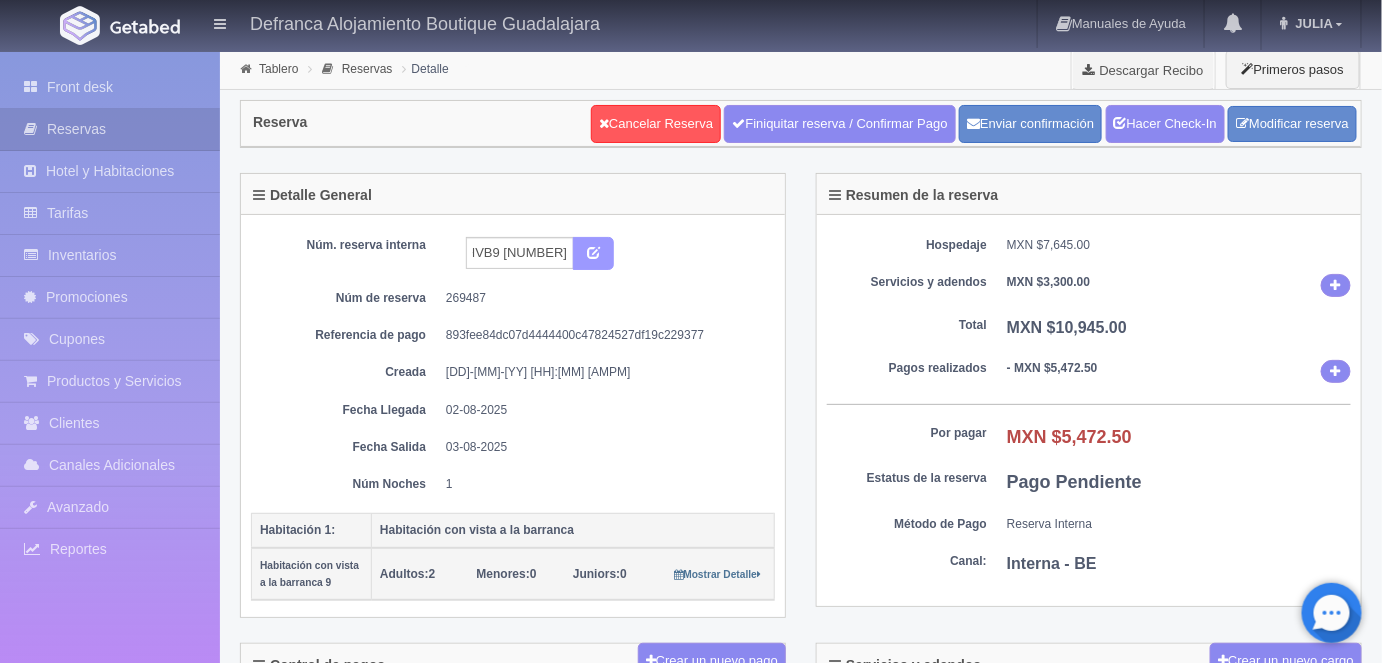 click at bounding box center (593, 251) 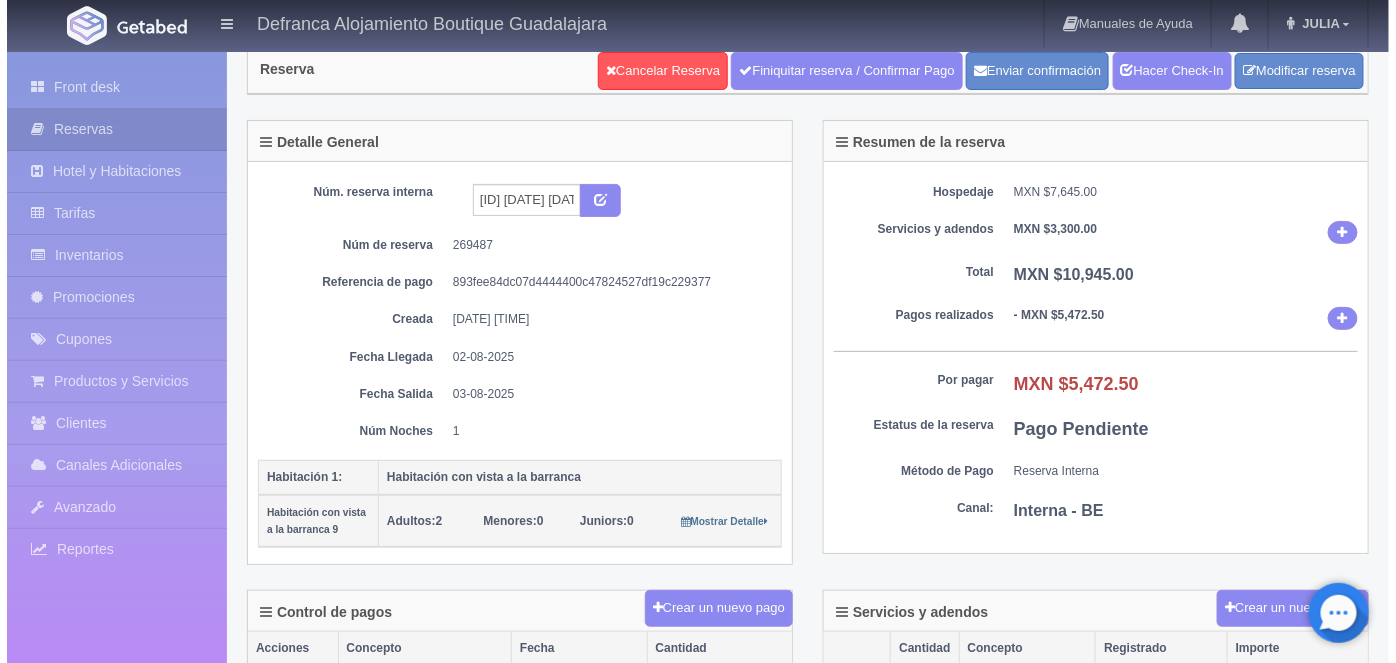 scroll, scrollTop: 154, scrollLeft: 0, axis: vertical 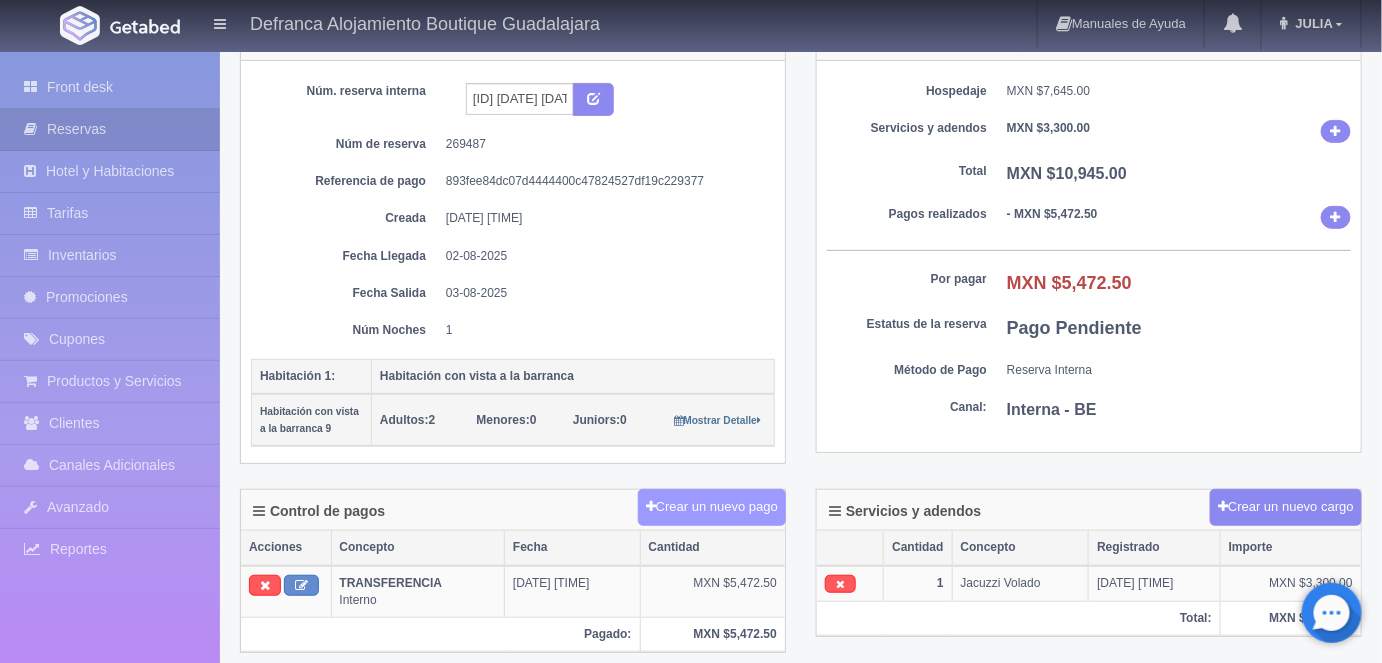 click on "Crear un nuevo pago" at bounding box center [712, 507] 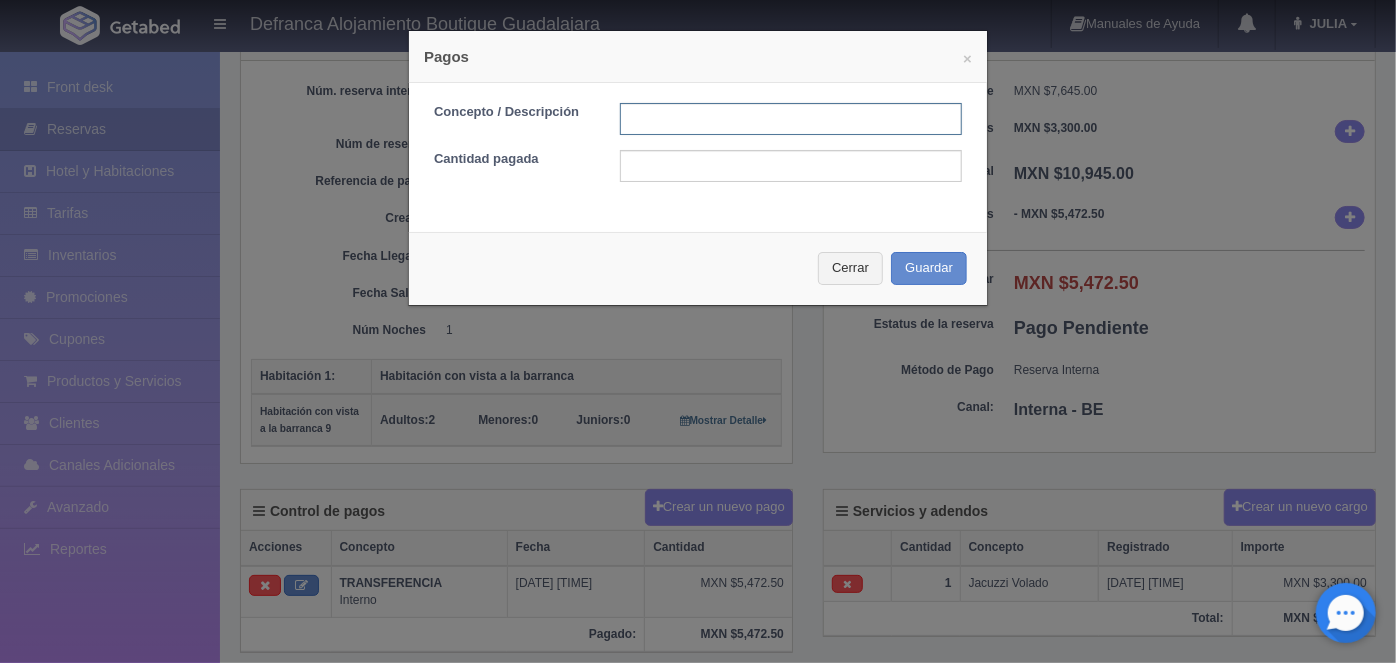 click at bounding box center (791, 119) 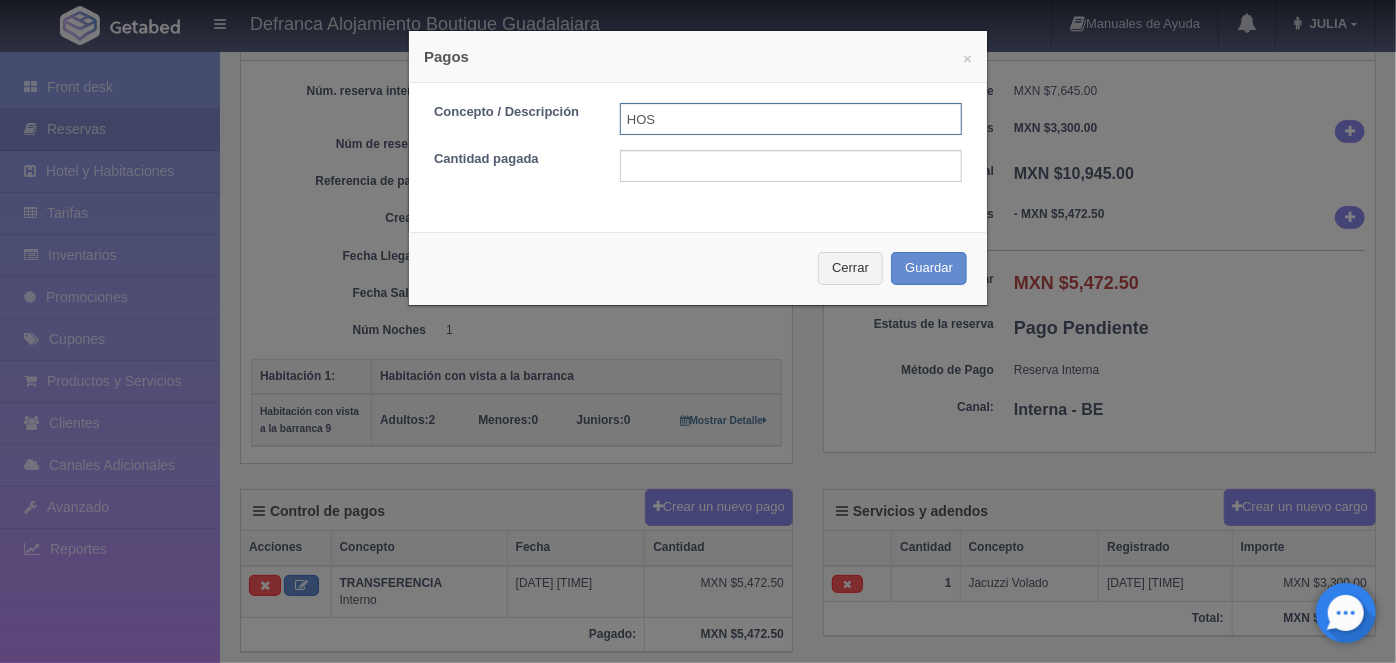 type on "HOSPEDAJE PAGADO CON TARJETA" 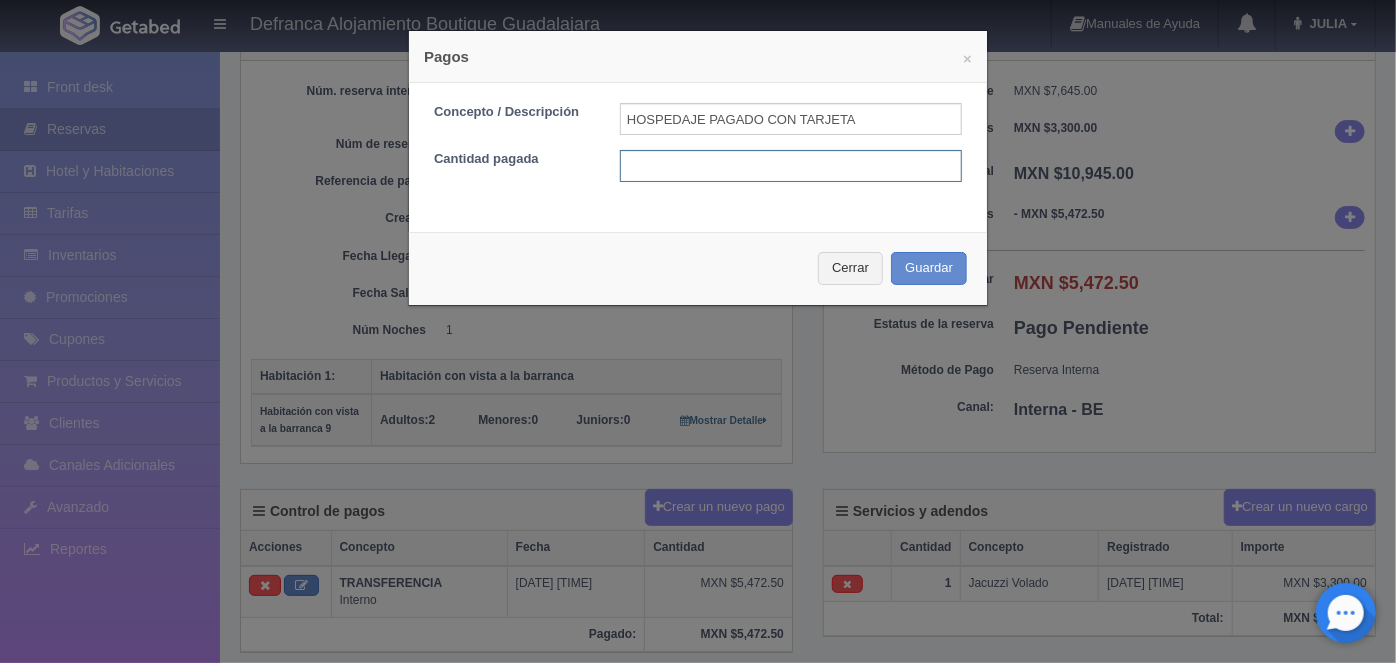 click at bounding box center (791, 166) 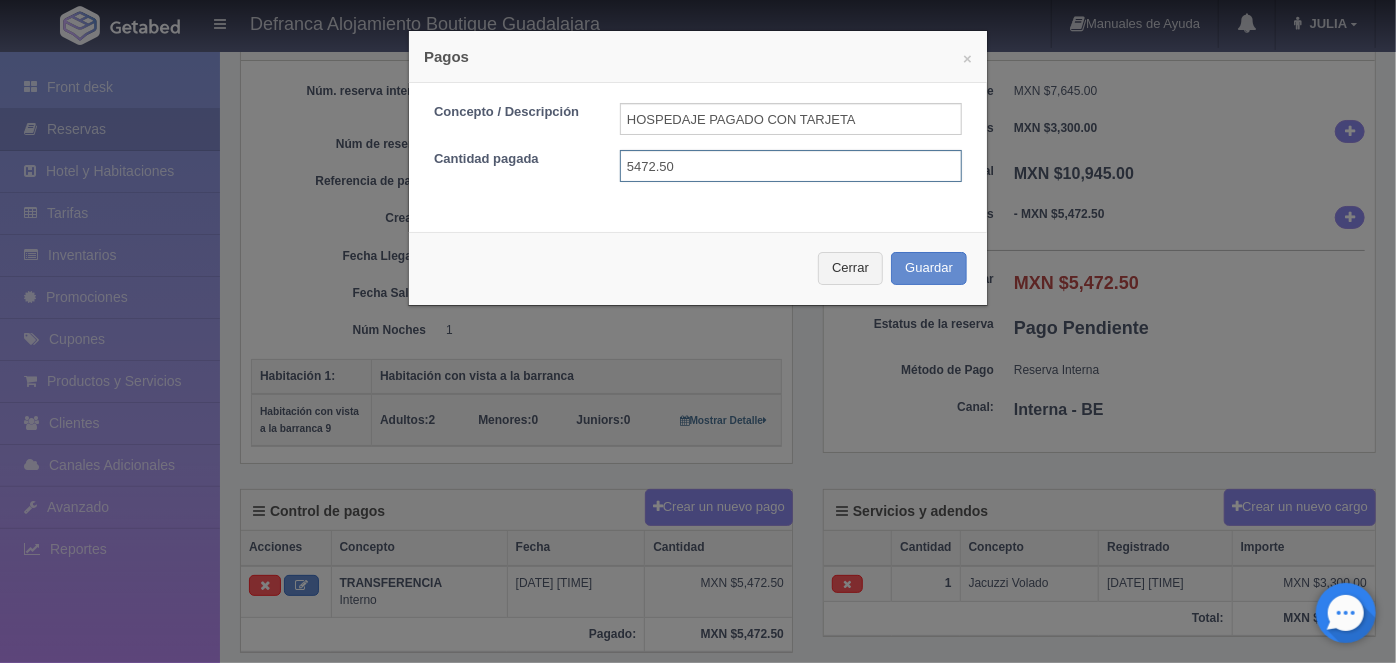 type on "5472.50" 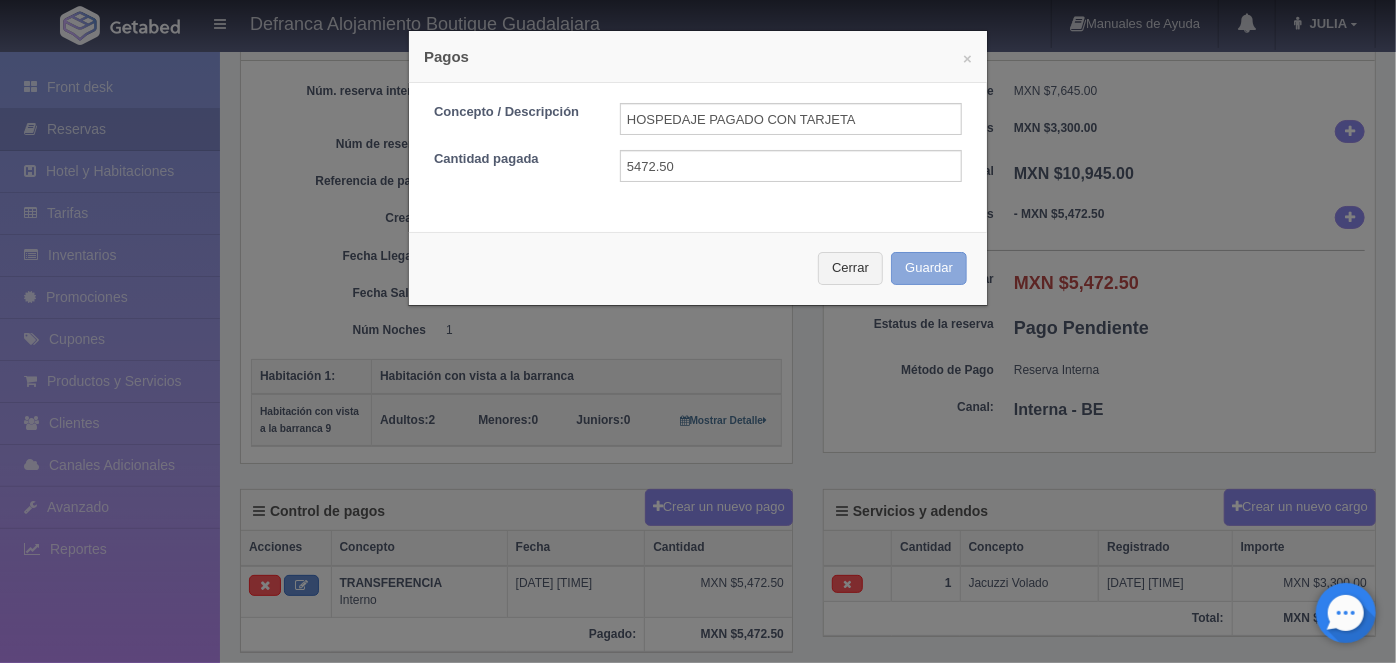 click on "Guardar" at bounding box center (929, 268) 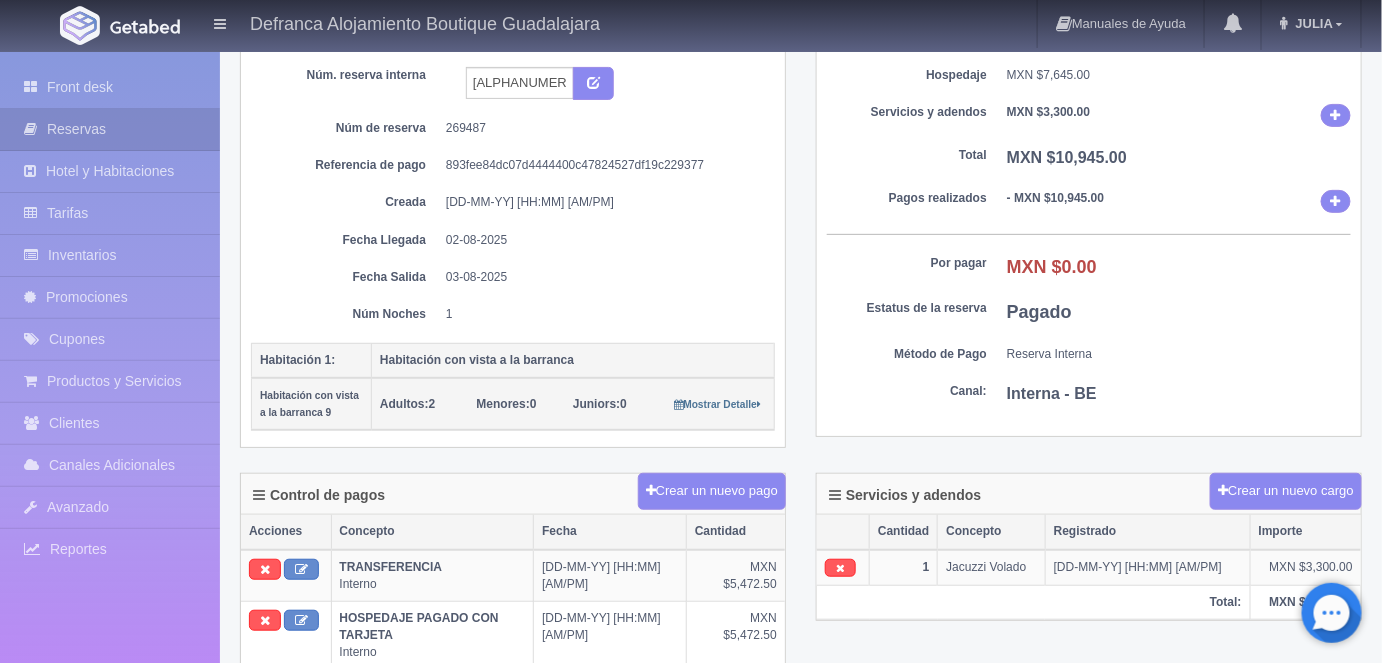 scroll, scrollTop: 0, scrollLeft: 0, axis: both 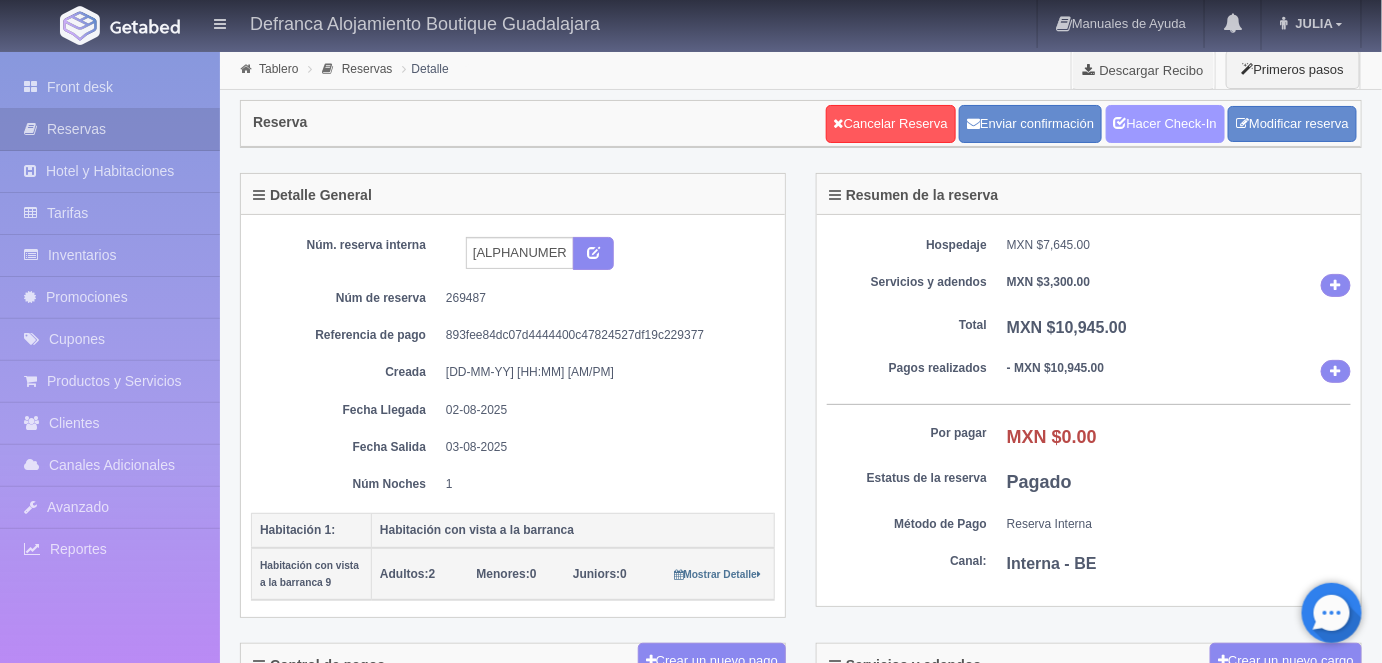 click on "Hacer Check-In" at bounding box center [1165, 124] 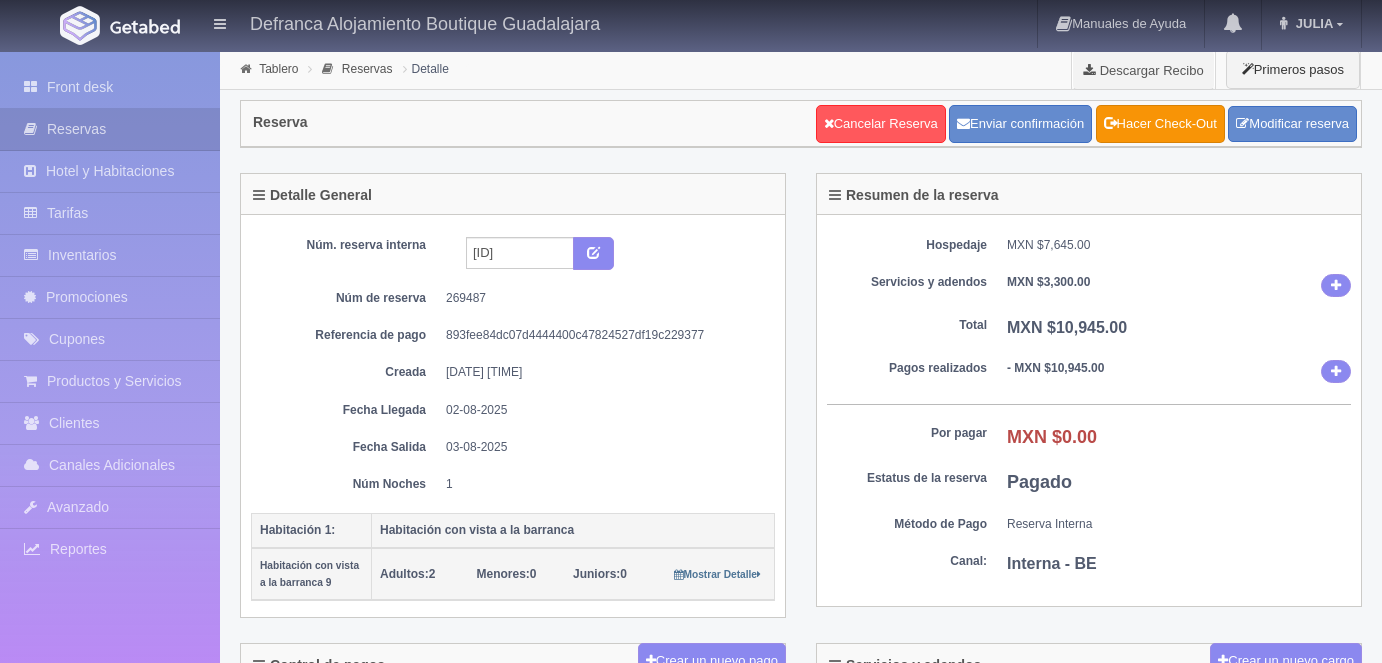 scroll, scrollTop: 0, scrollLeft: 0, axis: both 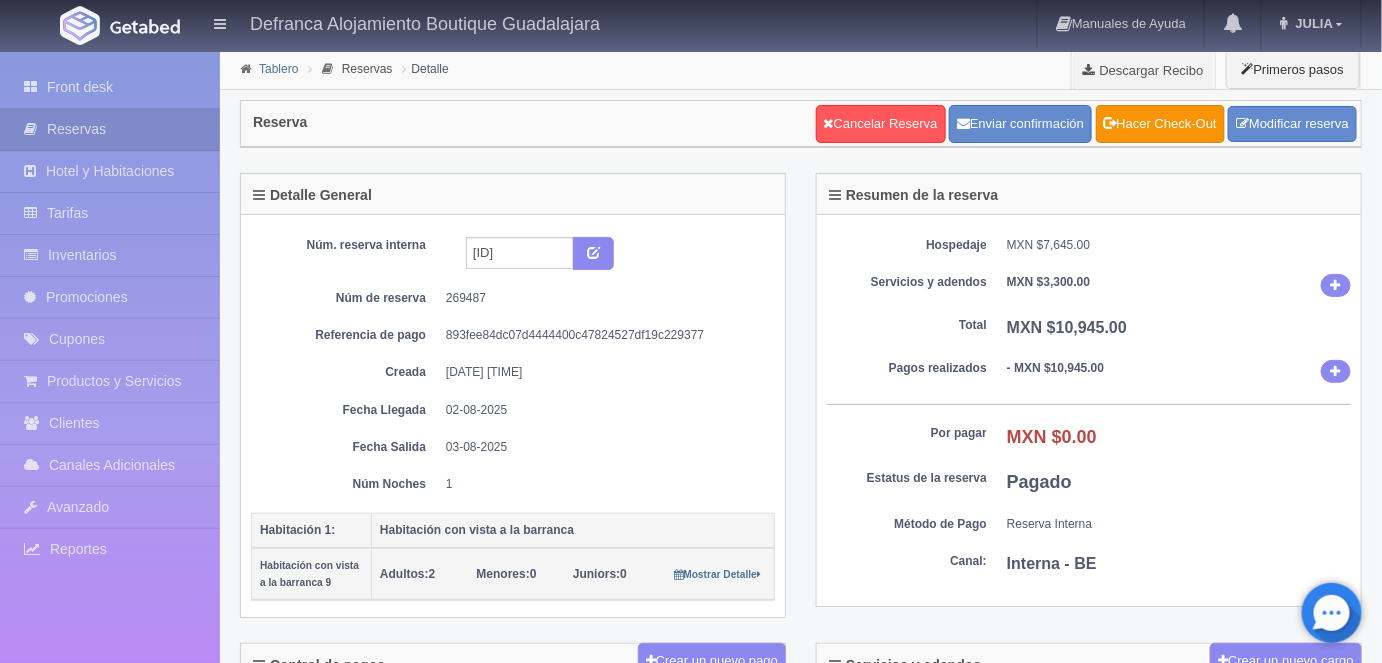 click on "Tablero" at bounding box center [278, 69] 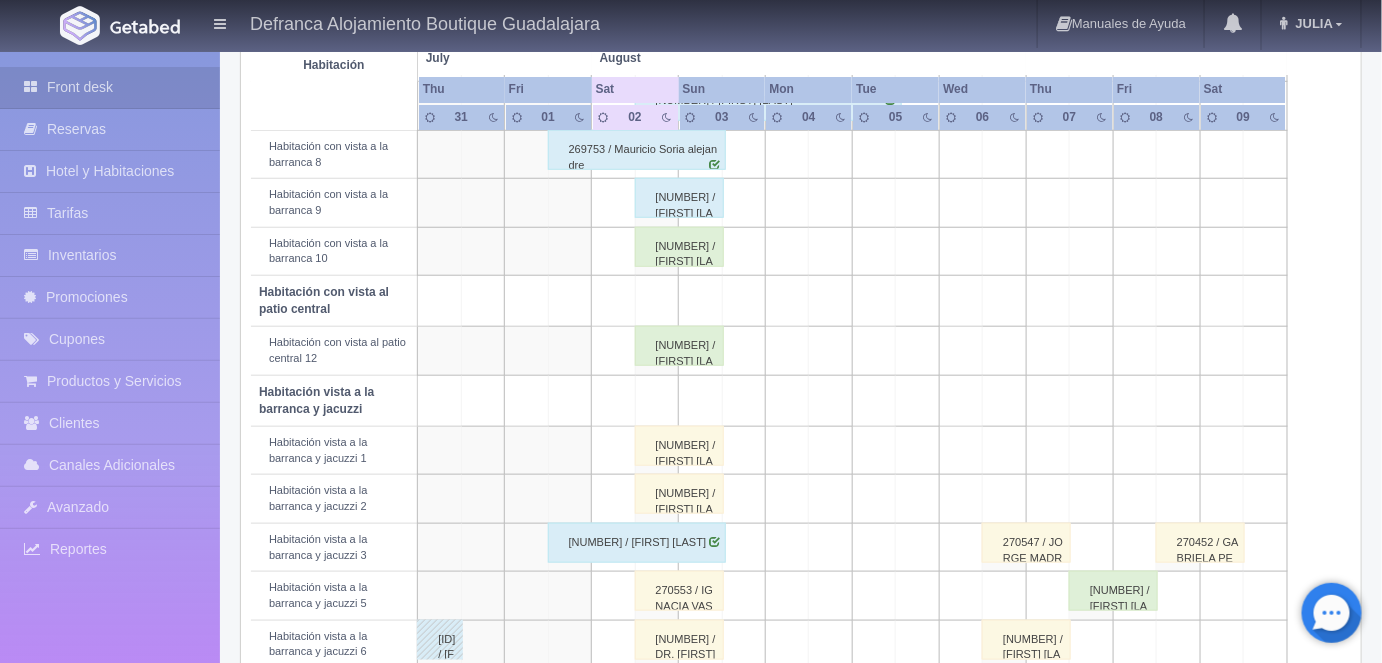scroll, scrollTop: 566, scrollLeft: 0, axis: vertical 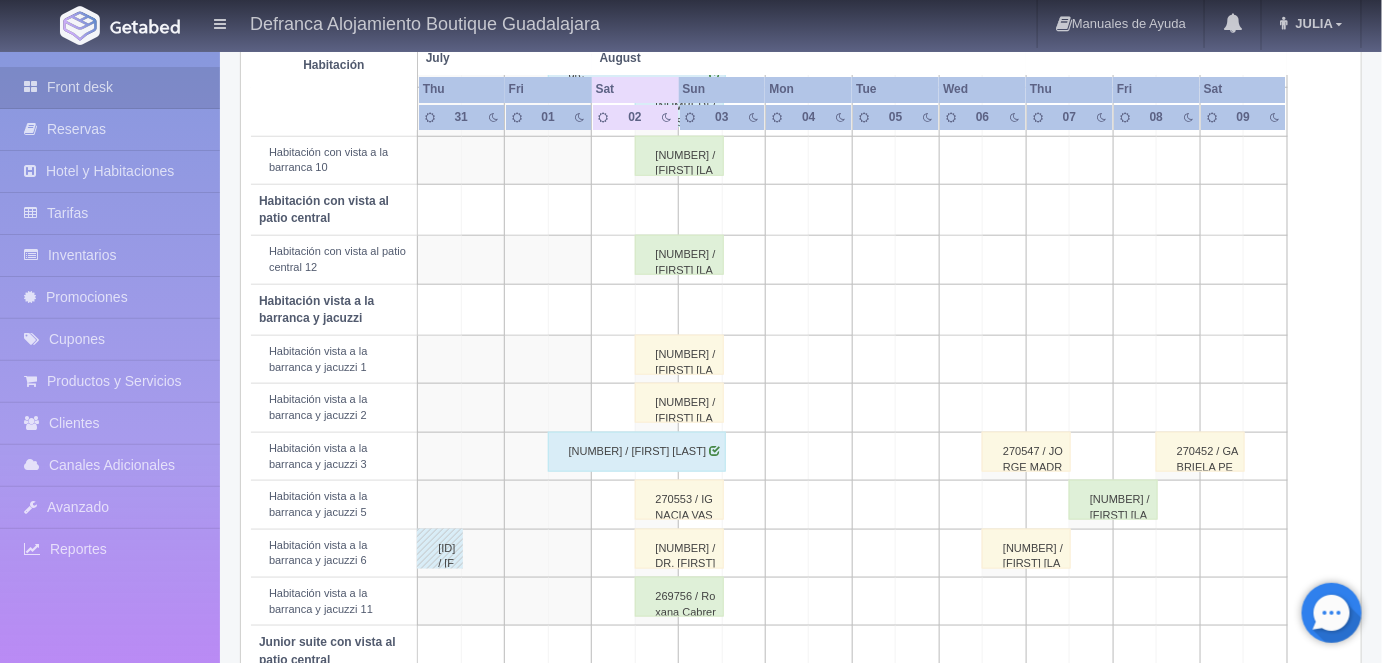 click on "270496 / DR. GUSTAVO GALAVIS" at bounding box center [679, 549] 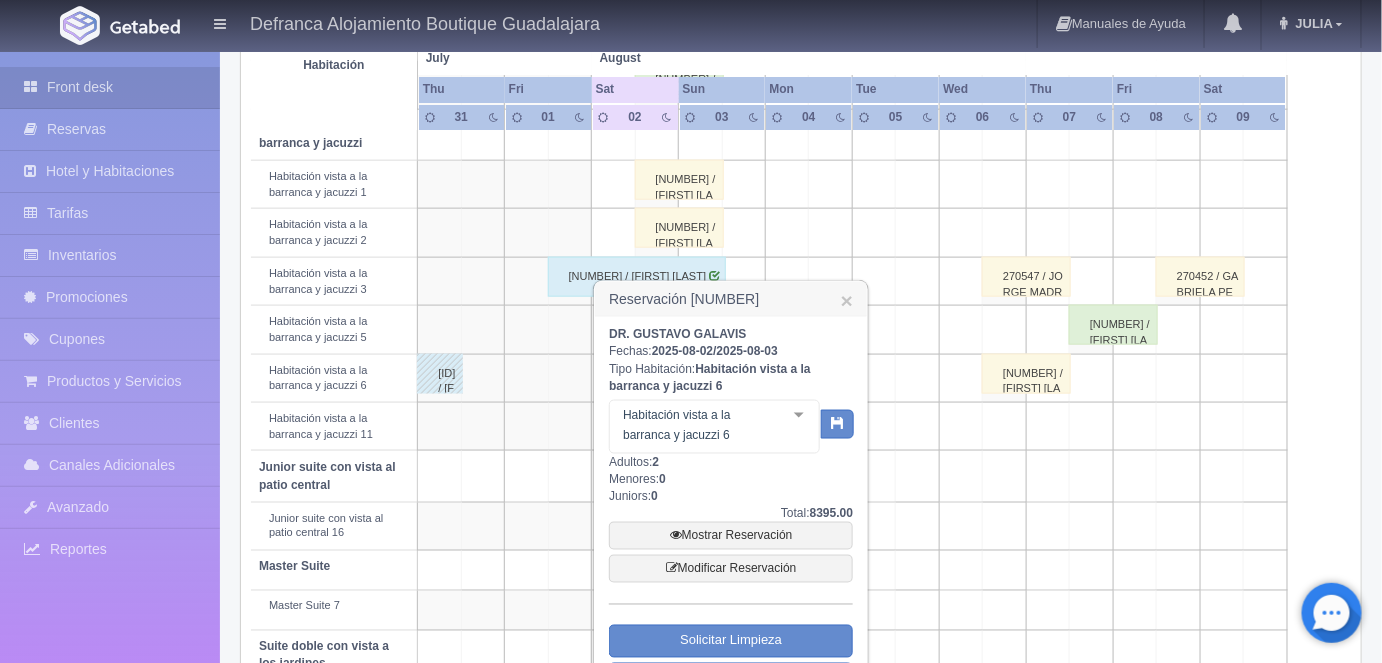 scroll, scrollTop: 821, scrollLeft: 0, axis: vertical 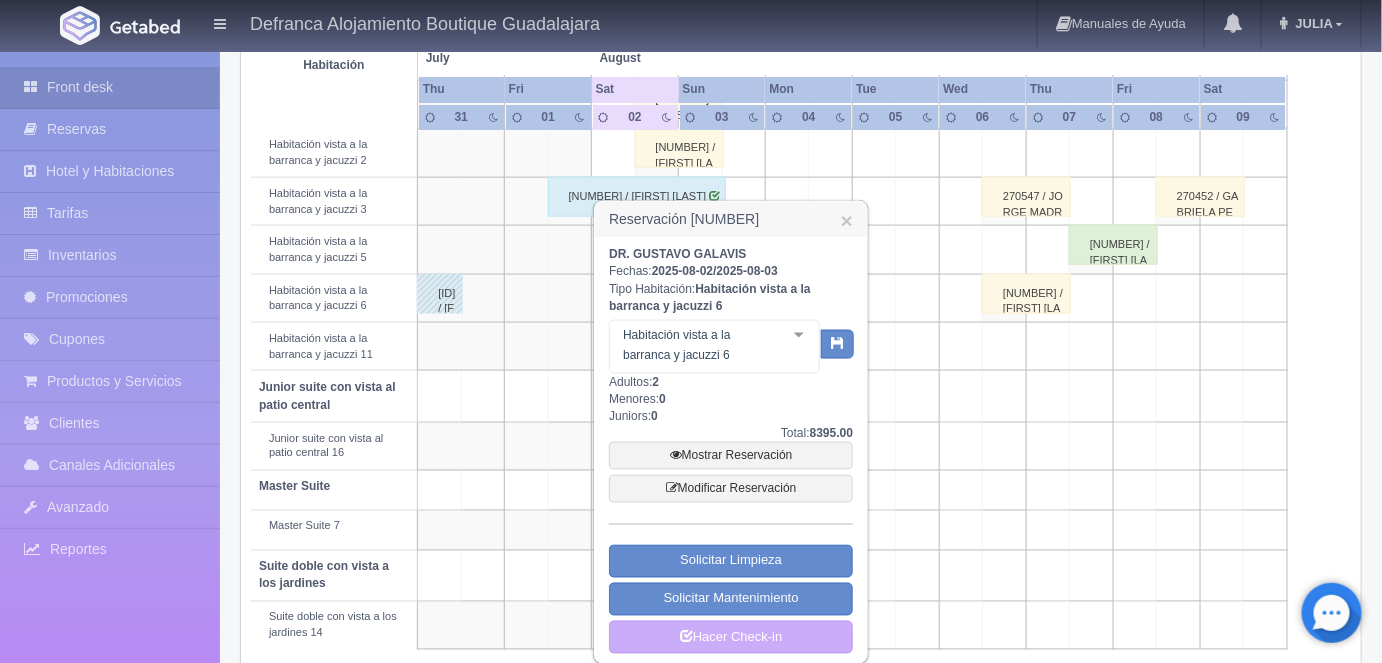 click on "Mostrar Reservación" at bounding box center (731, 456) 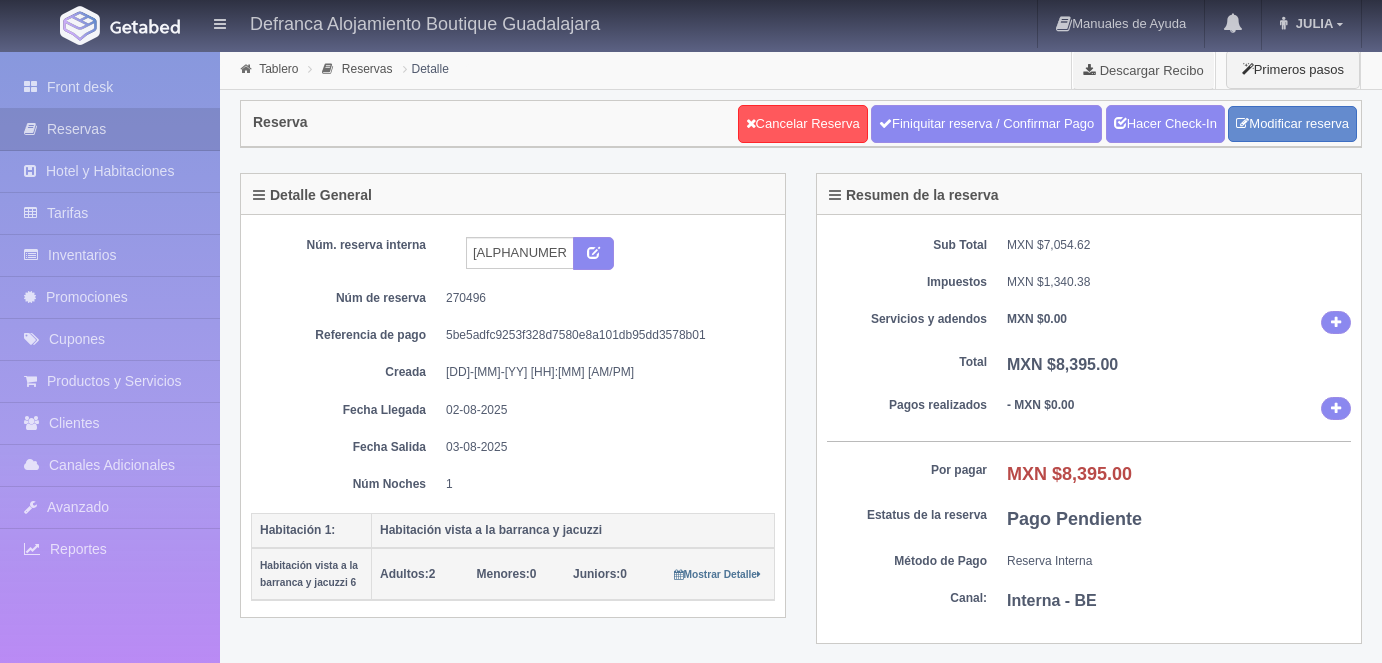 scroll, scrollTop: 0, scrollLeft: 0, axis: both 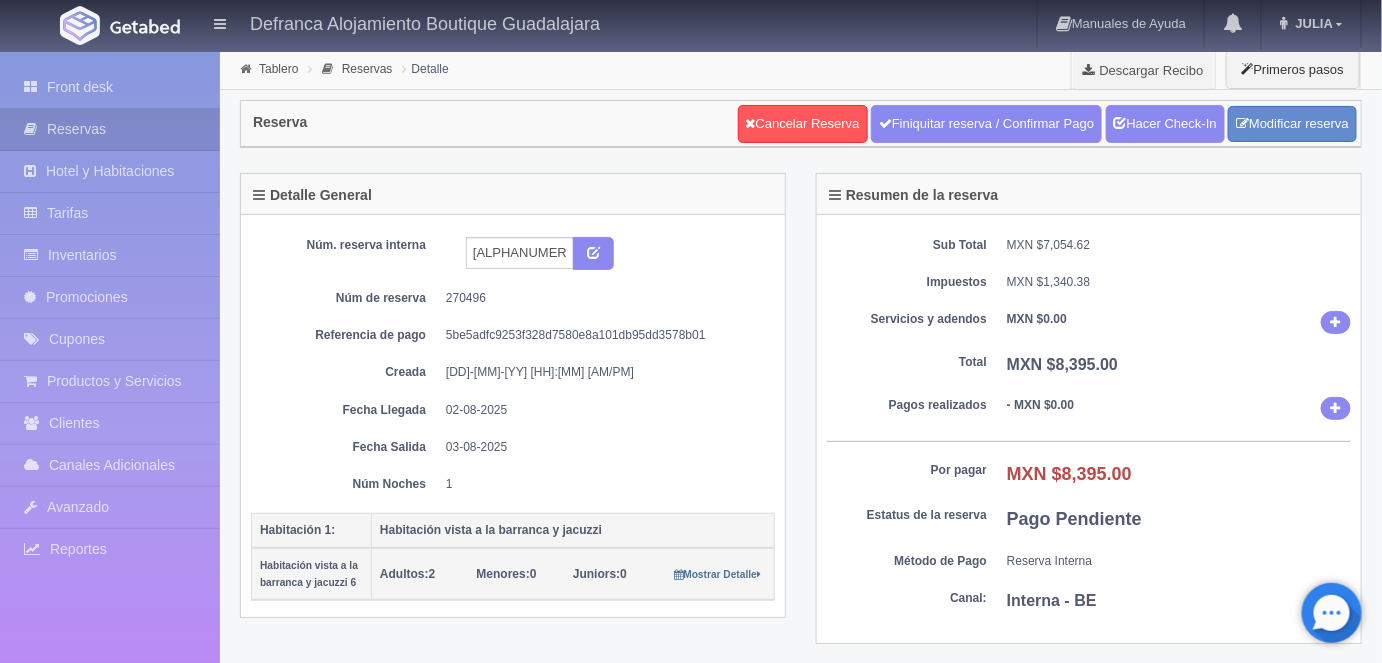 click on "Hacer Check-In" at bounding box center [1165, 124] 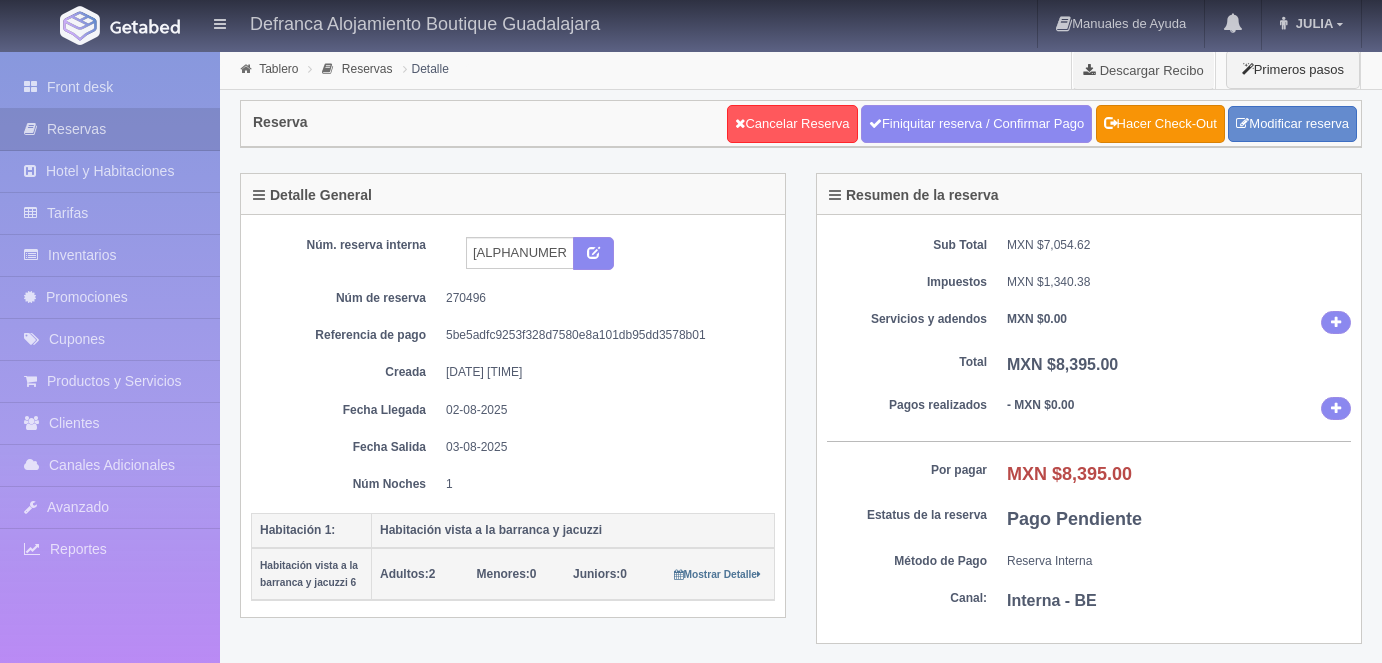 scroll, scrollTop: 0, scrollLeft: 0, axis: both 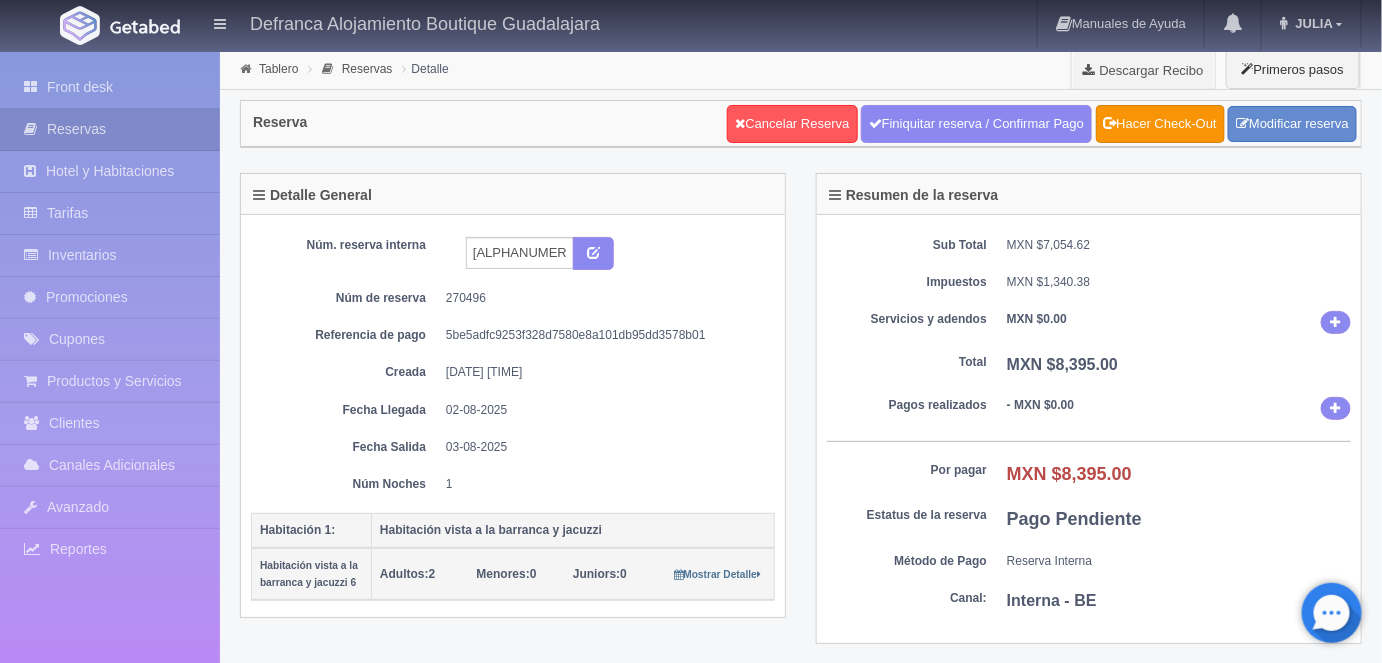 click on "Tablero" at bounding box center (278, 69) 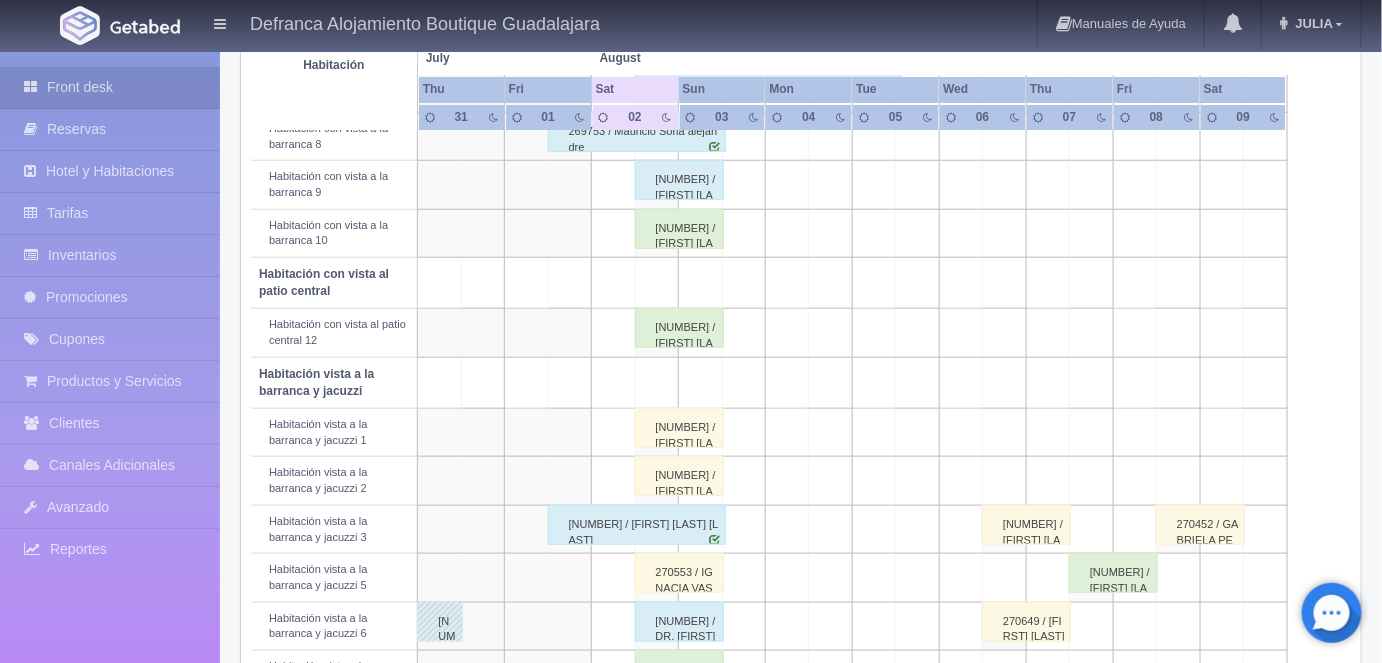 scroll, scrollTop: 499, scrollLeft: 0, axis: vertical 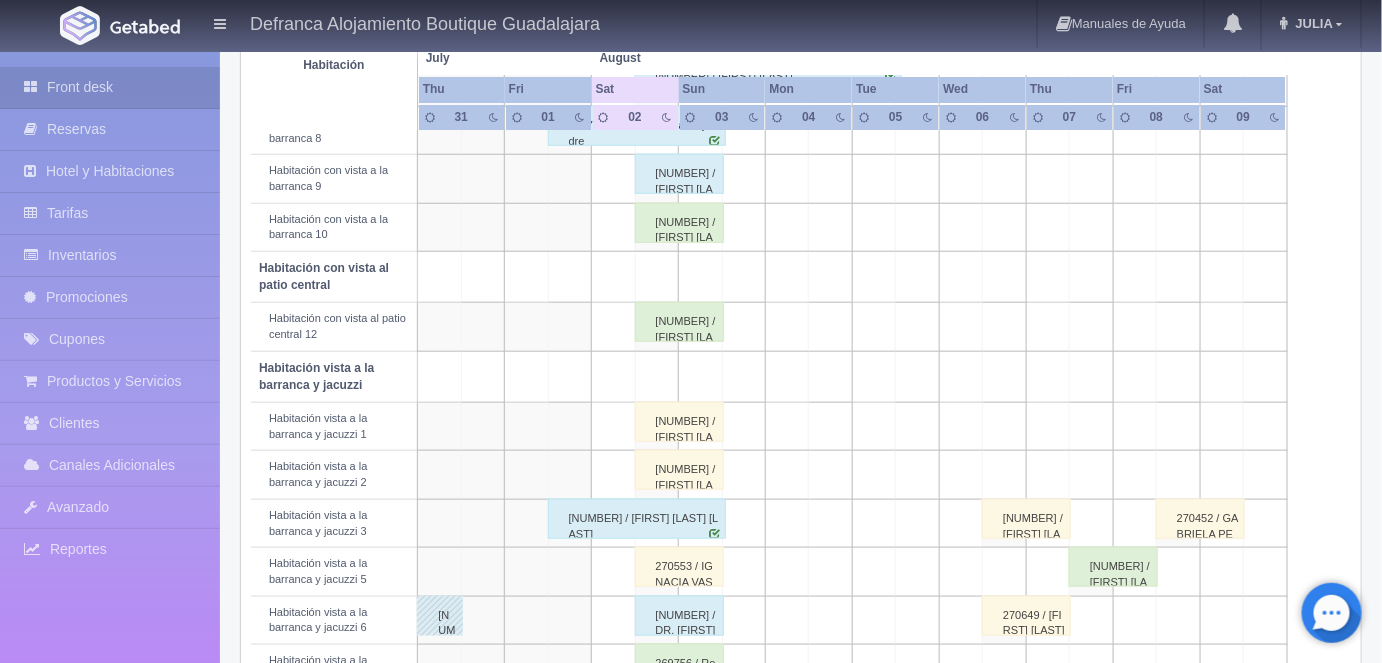 click on "270554 / IGNACIA VASQUEZ" at bounding box center (679, 322) 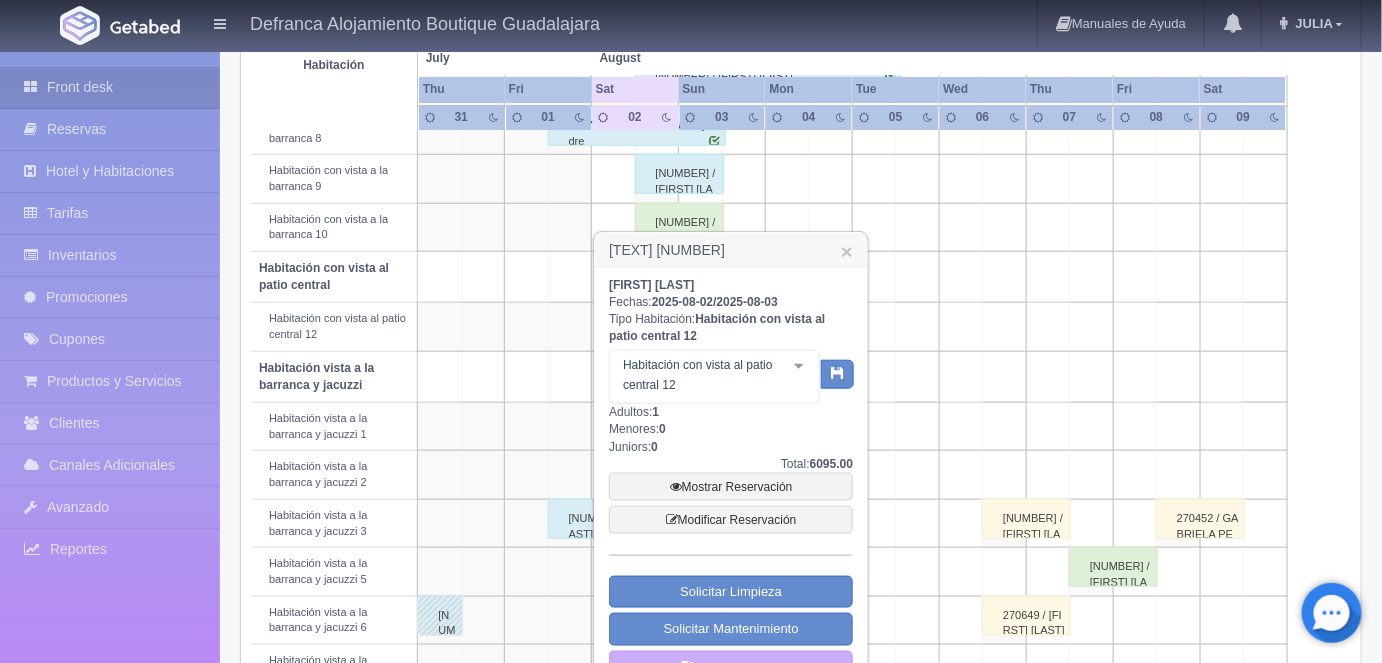 click on "Mostrar Reservación" at bounding box center (731, 487) 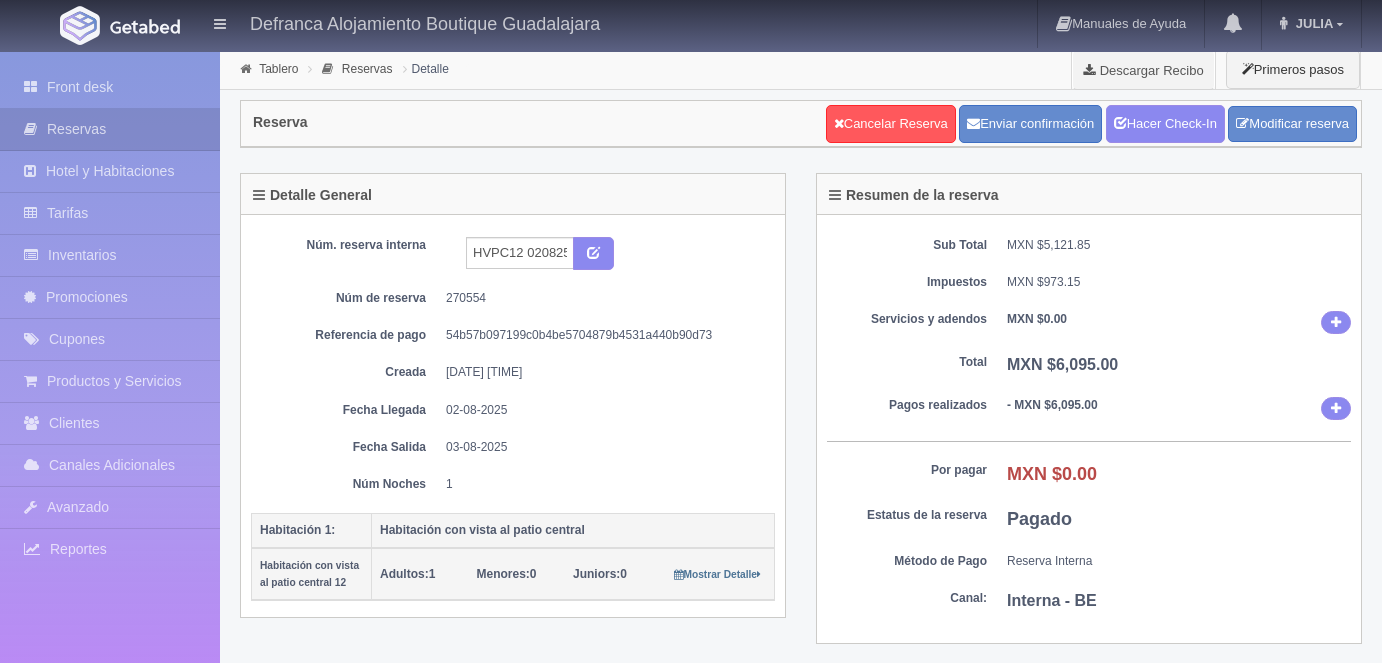 scroll, scrollTop: 0, scrollLeft: 0, axis: both 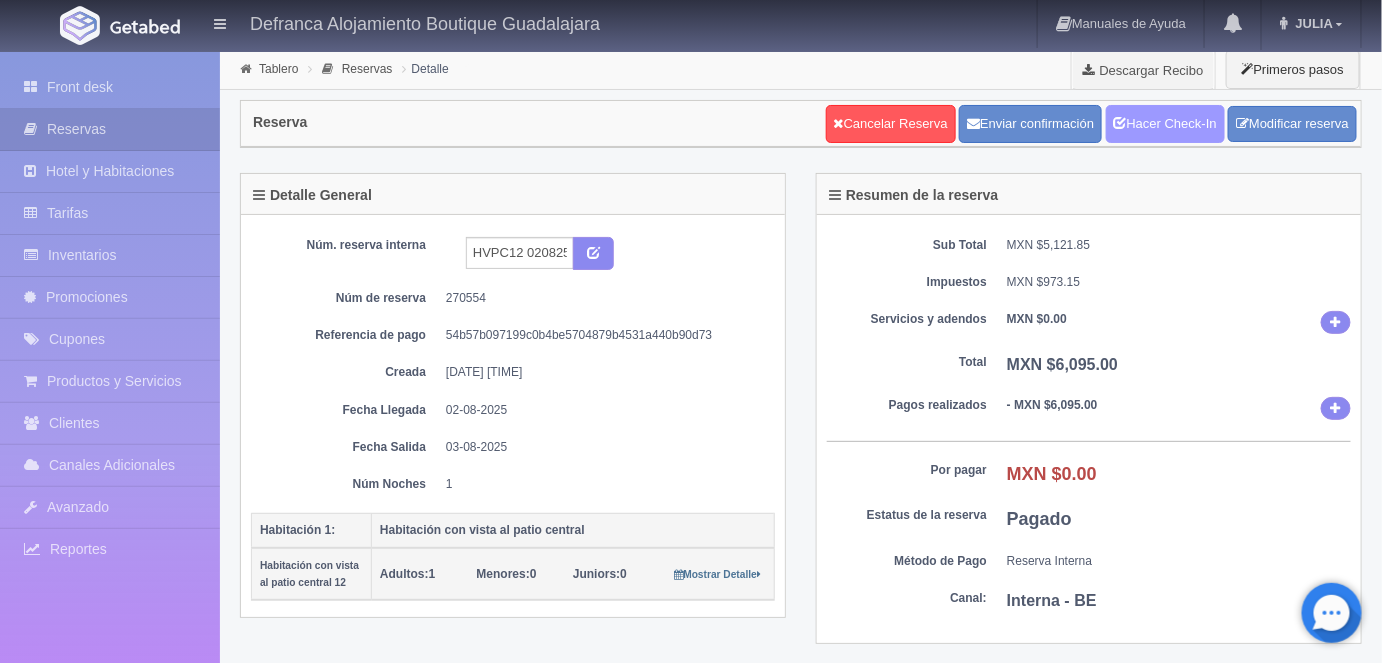 click on "Hacer Check-In" at bounding box center (1165, 124) 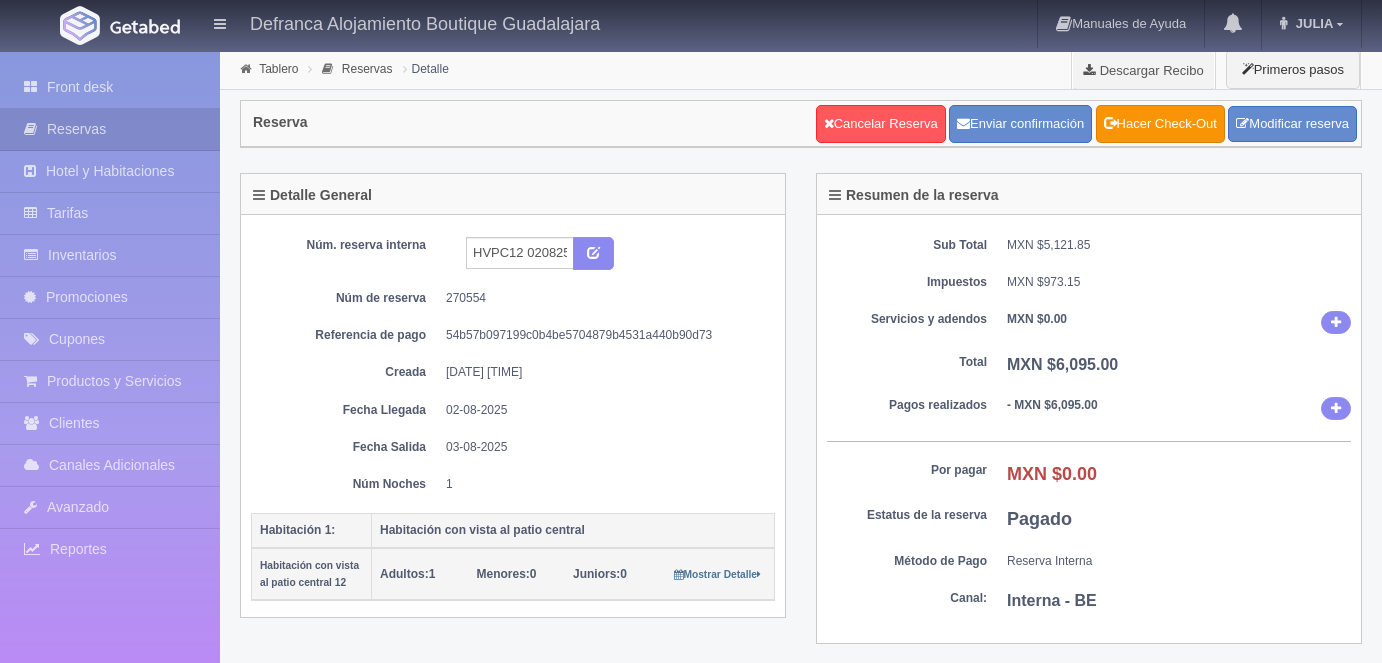 scroll, scrollTop: 0, scrollLeft: 0, axis: both 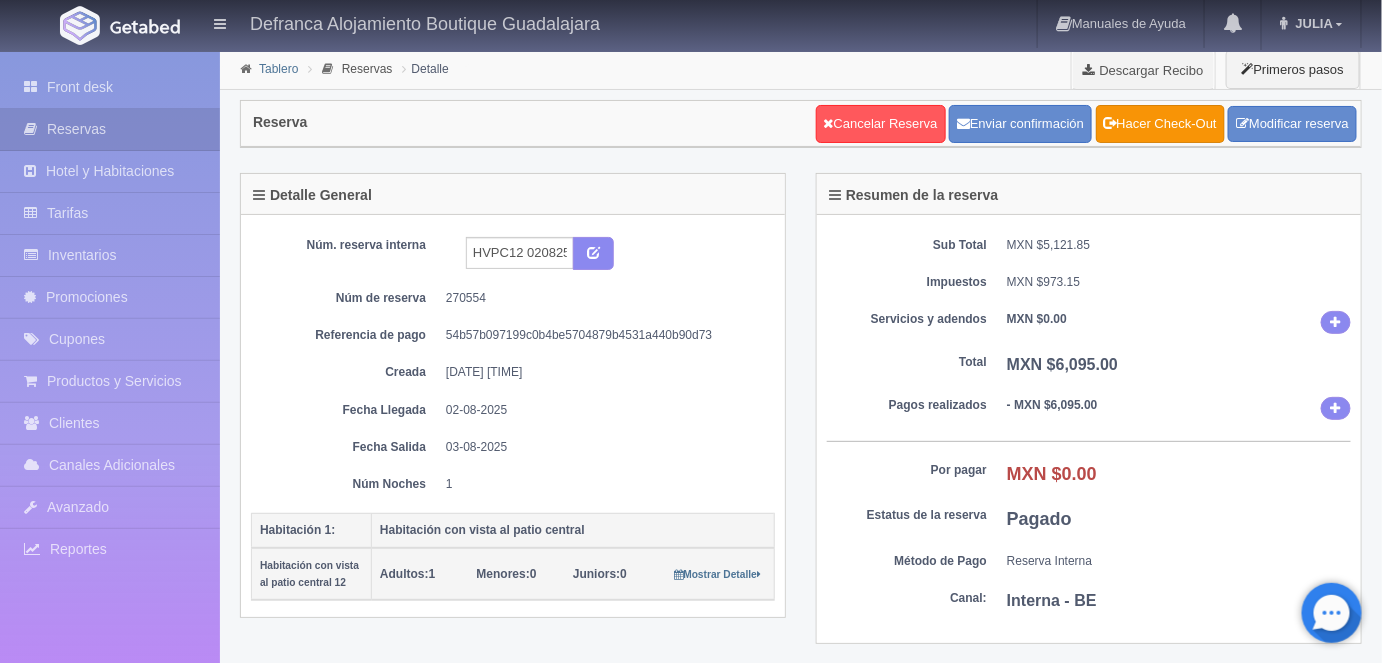click on "Tablero" at bounding box center (278, 69) 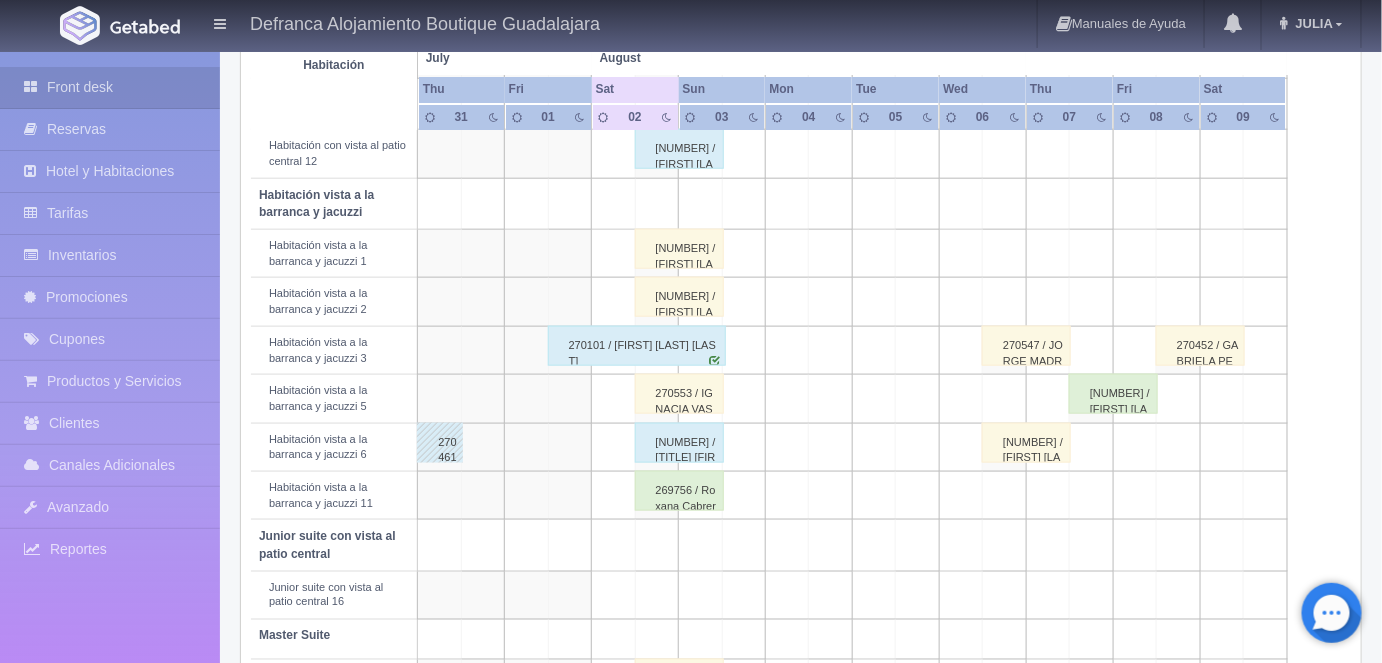 scroll, scrollTop: 673, scrollLeft: 0, axis: vertical 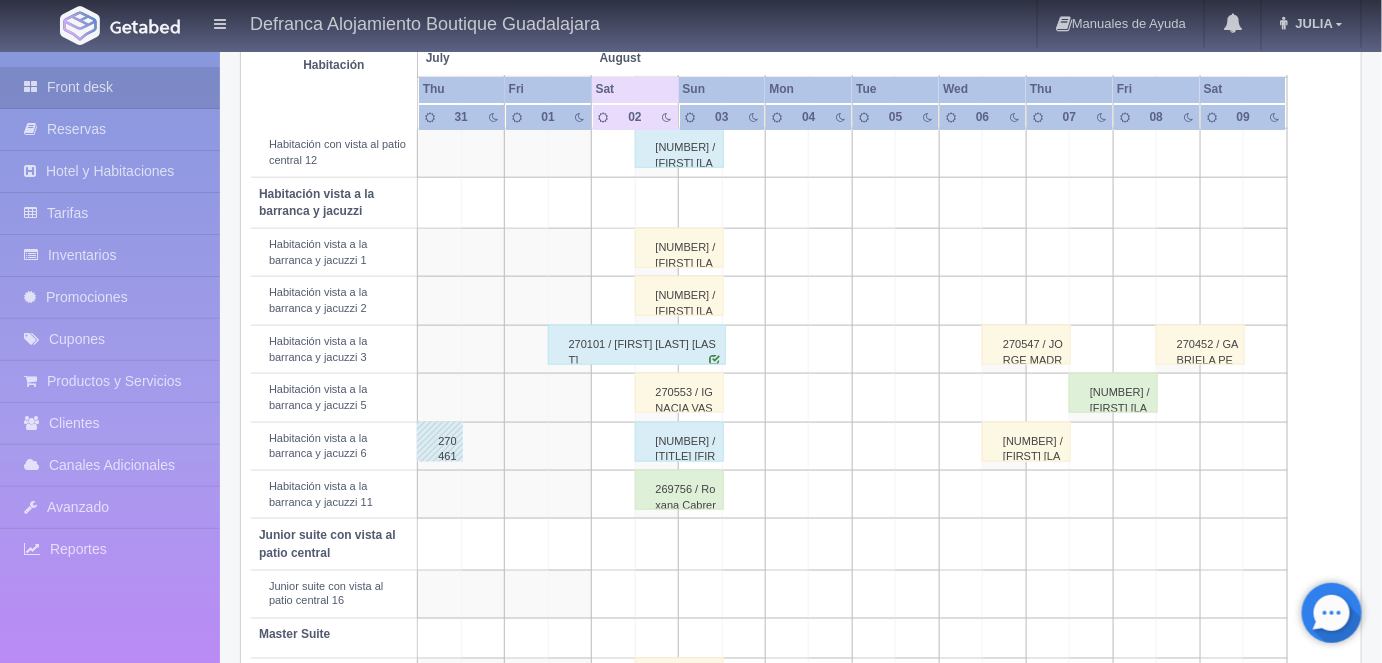 click on "270553 / IGNACIA VASQUEZ" at bounding box center [679, 393] 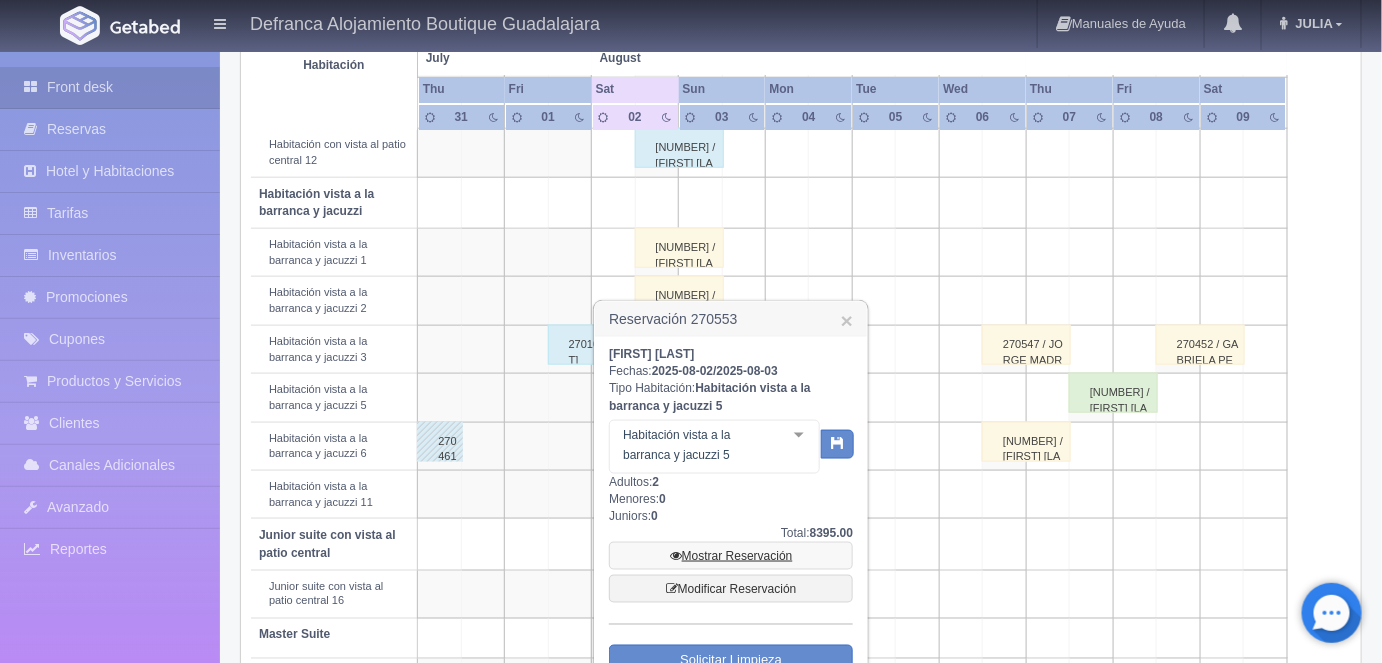 click on "Mostrar Reservación" at bounding box center (731, 556) 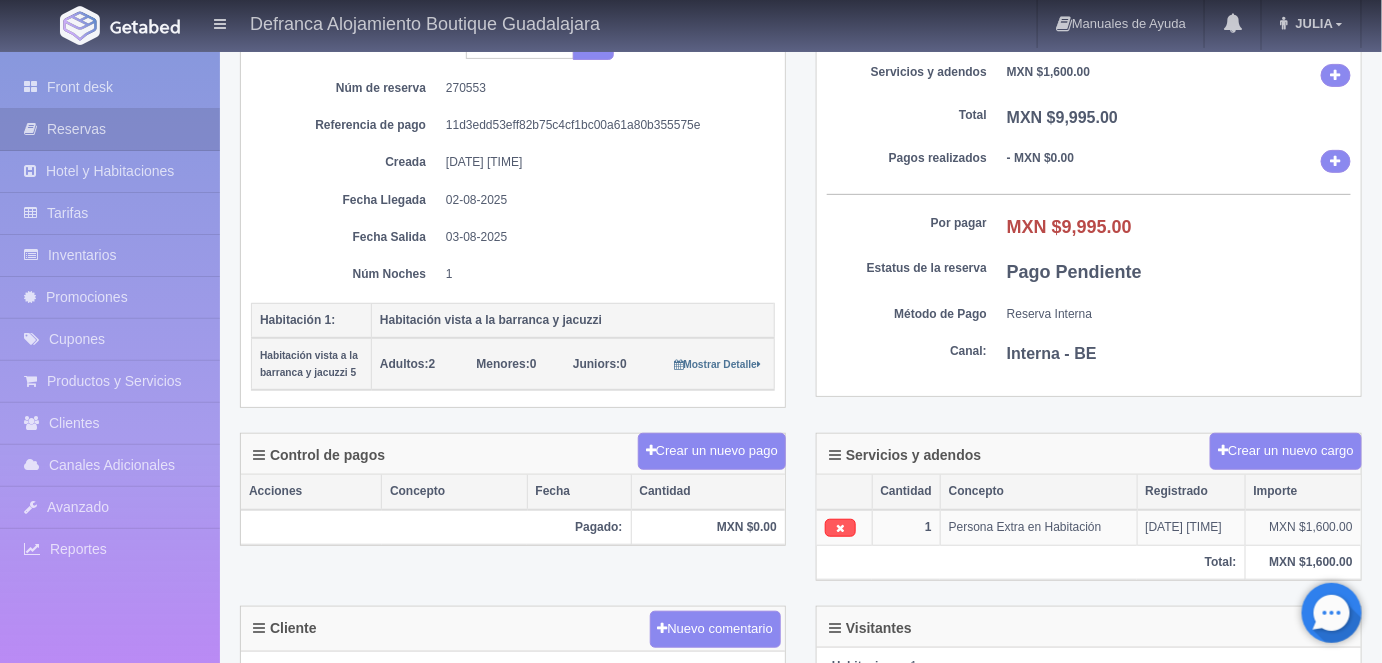 scroll, scrollTop: 0, scrollLeft: 0, axis: both 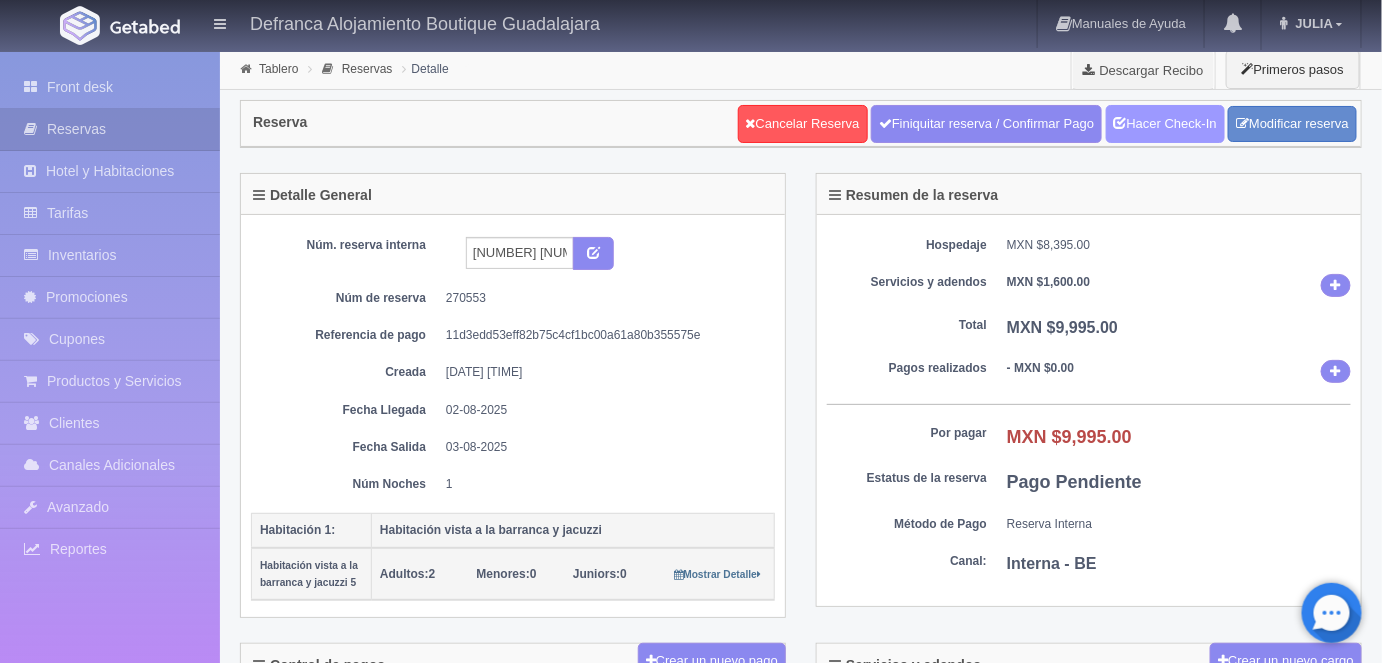 click on "Hacer Check-In" at bounding box center [1165, 124] 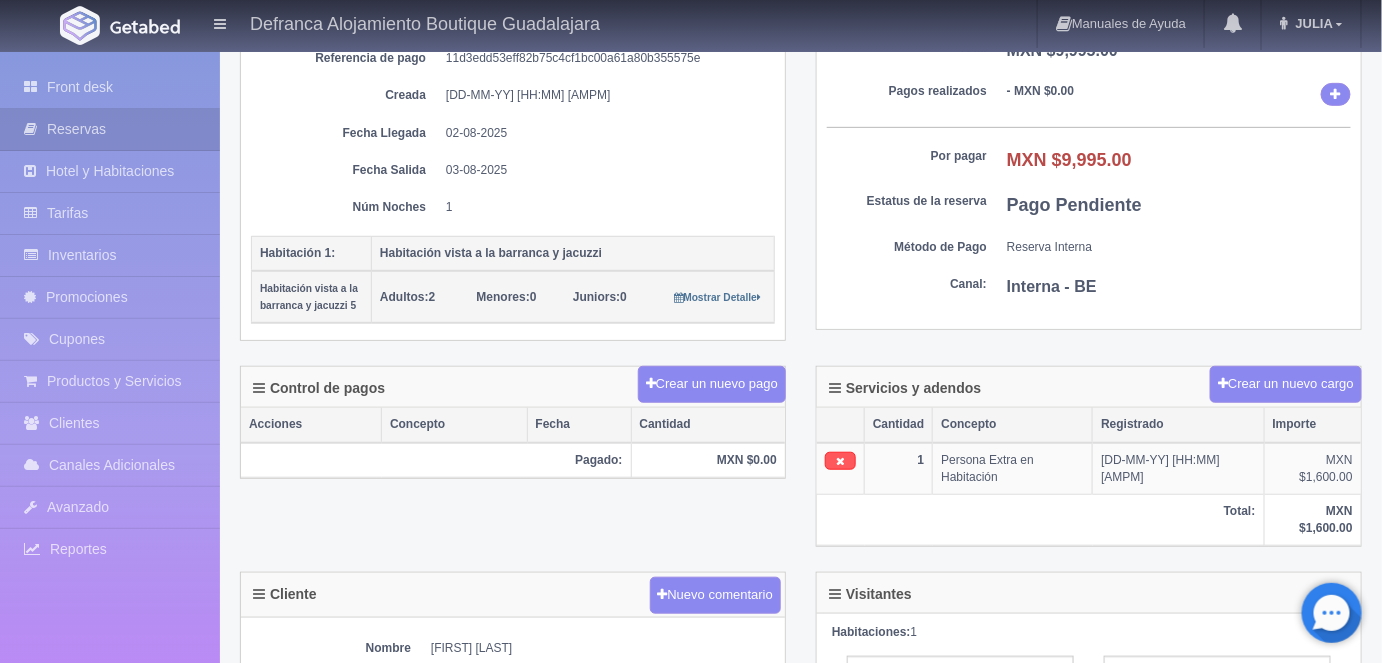 scroll, scrollTop: 288, scrollLeft: 0, axis: vertical 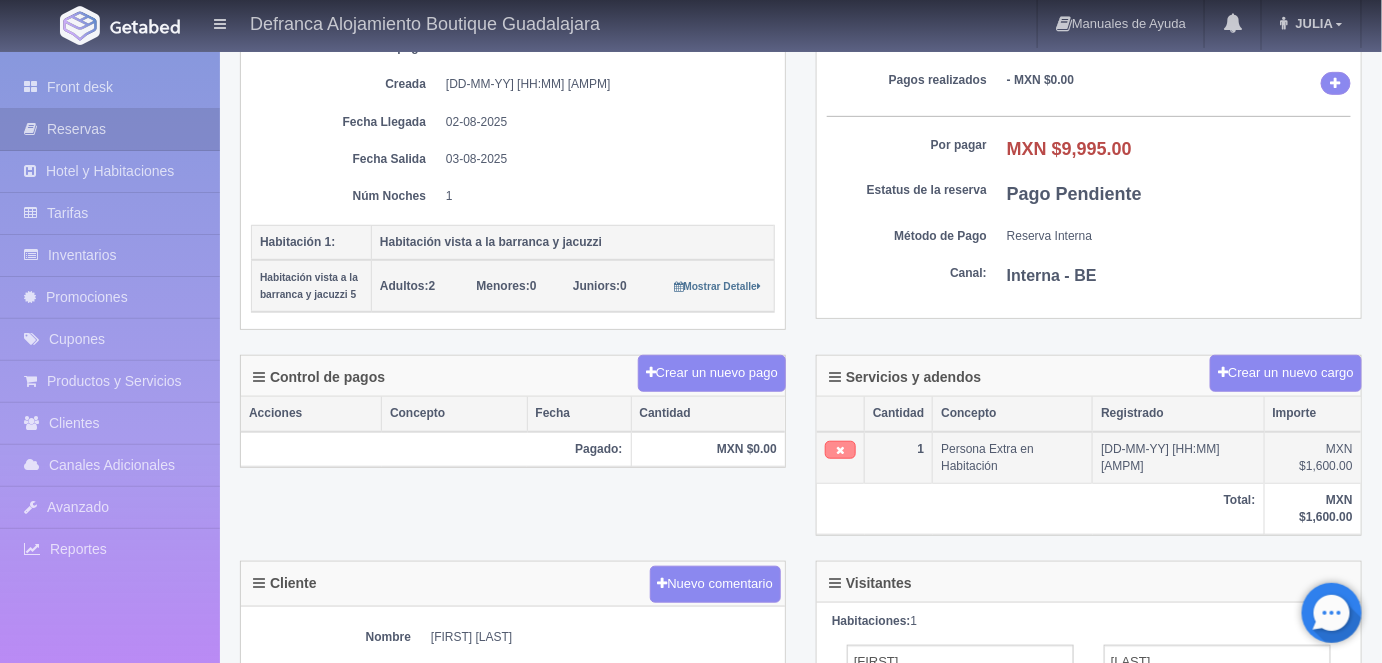 click at bounding box center (840, 450) 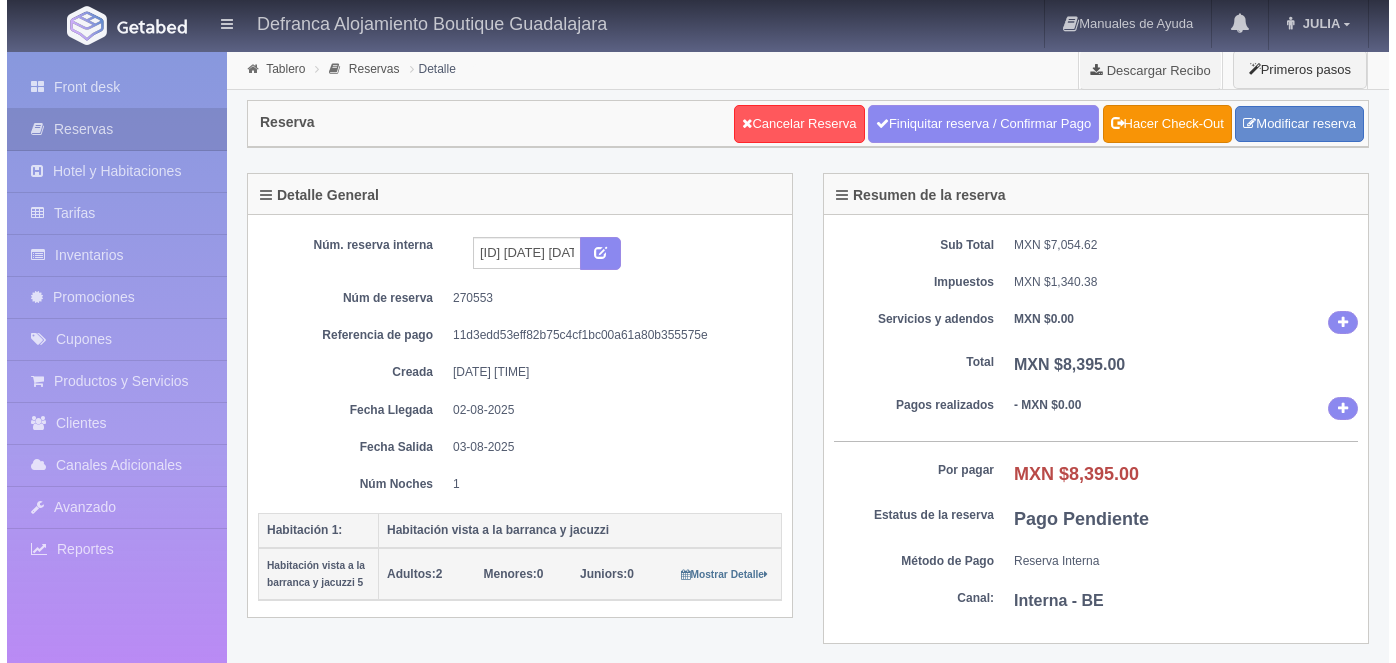 scroll, scrollTop: 286, scrollLeft: 0, axis: vertical 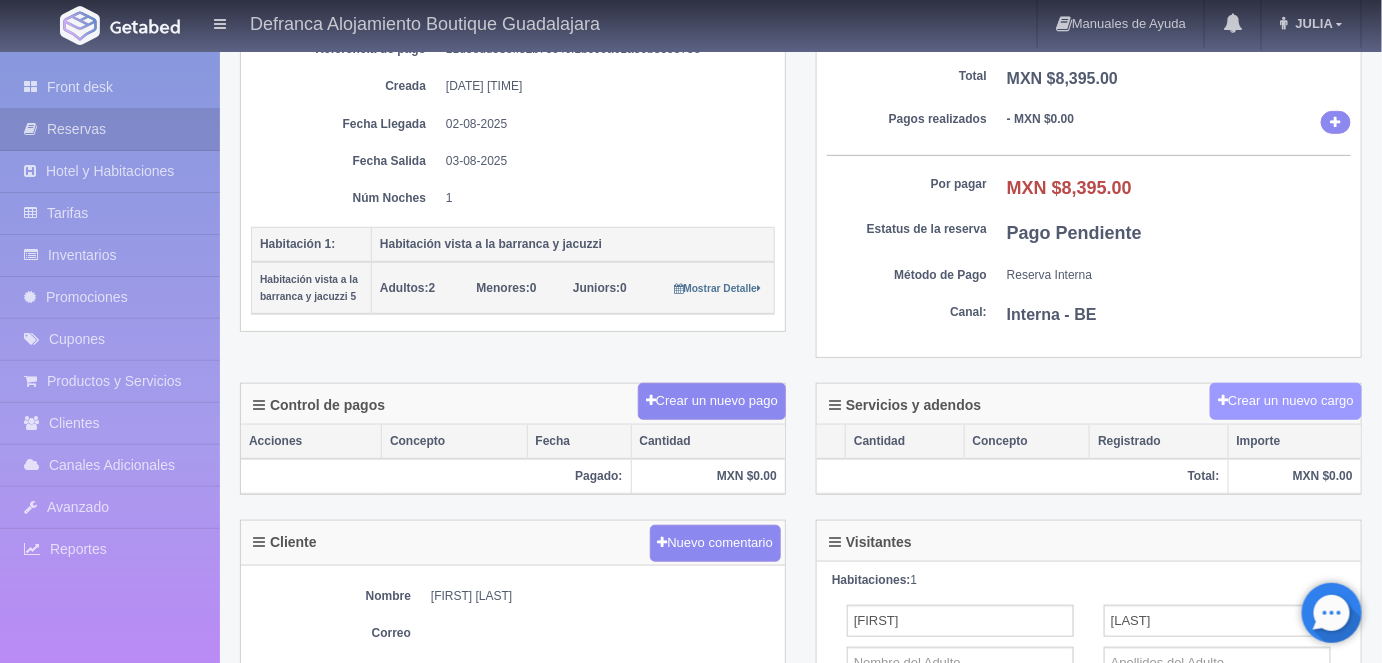 click on "Crear un nuevo cargo" at bounding box center (1286, 401) 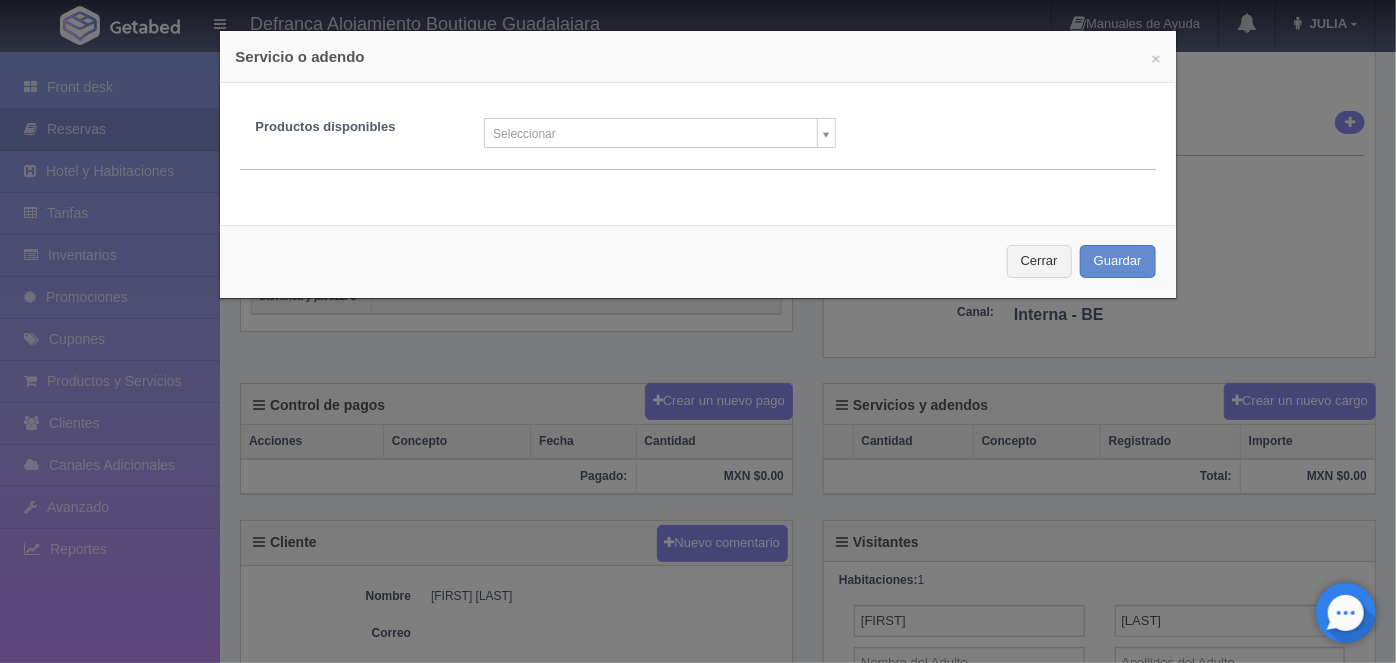 click on "Defranca Alojamiento Boutique Guadalajara
Manuales de Ayuda
Actualizaciones recientes
[NAME]
Mi Perfil
Salir / Log Out
Procesando...
Front desk
Reservas
Hotel y Habitaciones
Tarifas
Inventarios
Promociones
Cupones
Productos y Servicios
Clientes
Canales Adicionales" at bounding box center [698, 421] 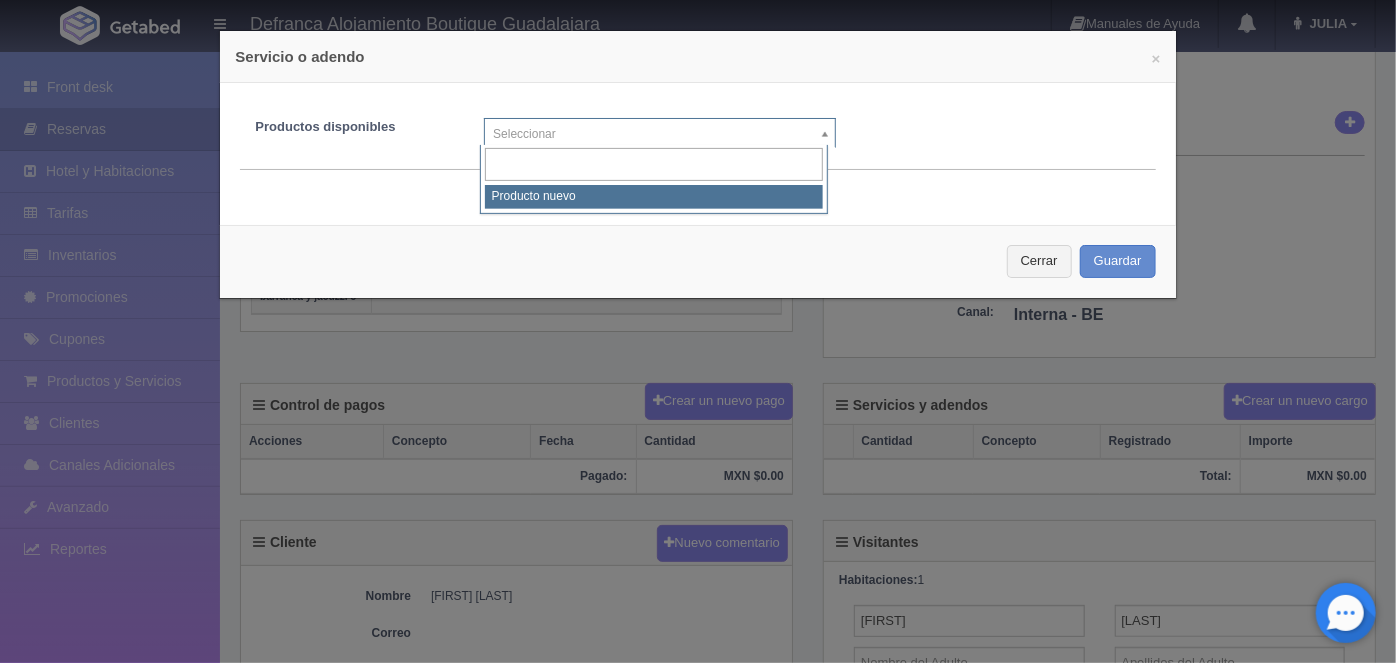type on "H" 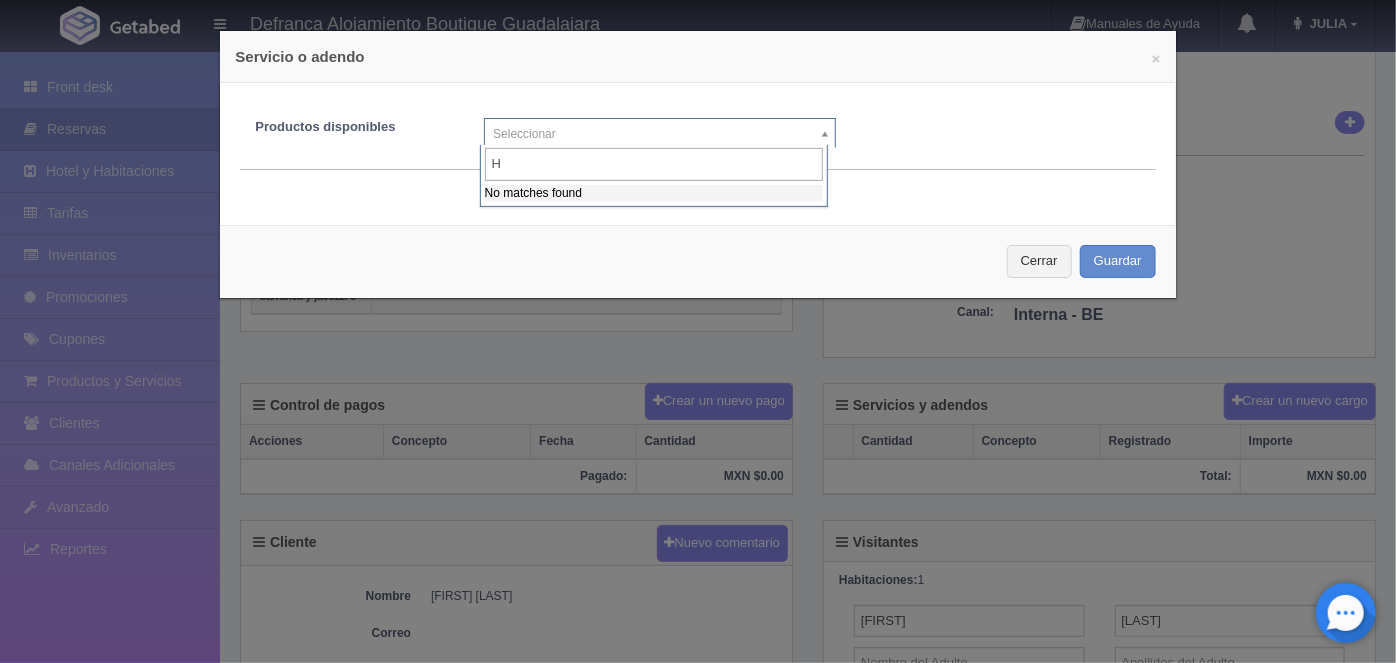 type 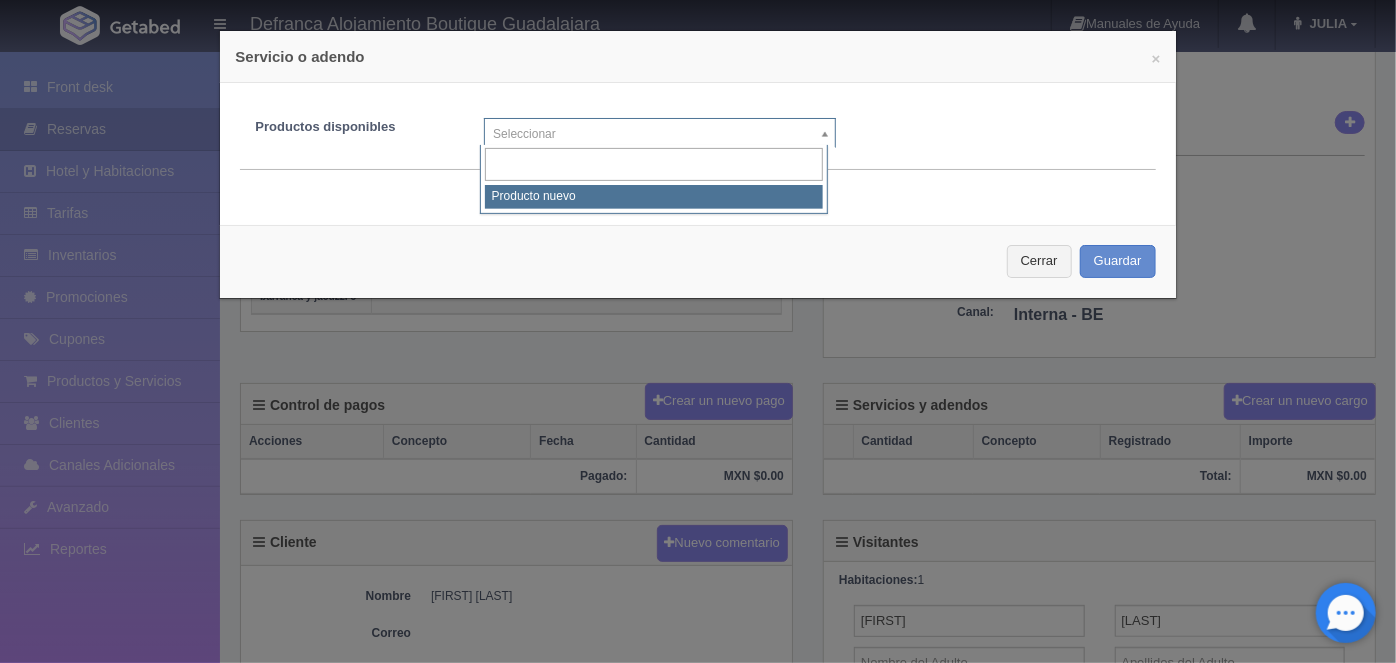select on "0" 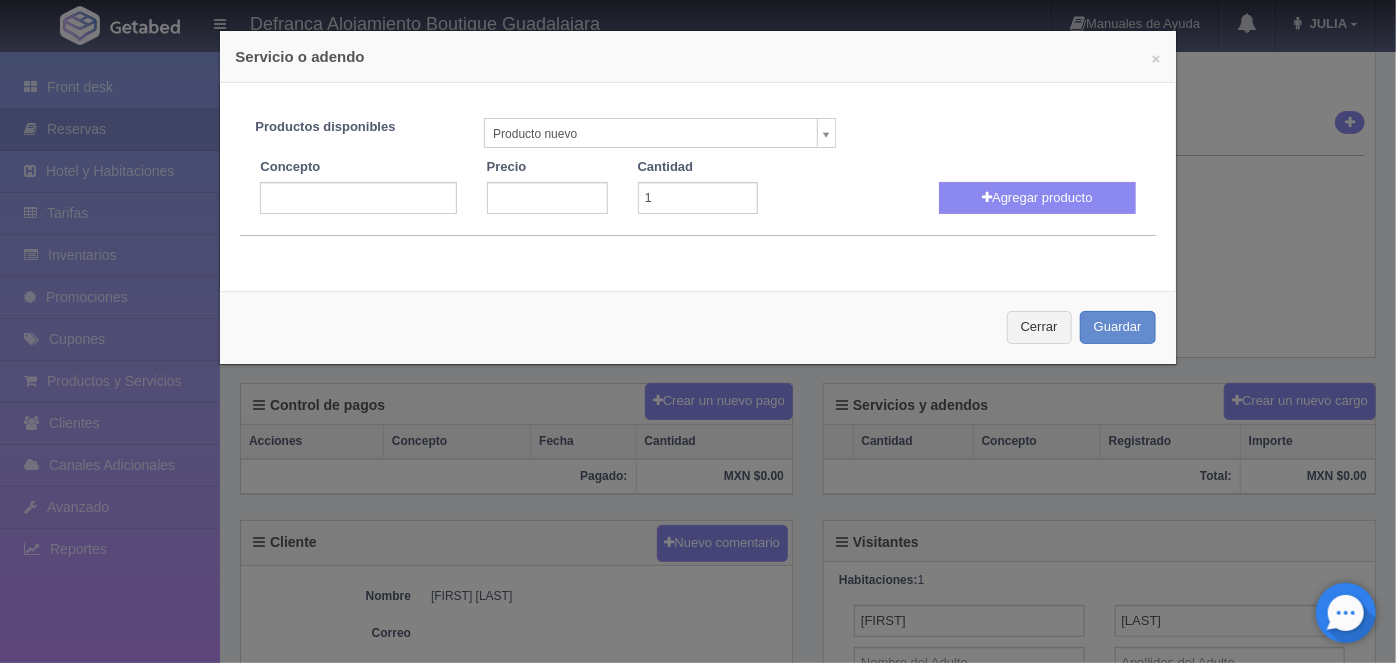 click at bounding box center (358, 198) 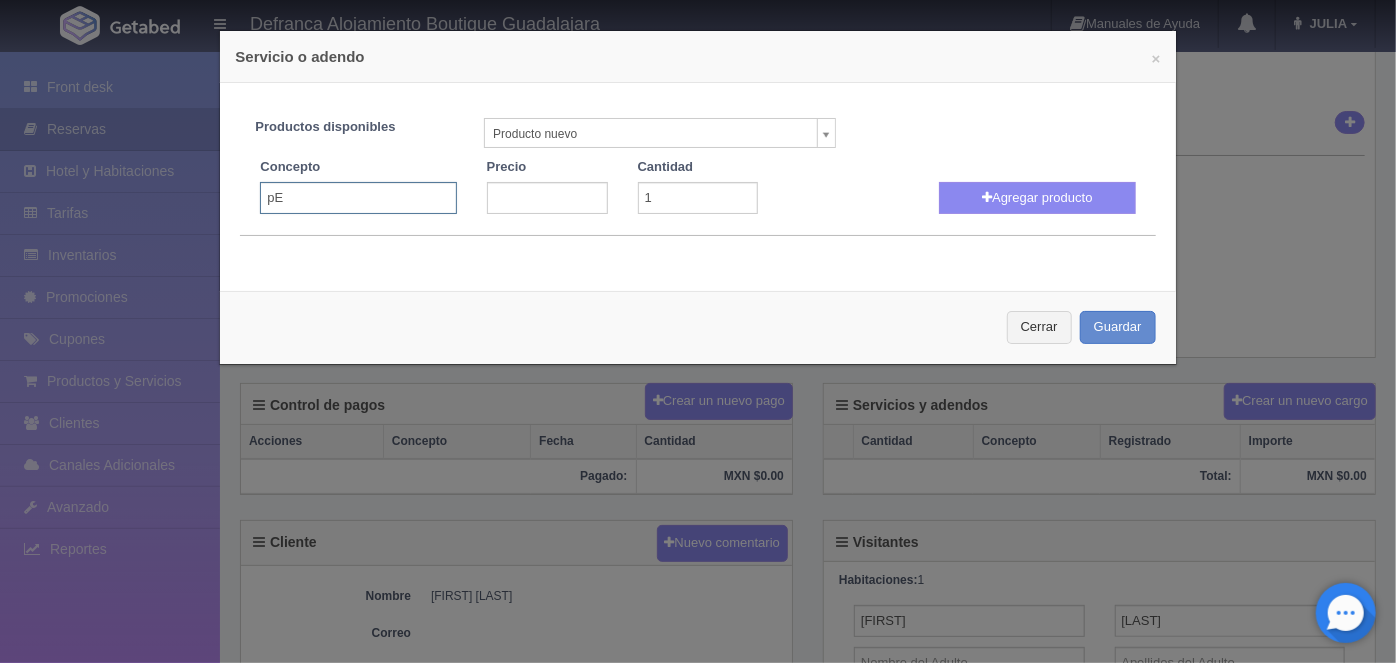 type on "p" 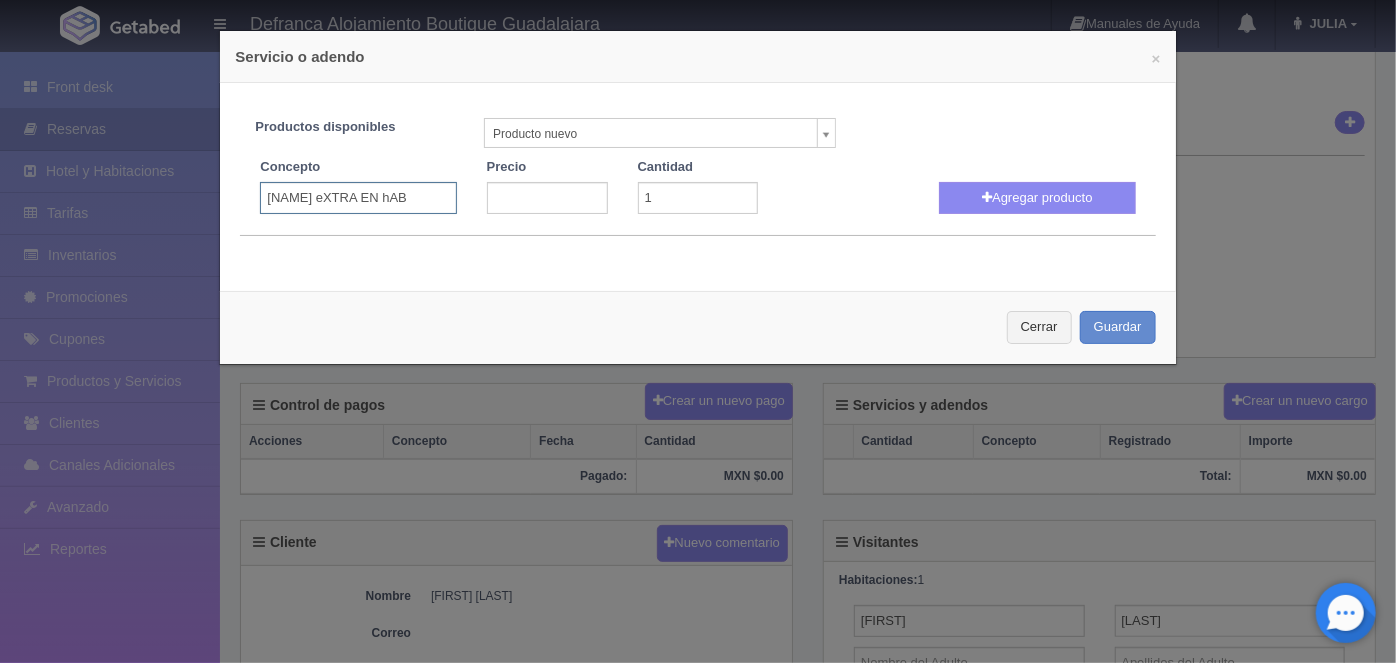 scroll, scrollTop: 0, scrollLeft: 0, axis: both 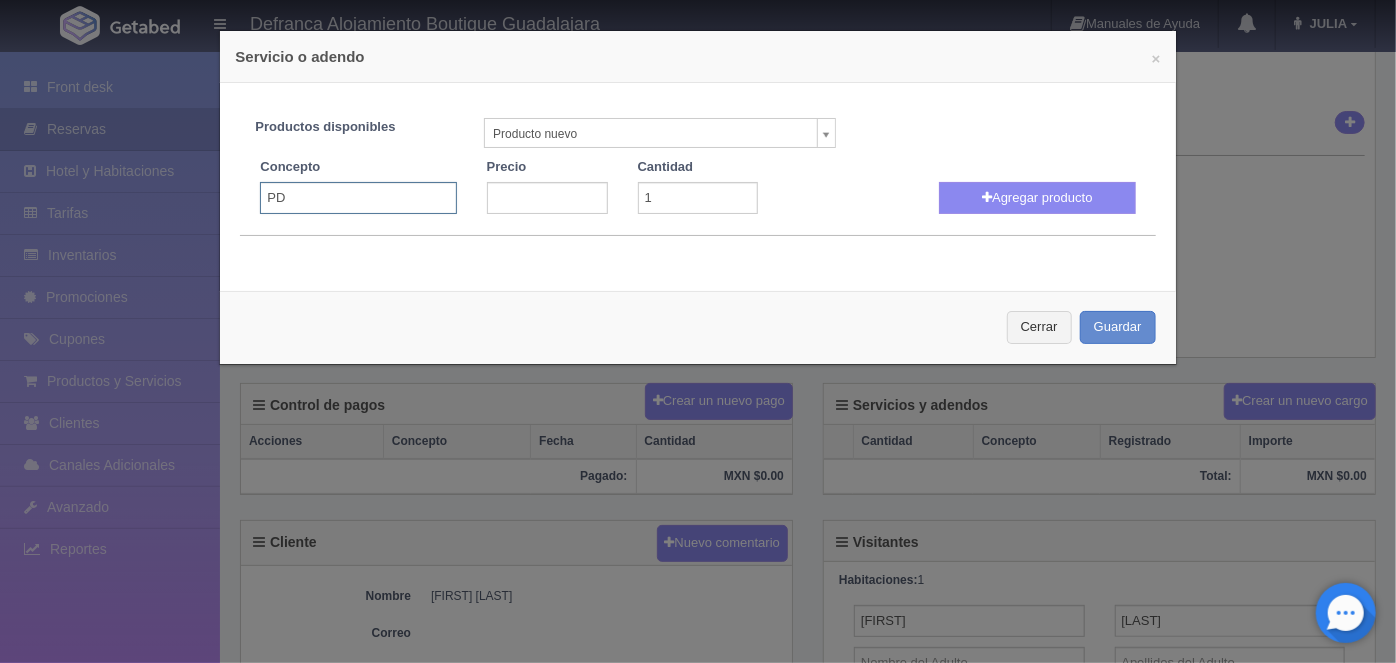 type on "P" 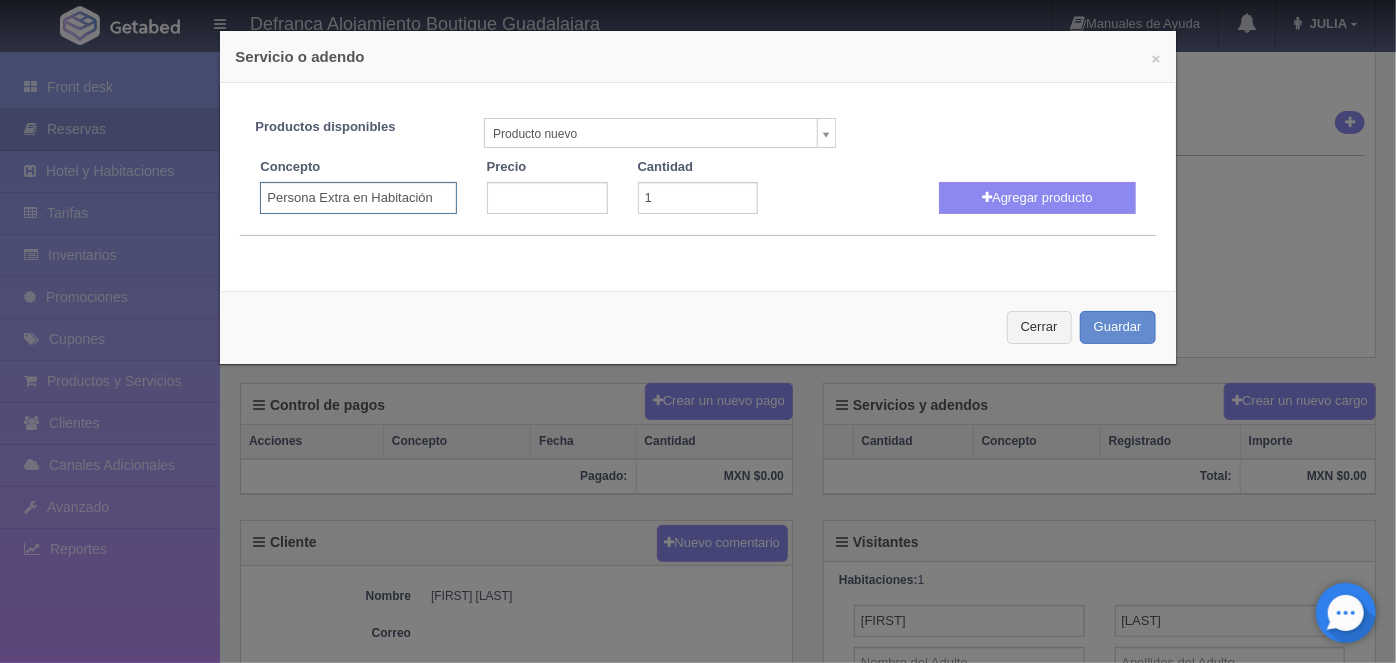 type on "Persona Extra en Habitación" 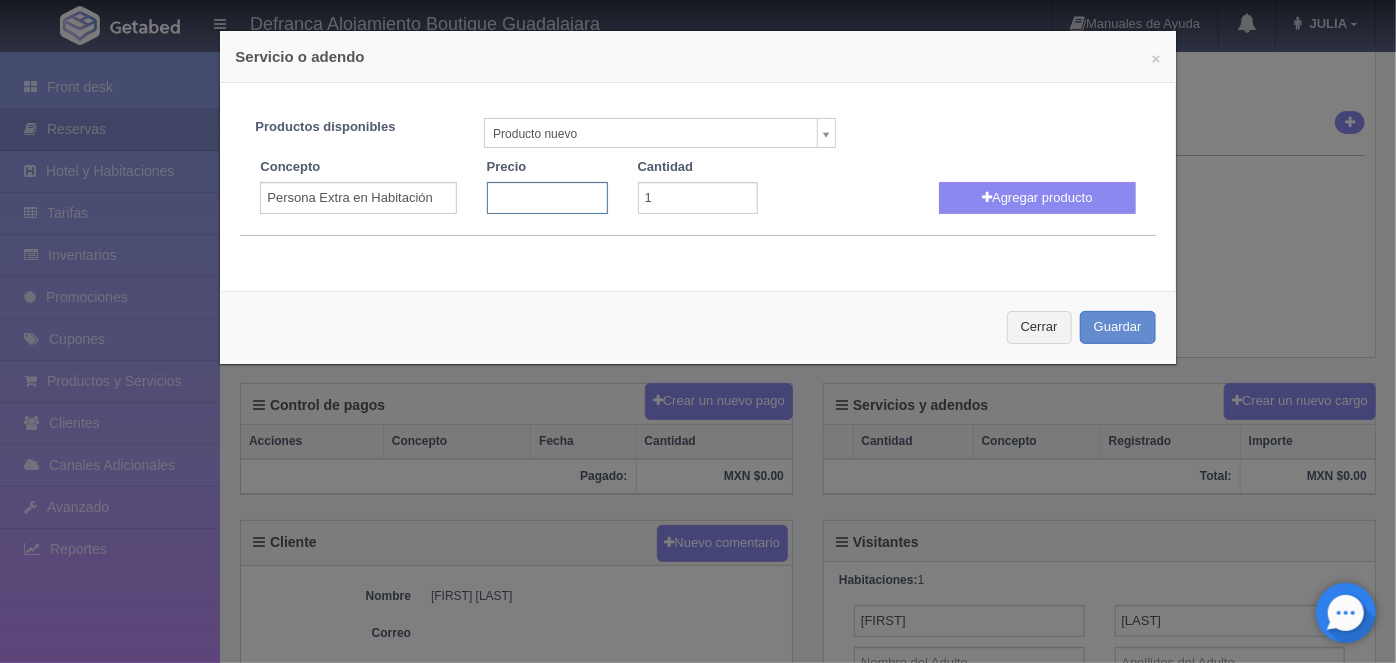 click at bounding box center (547, 198) 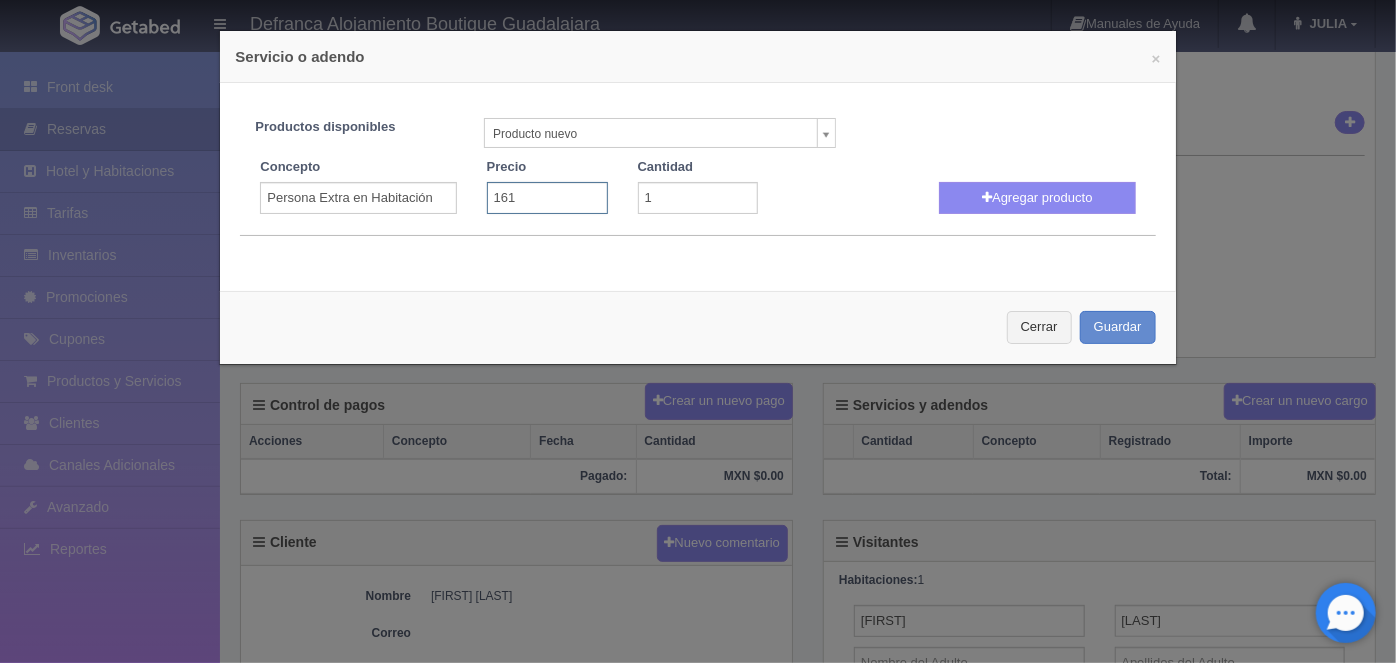 type on "1610" 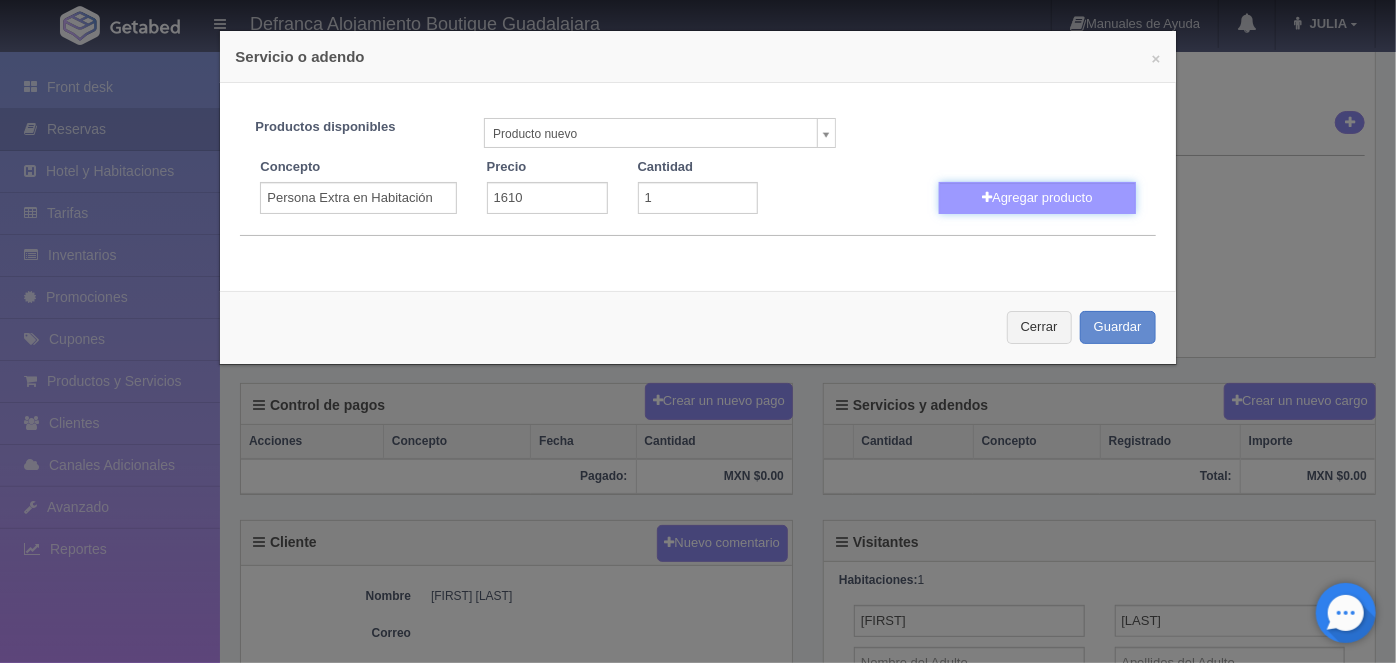 click on "Agregar producto" at bounding box center (1037, 198) 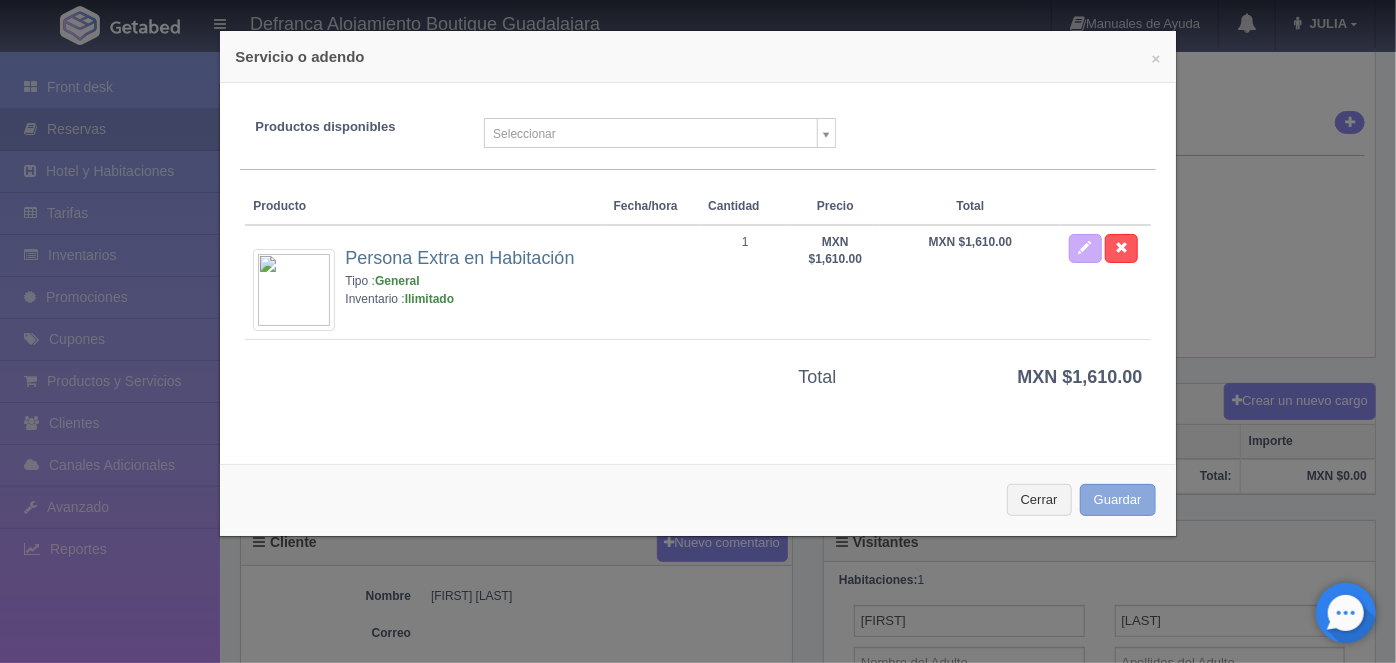 click on "Guardar" at bounding box center [1118, 500] 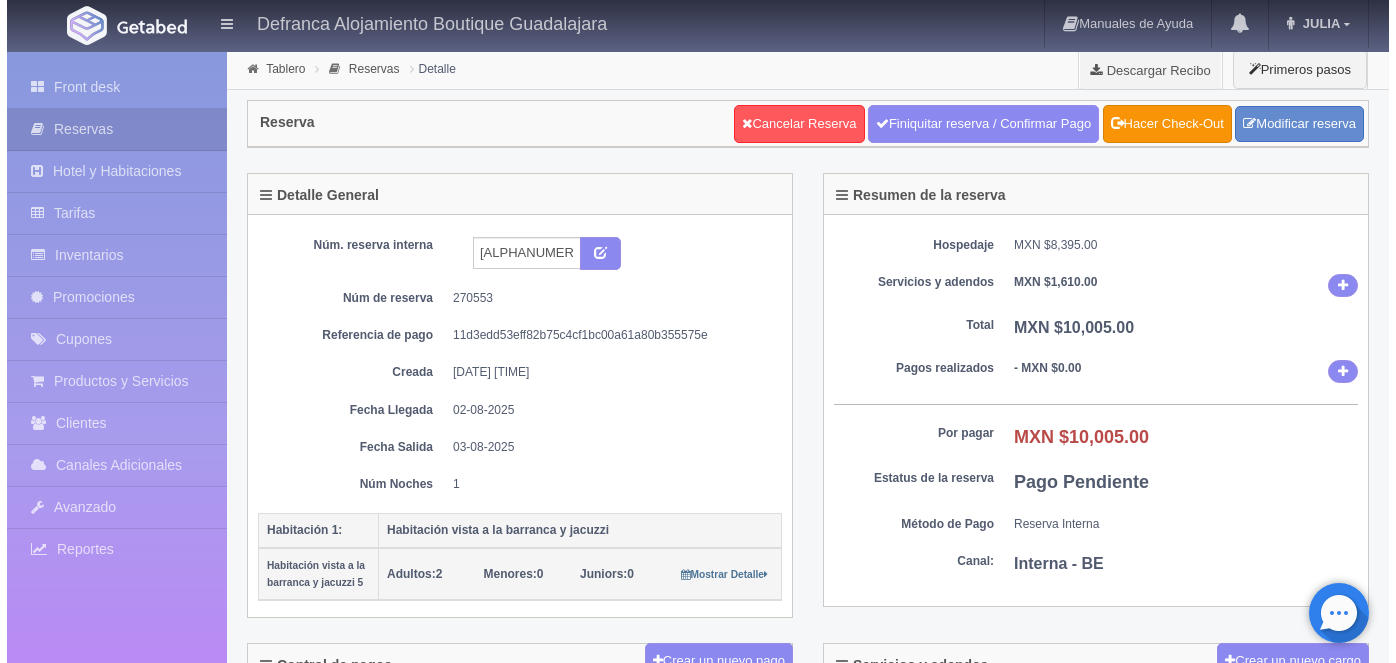 scroll, scrollTop: 286, scrollLeft: 0, axis: vertical 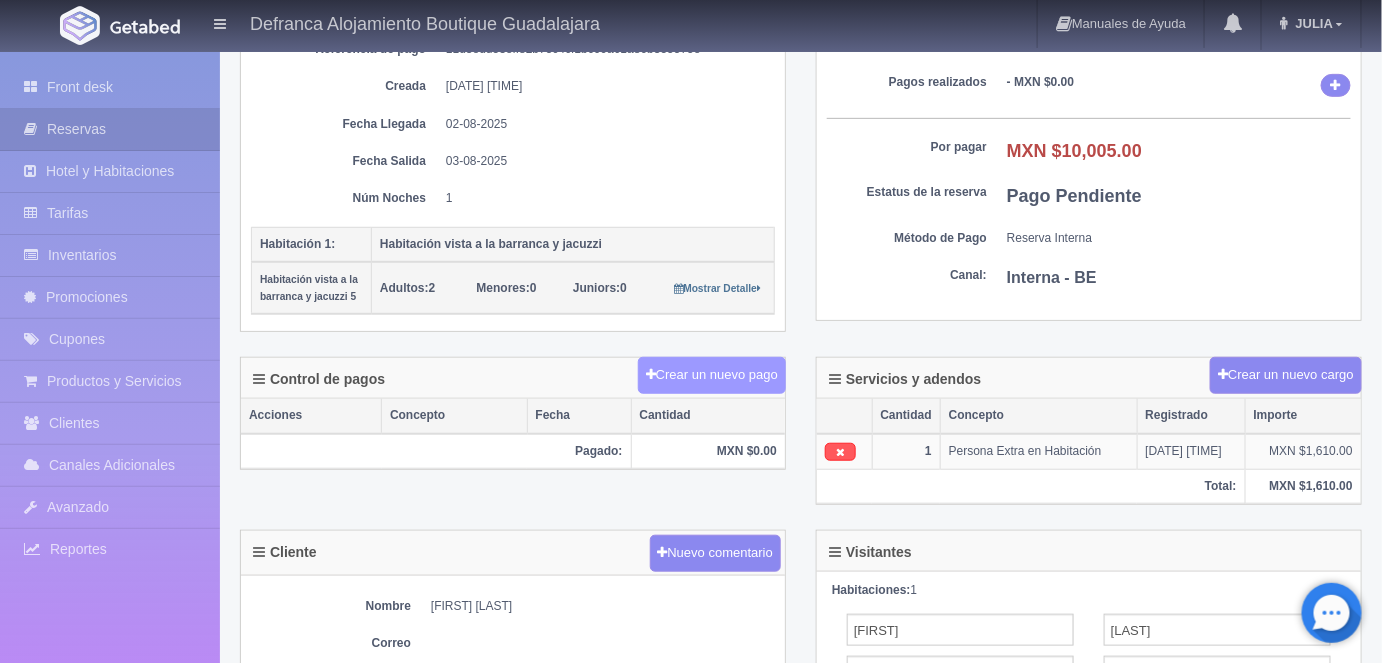 click on "Crear un nuevo pago" at bounding box center [712, 375] 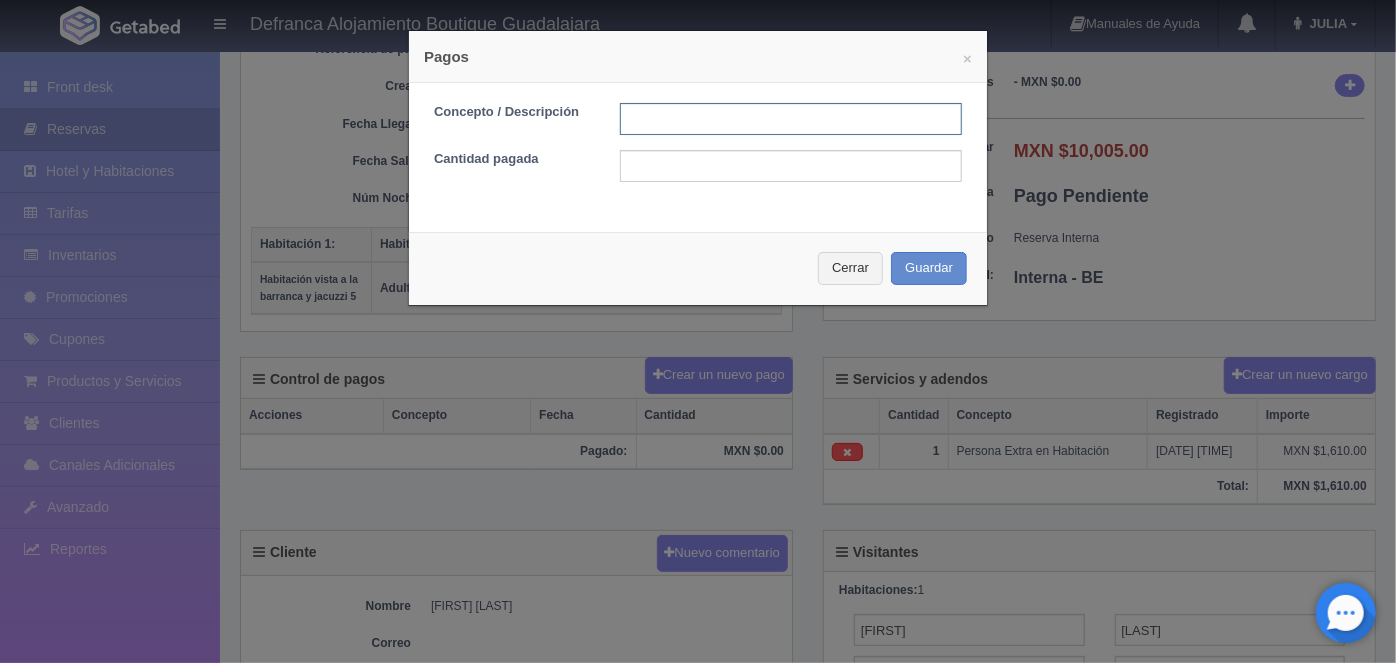 click at bounding box center (791, 119) 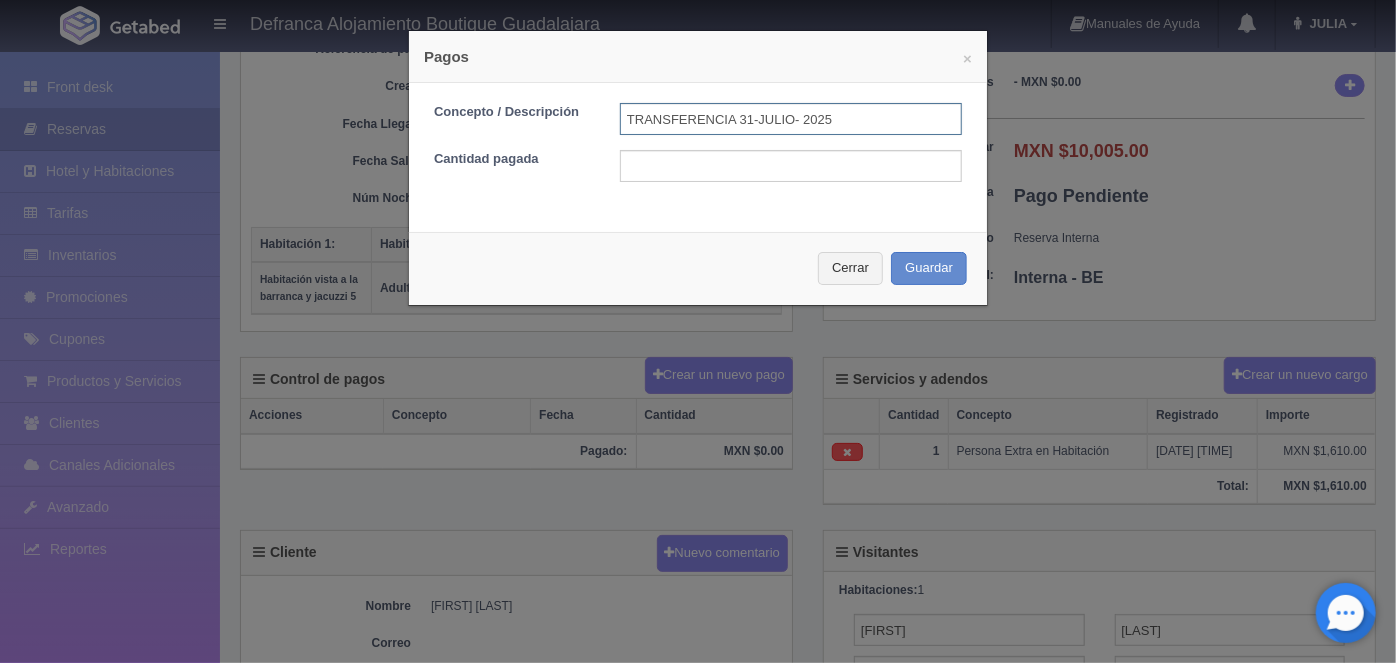 type on "TRANSFERENCIA 31-JULIO- 2025" 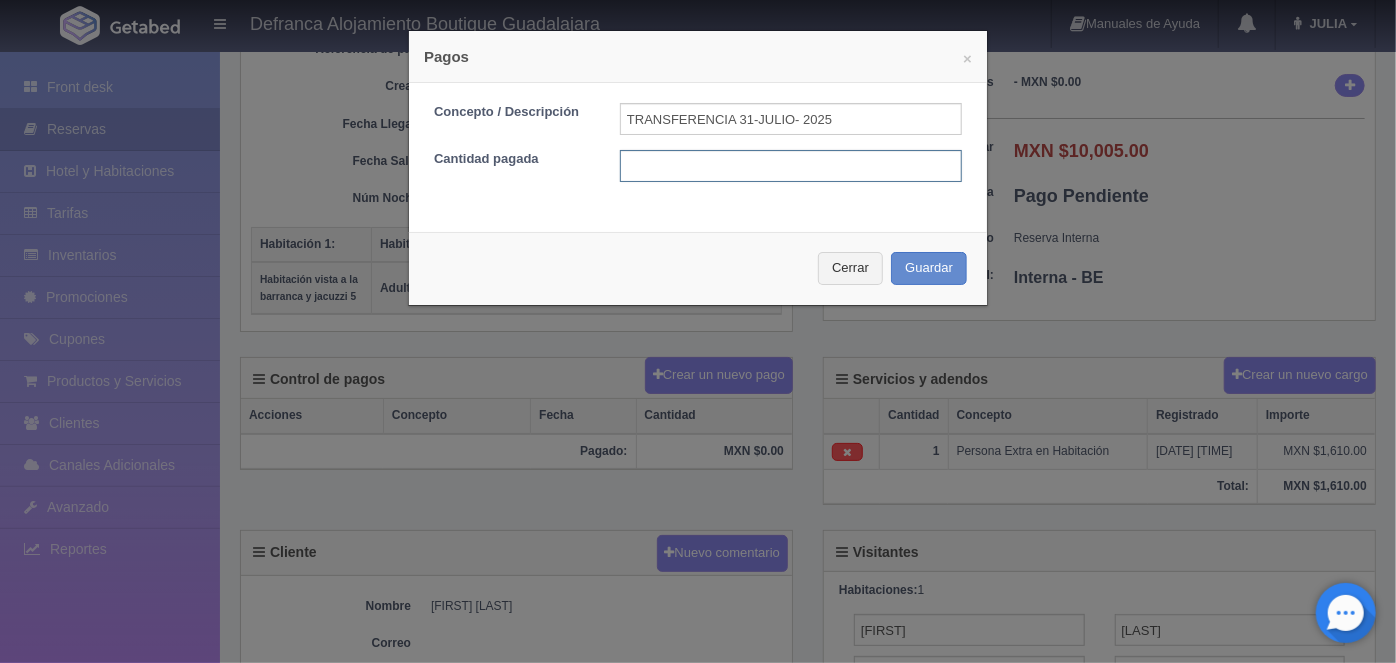 click at bounding box center [791, 166] 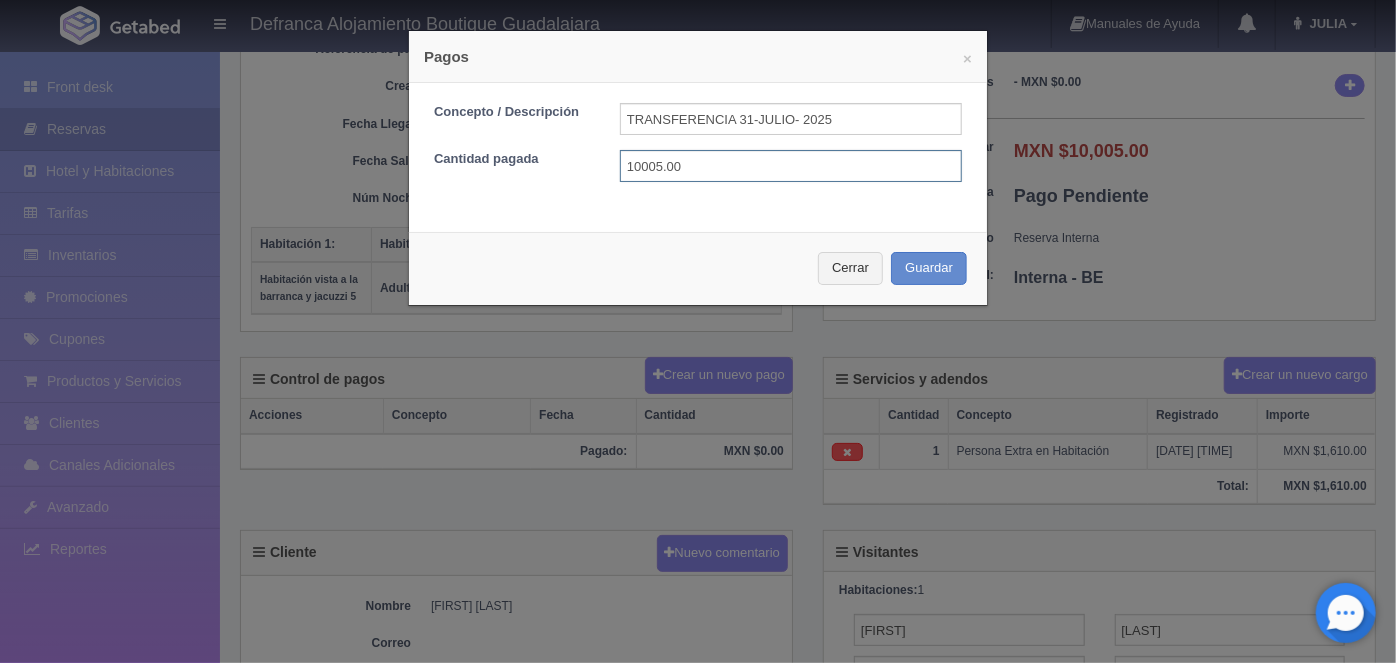 type on "10005.00" 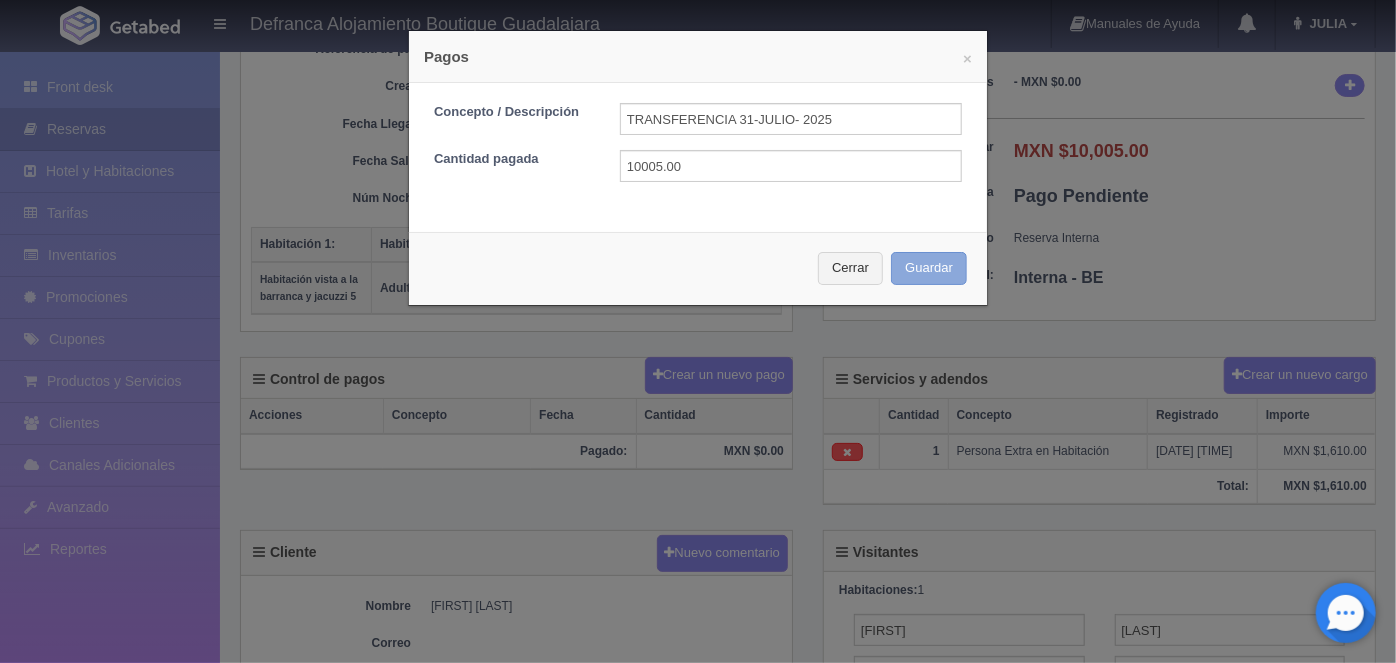 click on "Guardar" at bounding box center [929, 268] 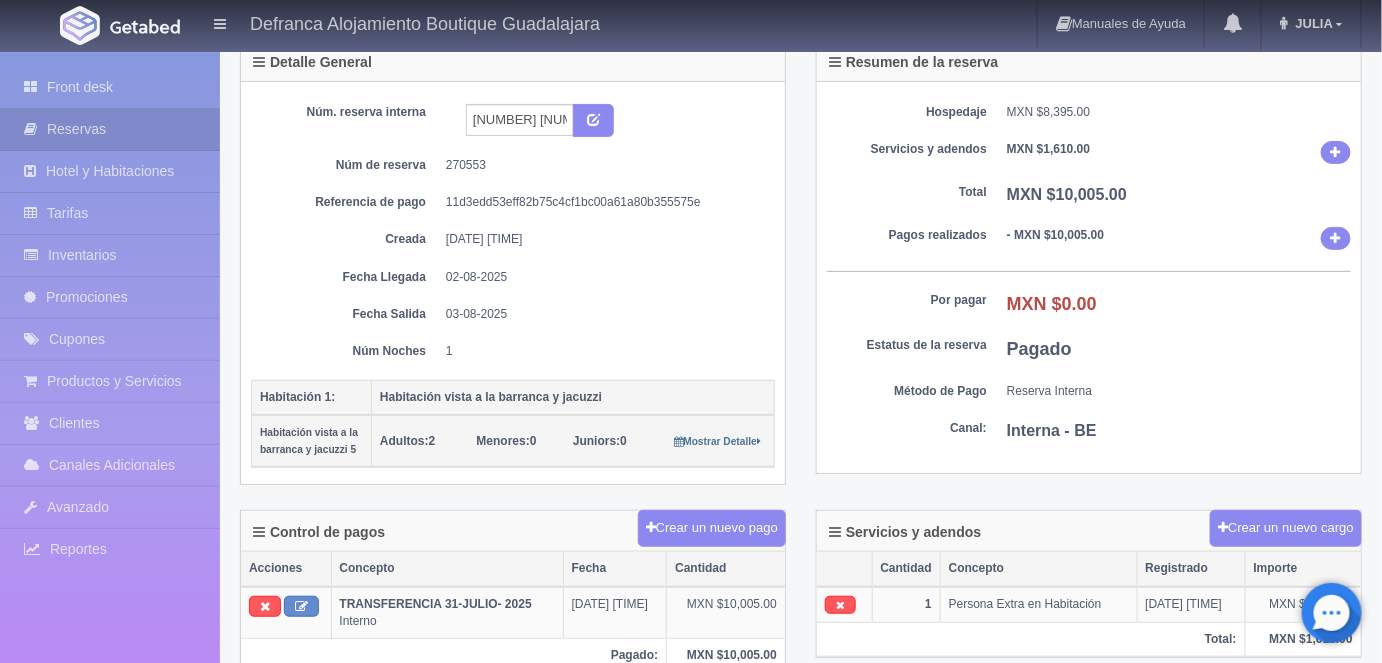 scroll, scrollTop: 0, scrollLeft: 0, axis: both 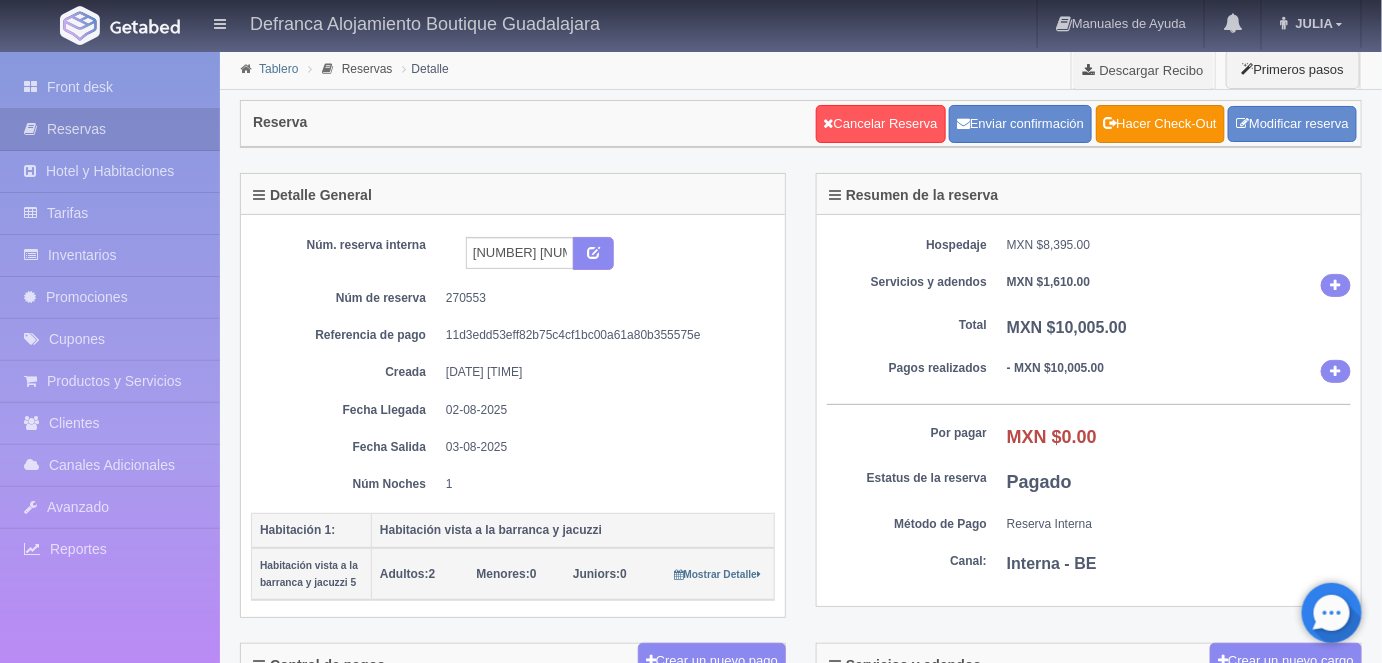 click on "Tablero" at bounding box center [278, 69] 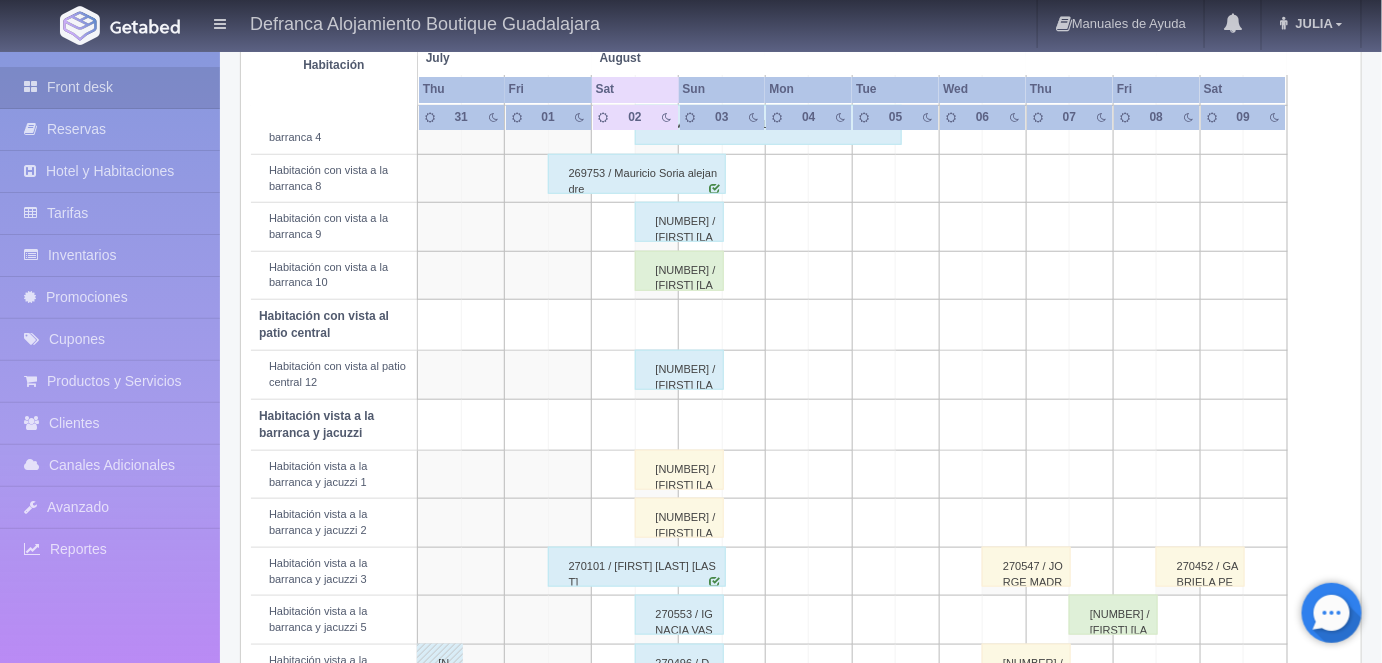 scroll, scrollTop: 525, scrollLeft: 0, axis: vertical 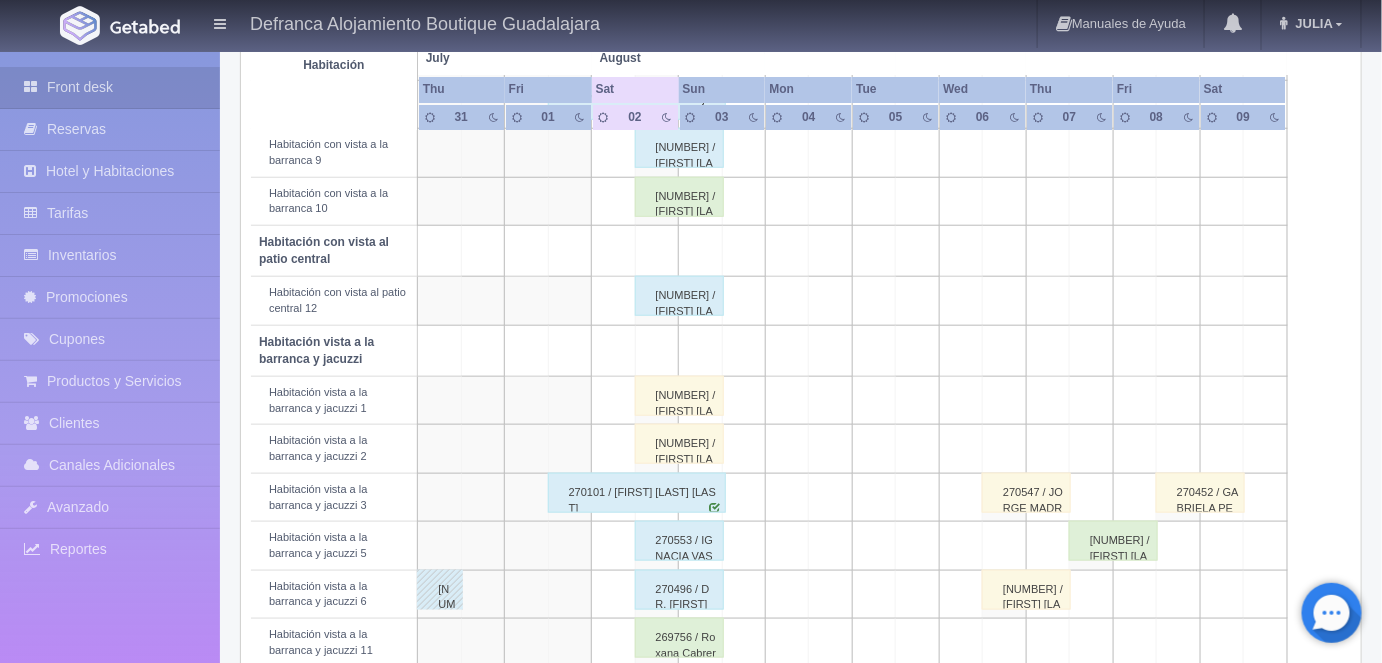 click on "[NUMBER] / [FIRST] [LAST]" at bounding box center (679, 396) 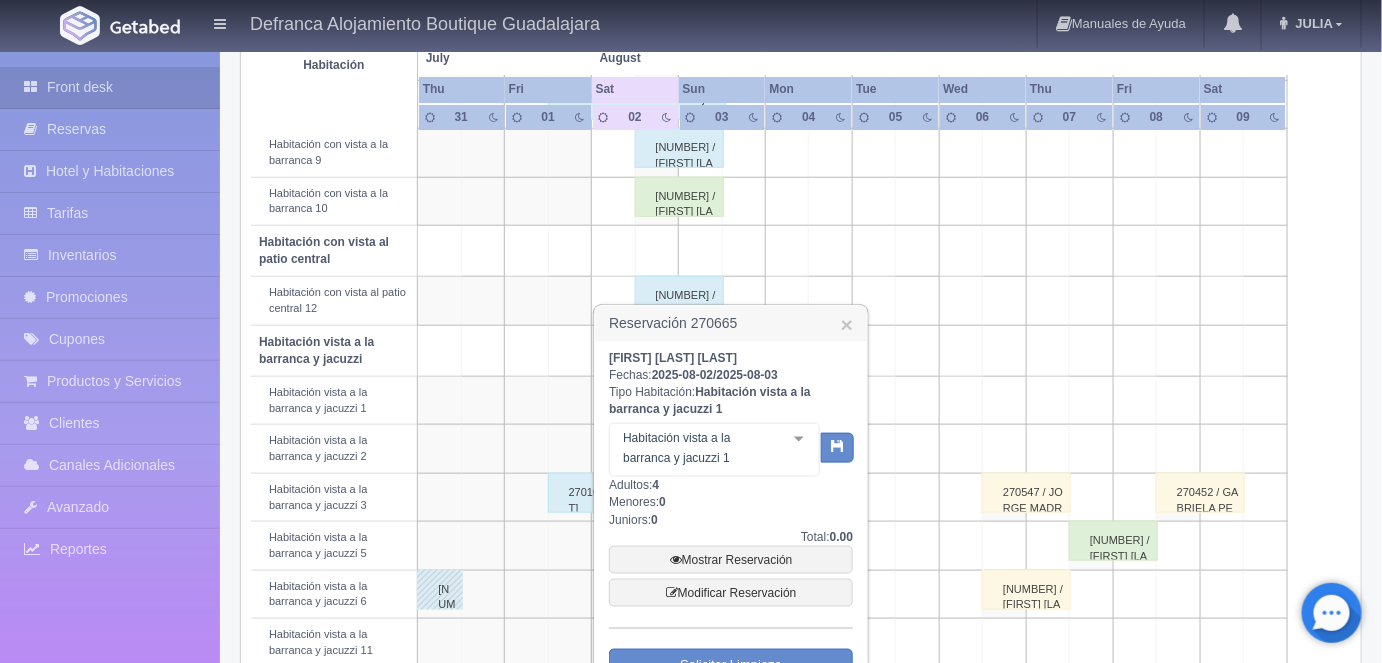 click on "Mostrar Reservación" at bounding box center (731, 560) 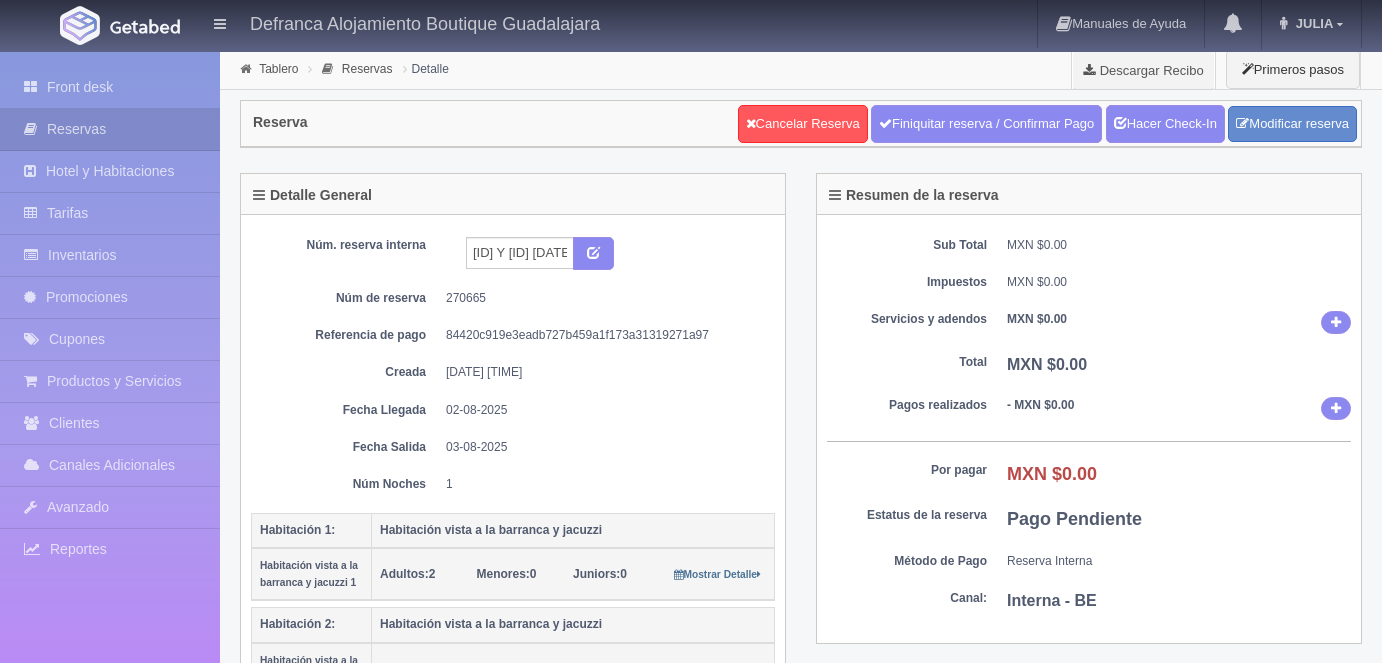 scroll, scrollTop: 0, scrollLeft: 0, axis: both 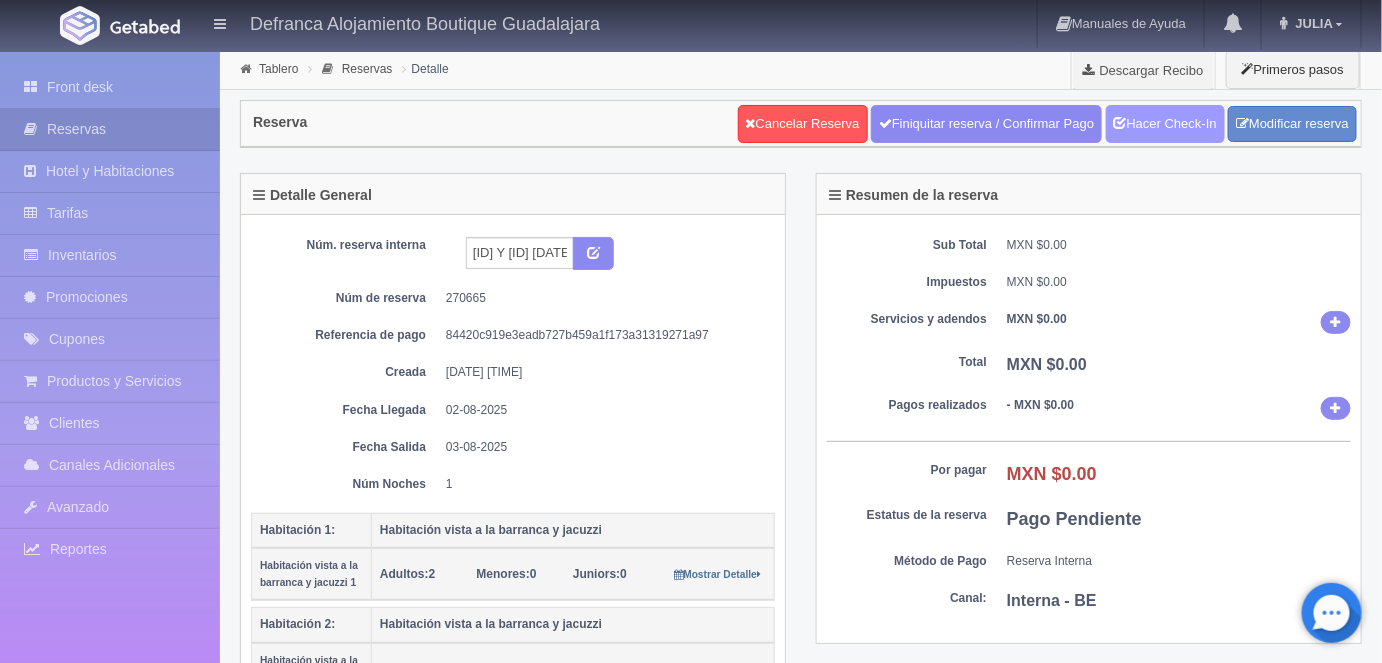 click on "Hacer Check-In" at bounding box center (1165, 124) 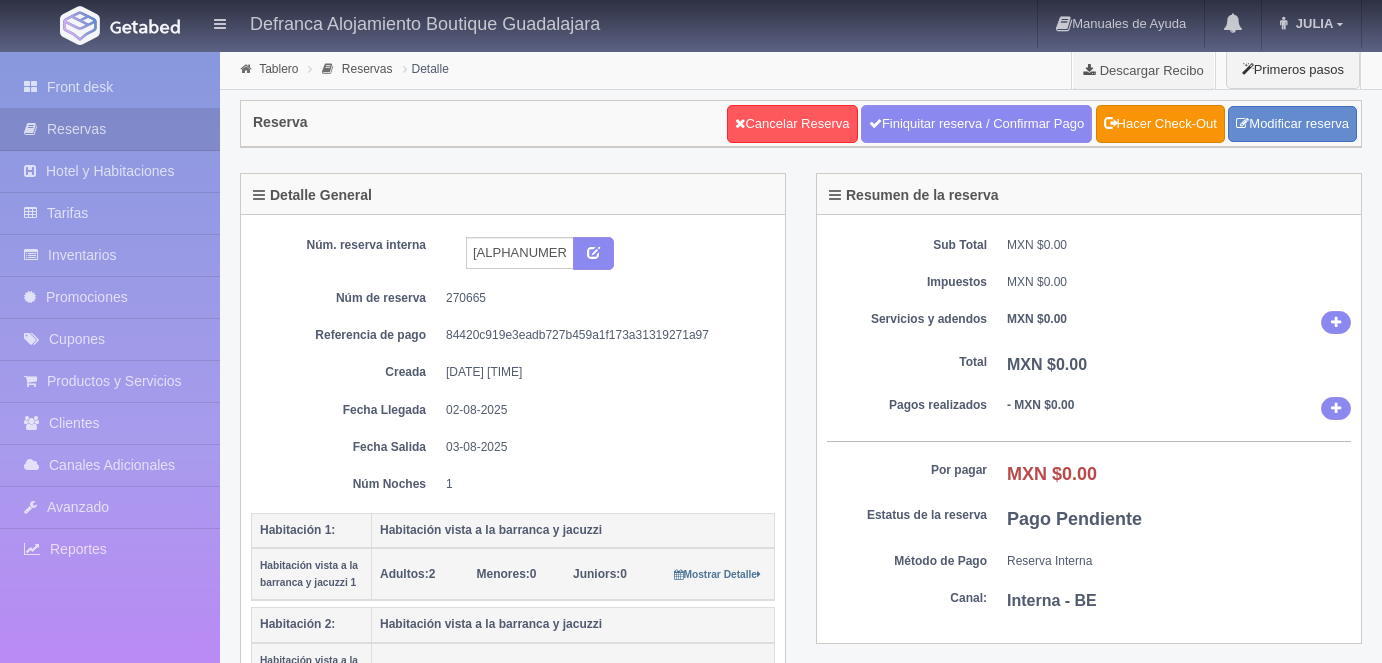 scroll, scrollTop: 0, scrollLeft: 0, axis: both 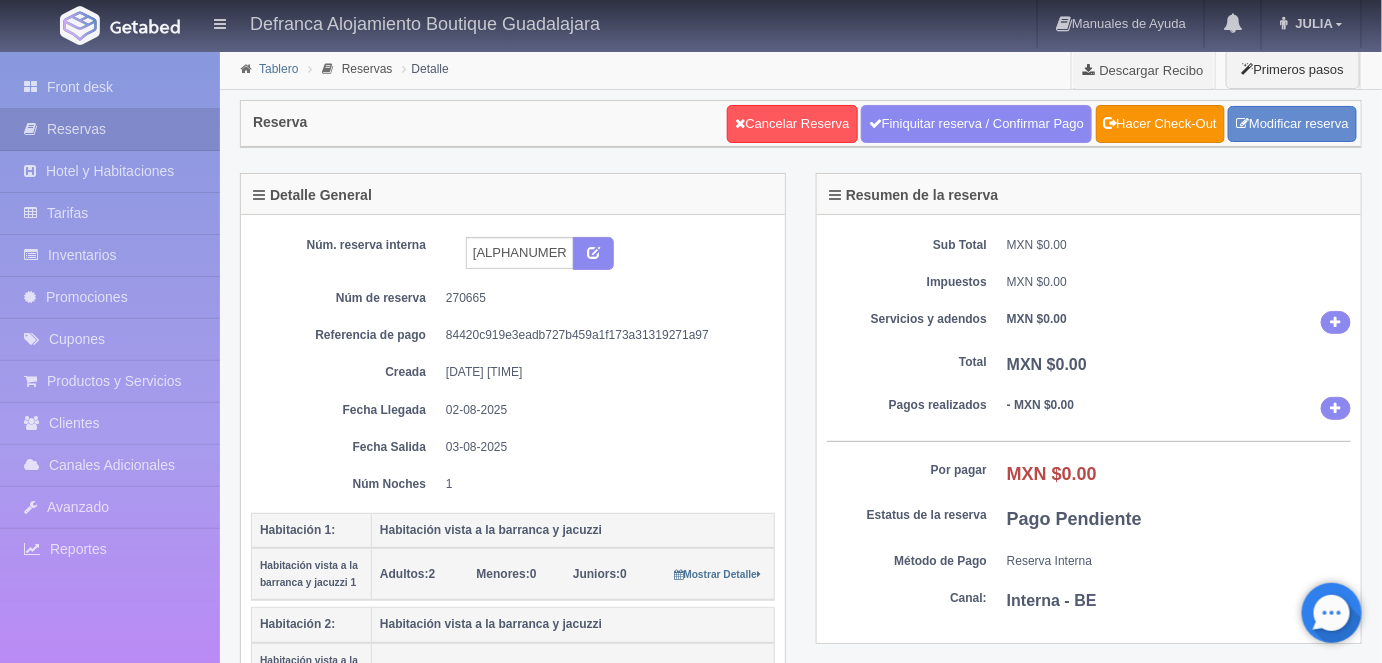 click on "Tablero" at bounding box center [278, 69] 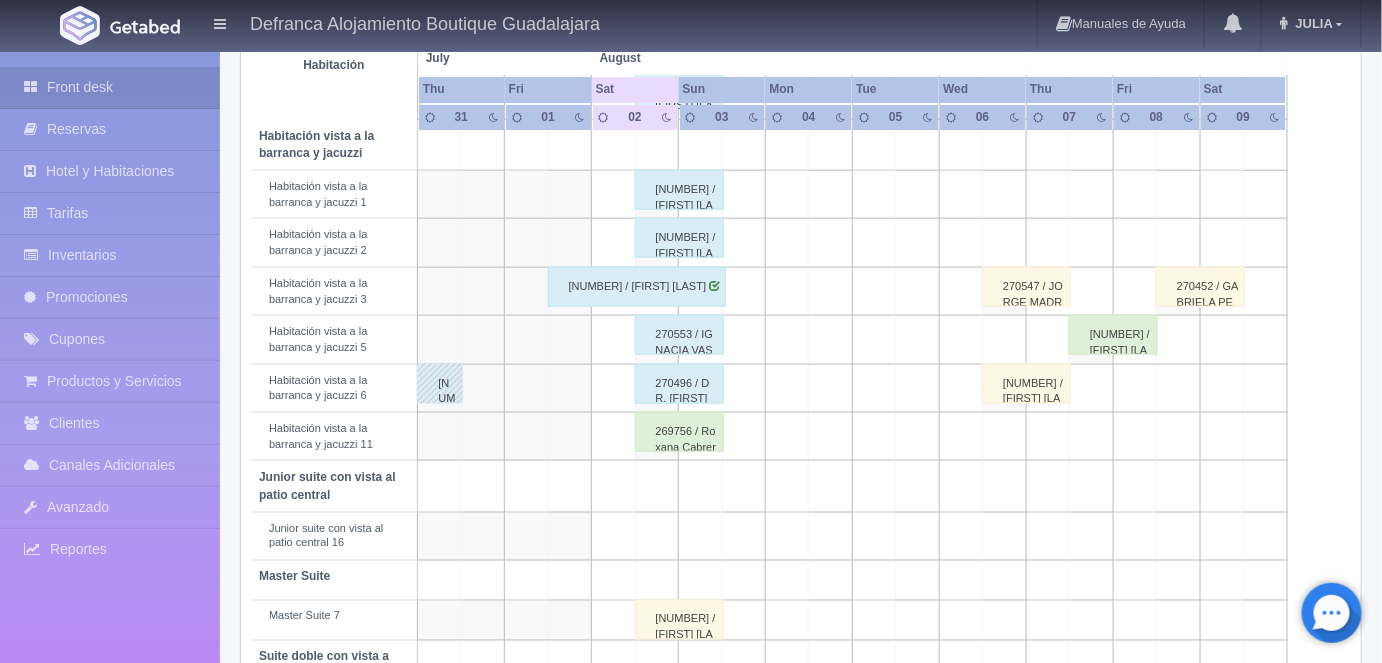 scroll, scrollTop: 769, scrollLeft: 0, axis: vertical 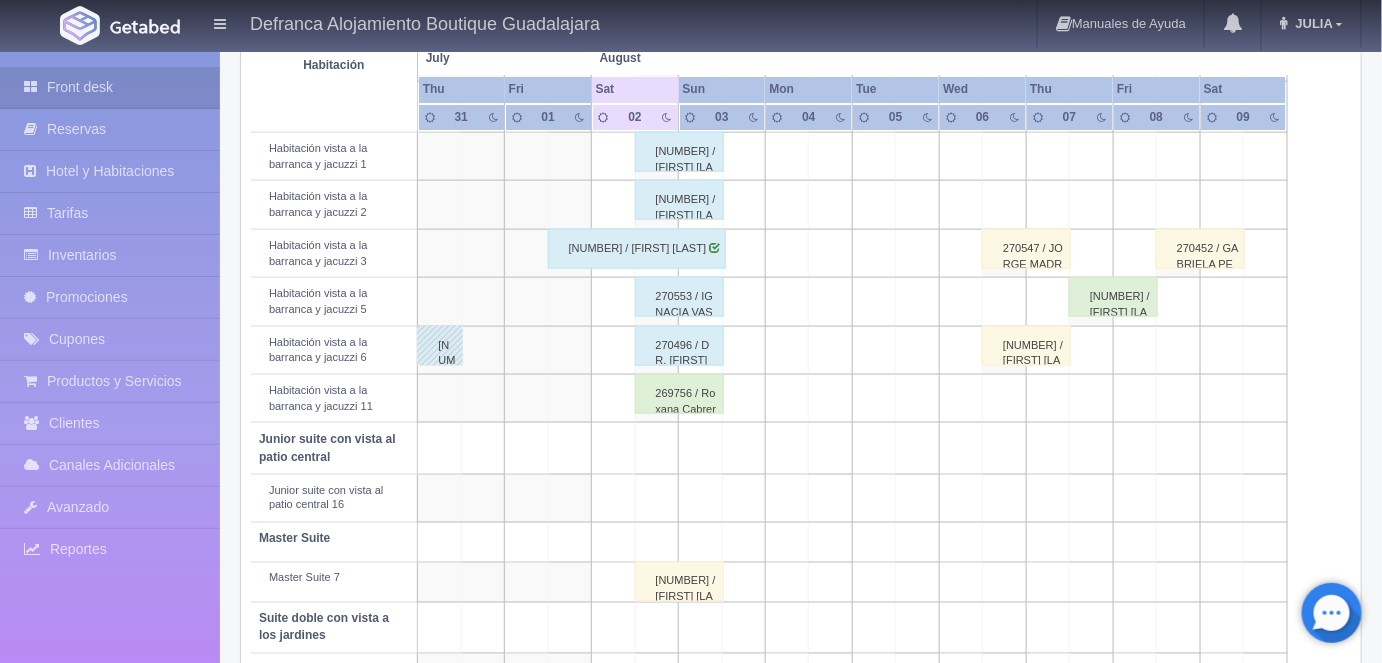 click on "269756 / Roxana Cabrera Gonzalez" at bounding box center [679, 394] 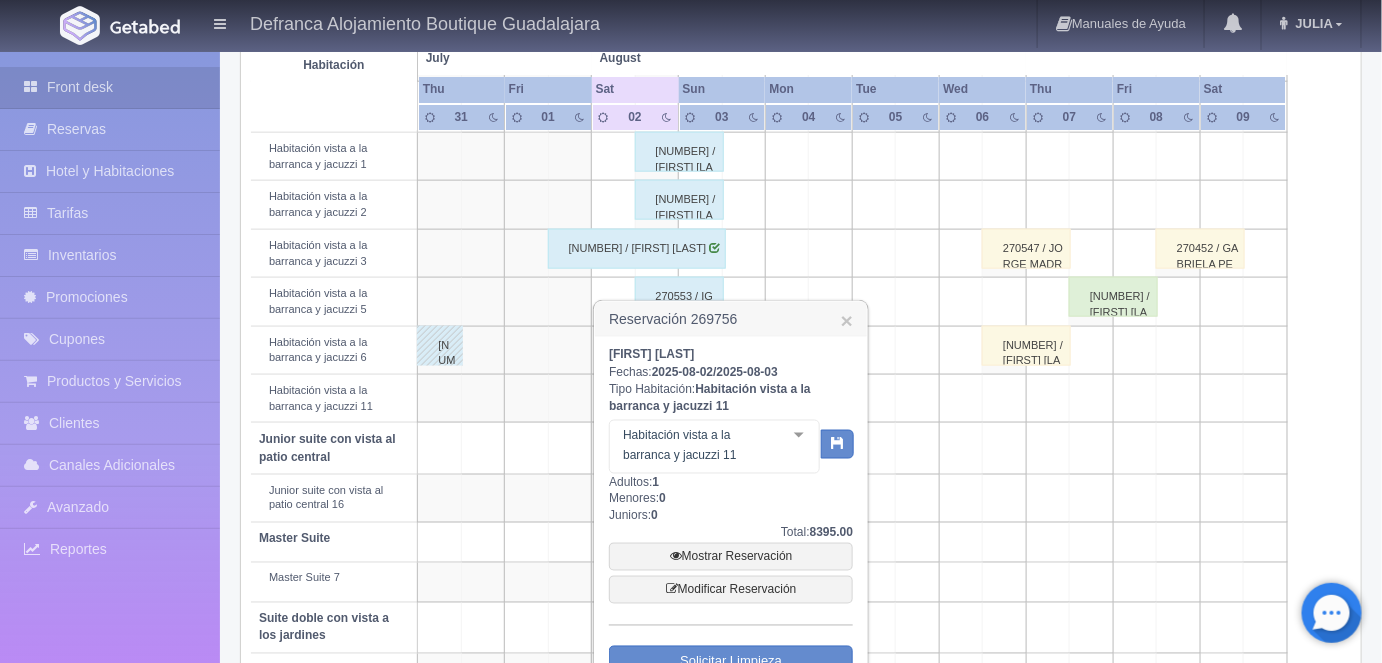click on "Mostrar Reservación" at bounding box center (731, 557) 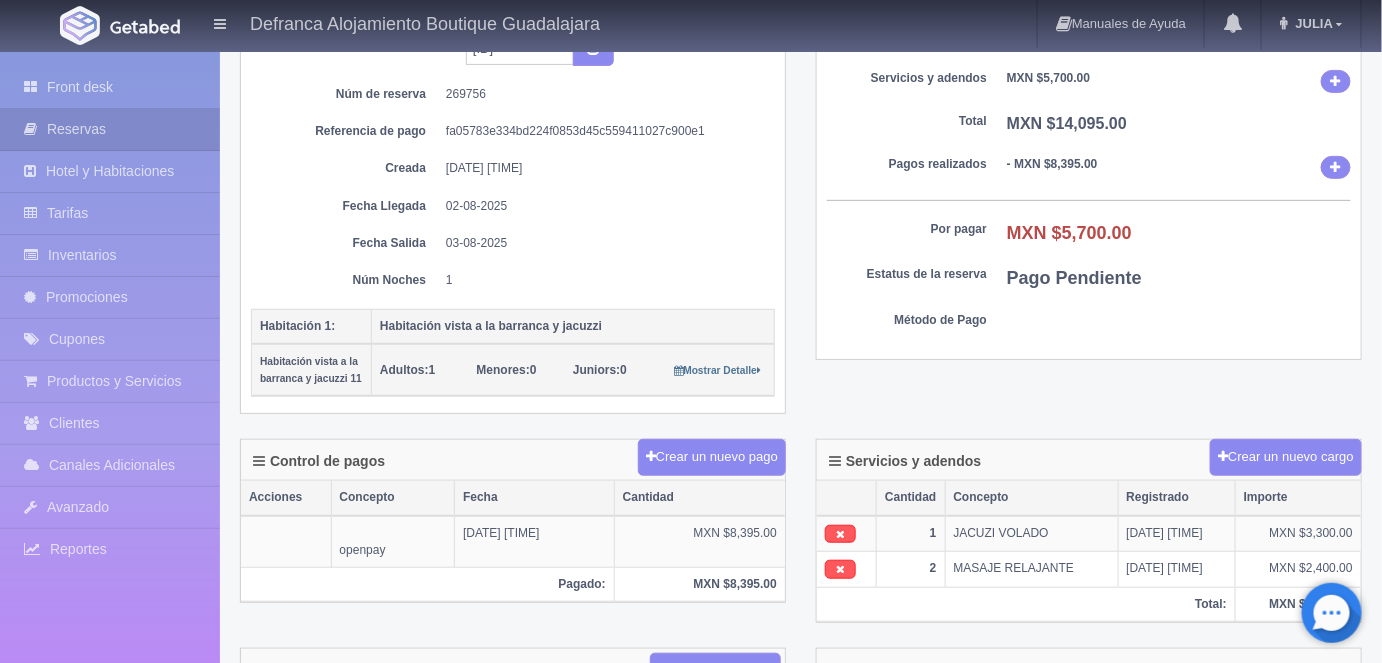 scroll, scrollTop: 221, scrollLeft: 0, axis: vertical 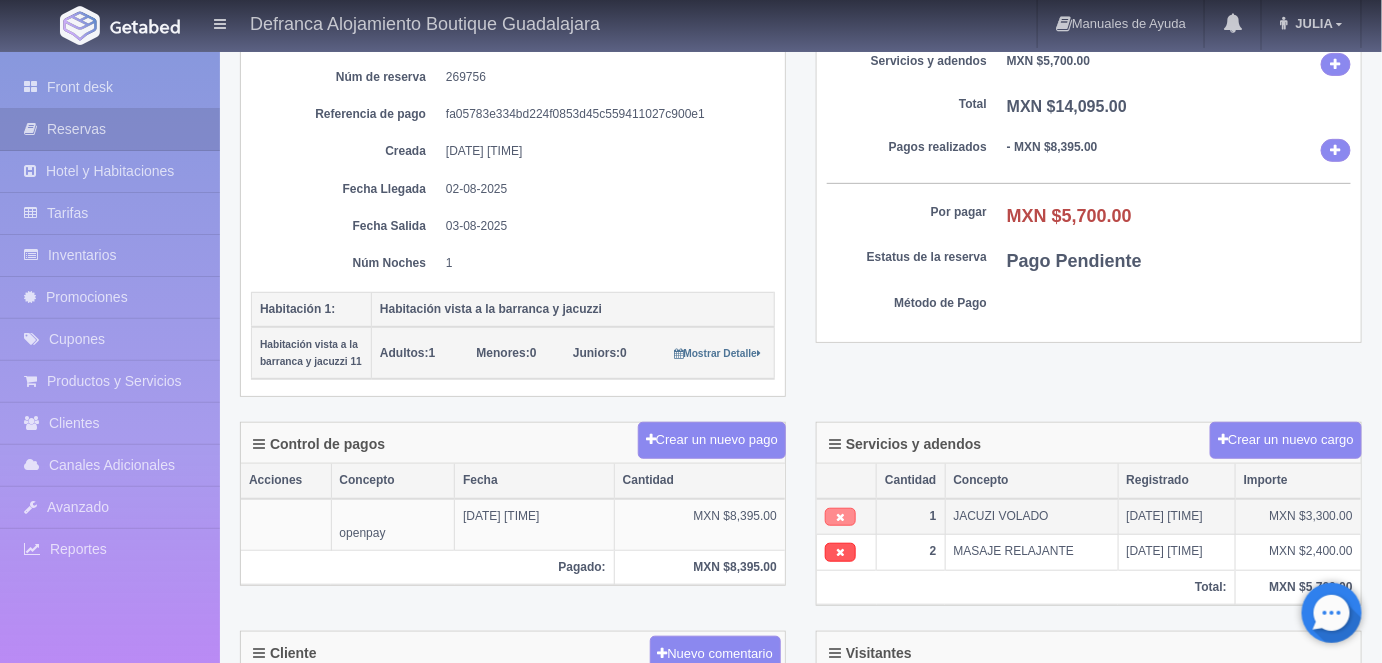 click at bounding box center [840, 517] 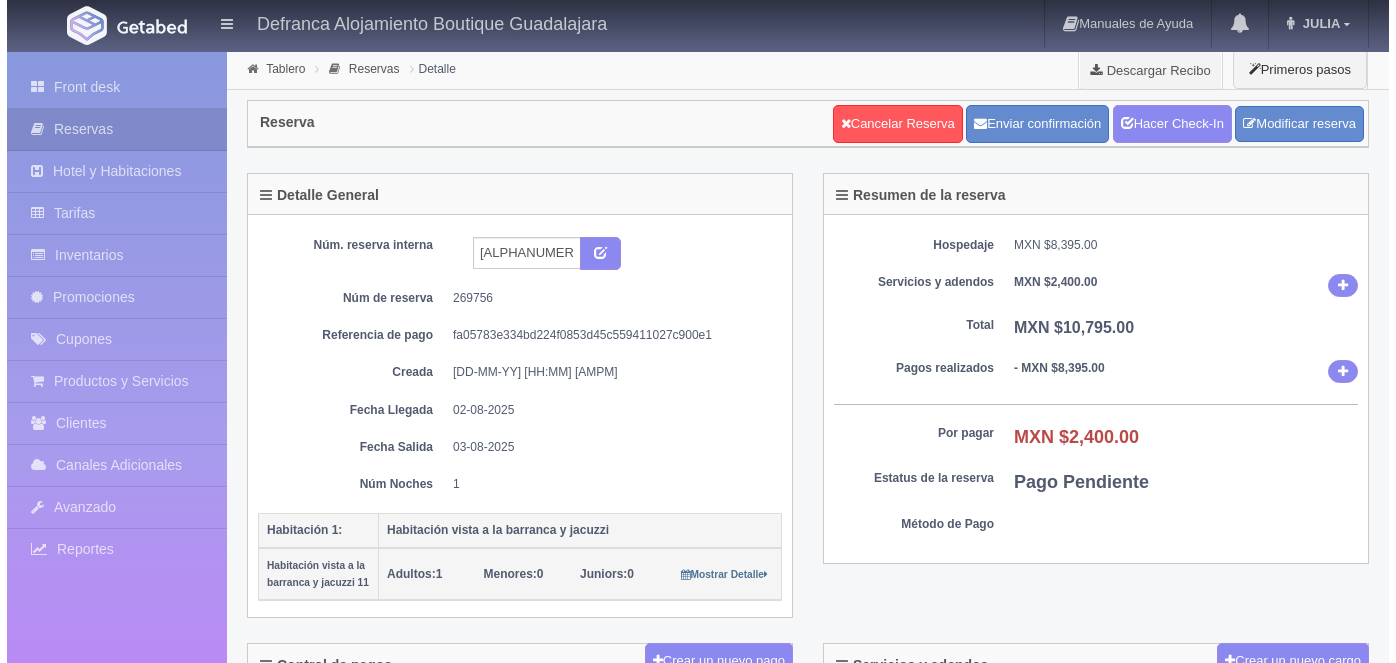 scroll, scrollTop: 221, scrollLeft: 0, axis: vertical 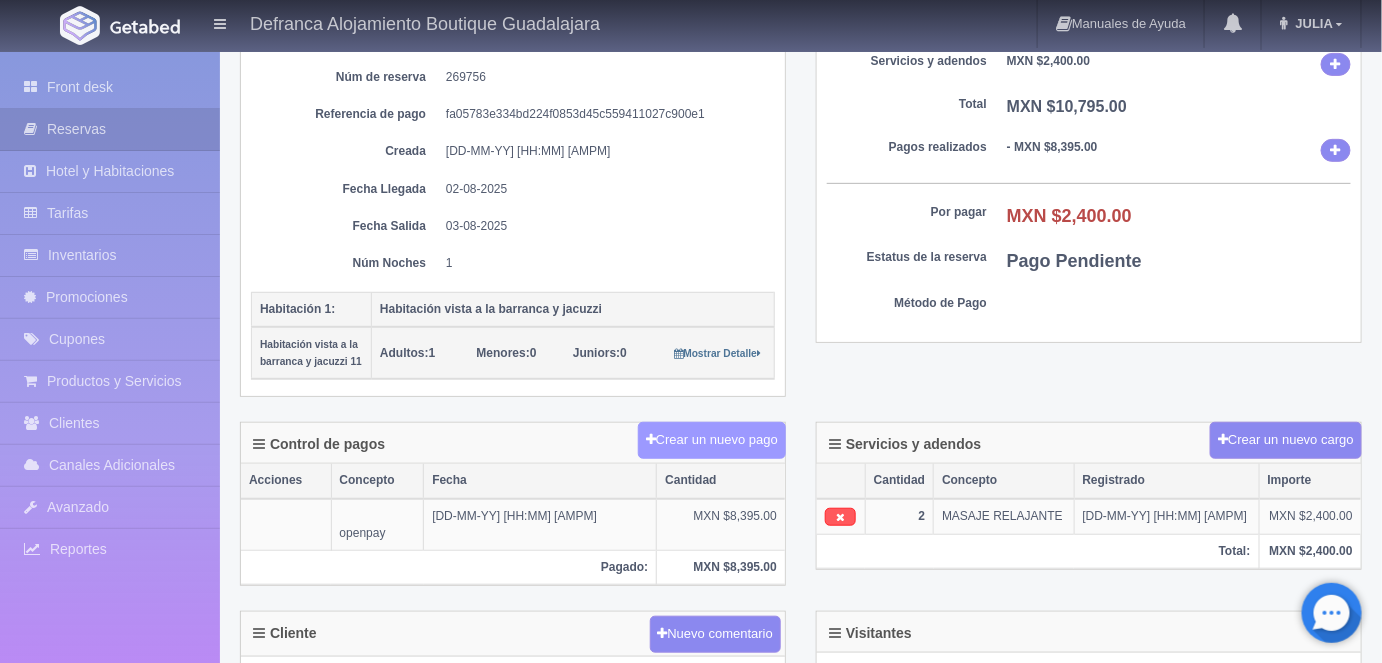 click on "Crear un nuevo pago" at bounding box center [712, 440] 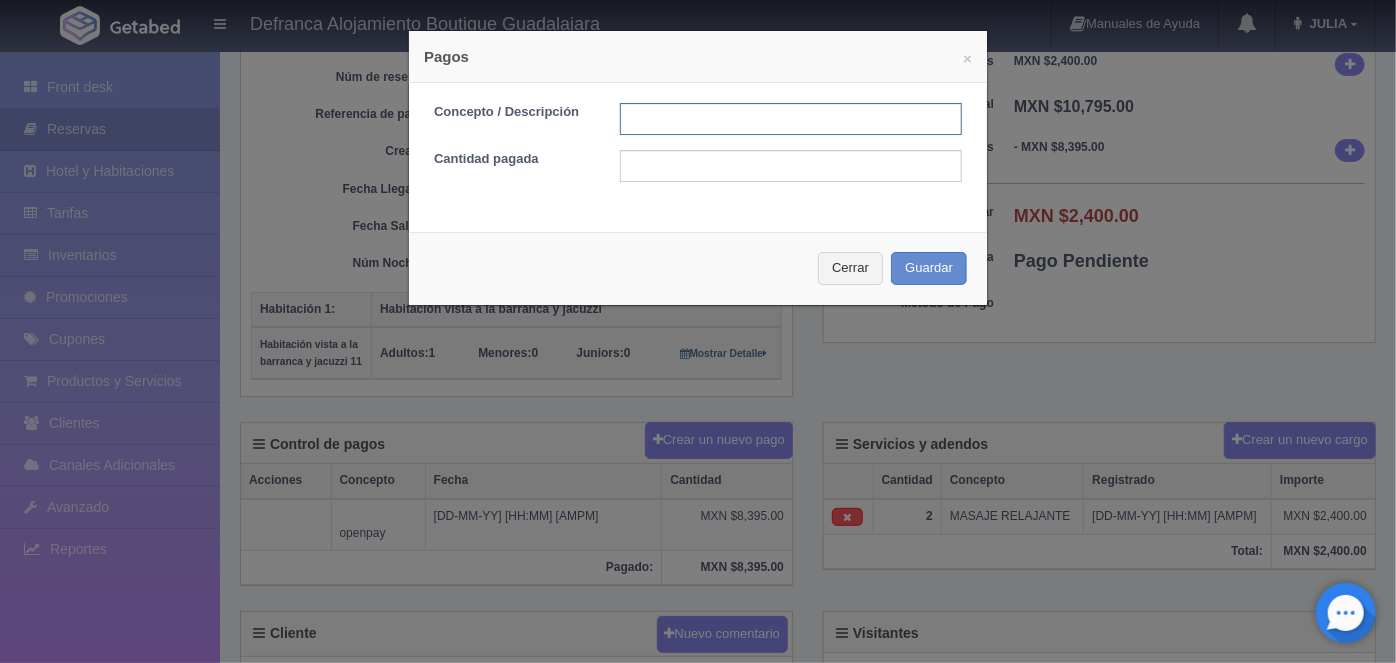 click at bounding box center (791, 119) 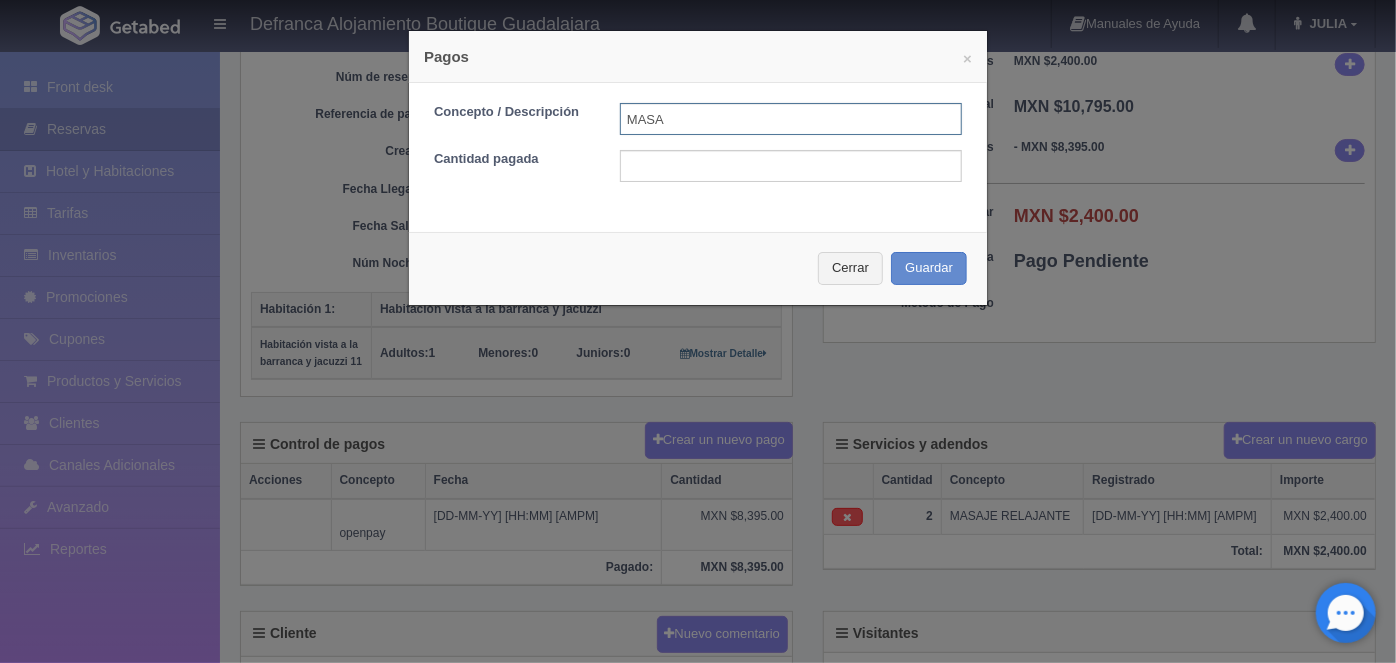 type on "MASAJES PAGO CON TARJETA" 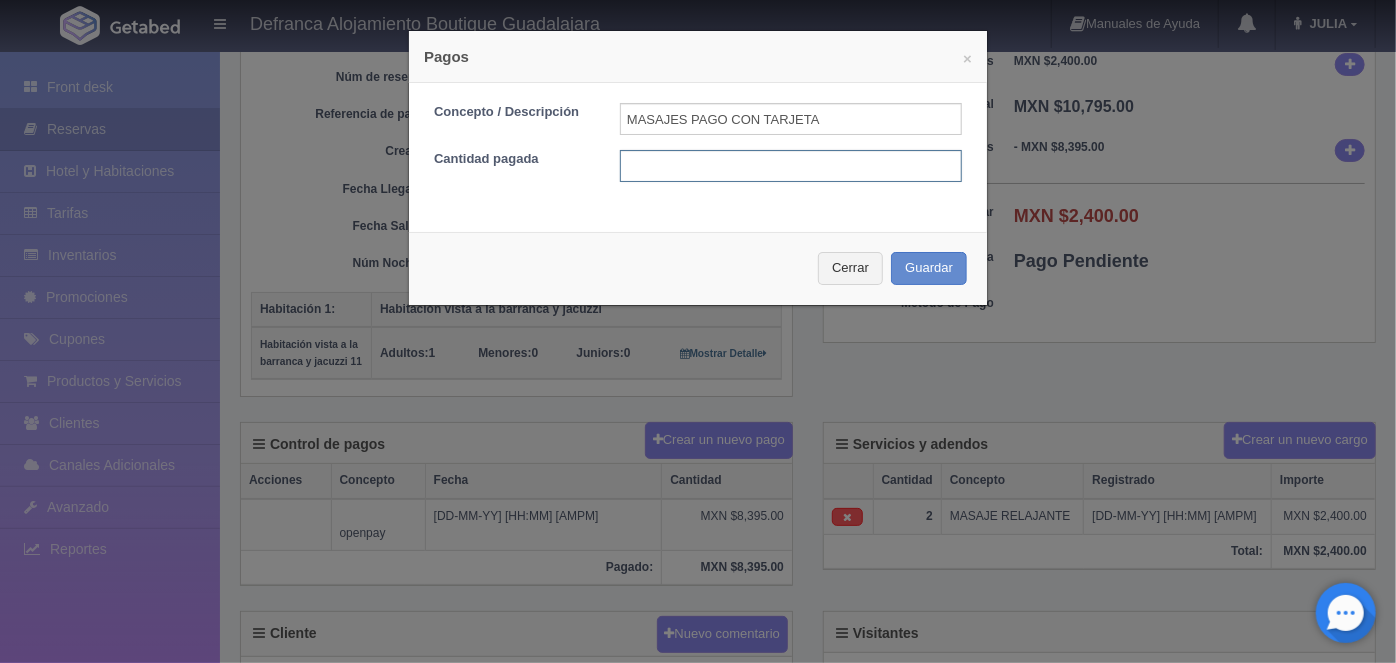 click at bounding box center [791, 166] 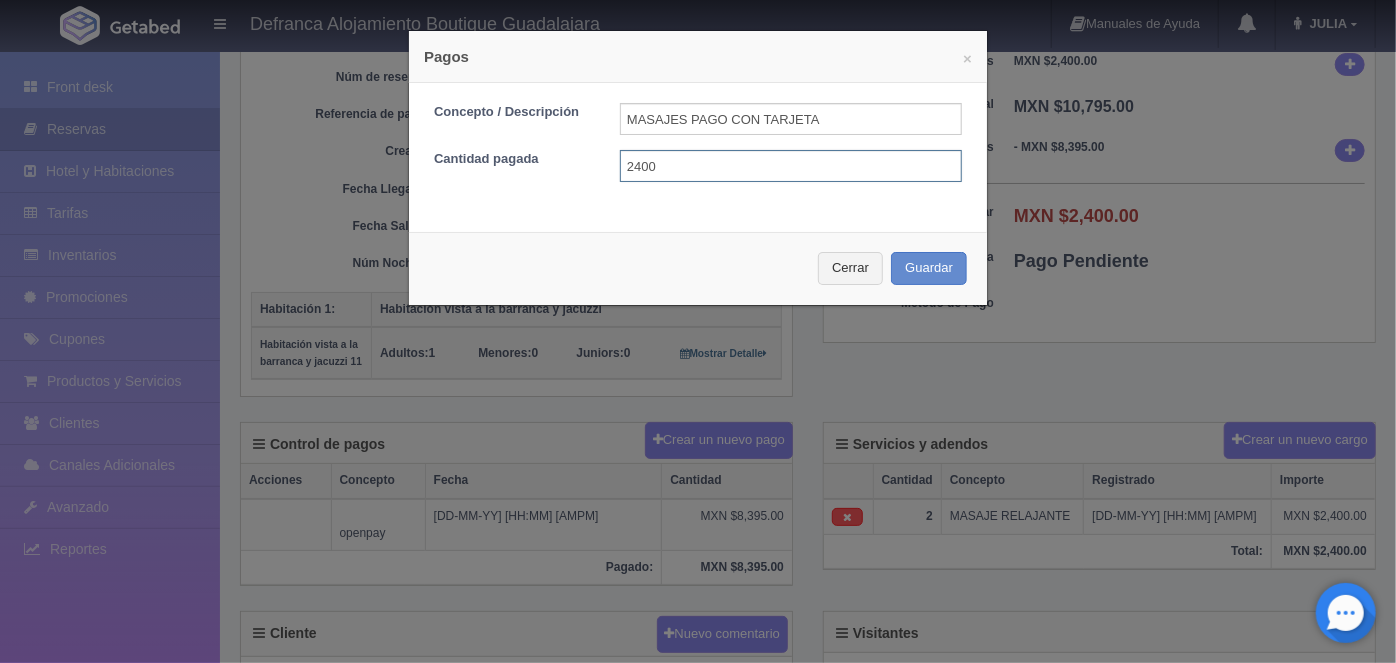 type on "2400.00" 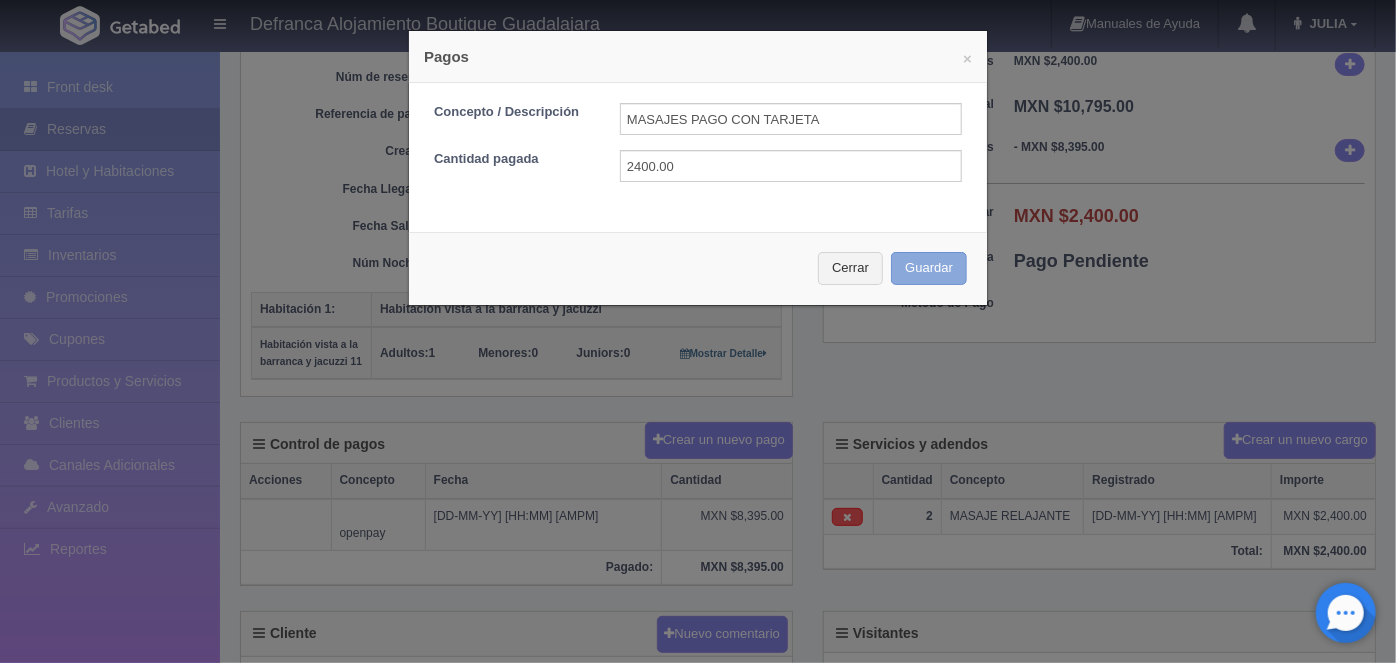 click on "Guardar" at bounding box center [929, 268] 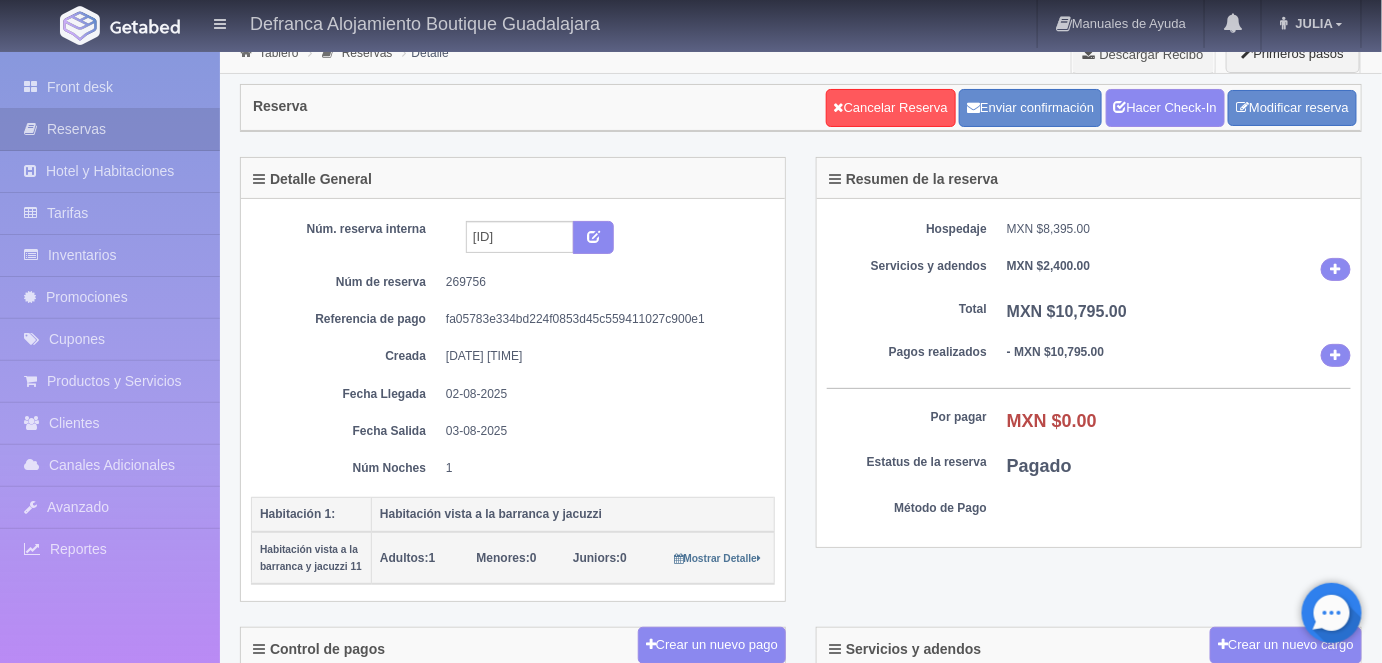 scroll, scrollTop: 0, scrollLeft: 0, axis: both 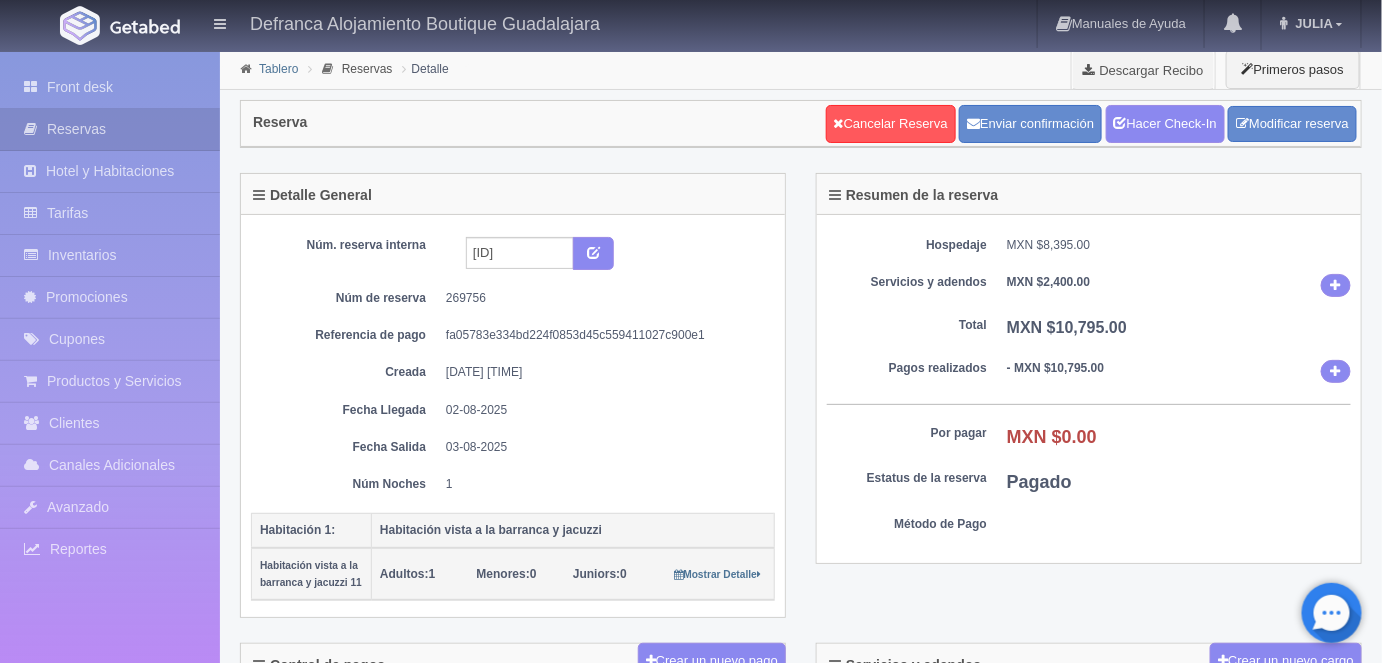 click on "Tablero" at bounding box center (278, 69) 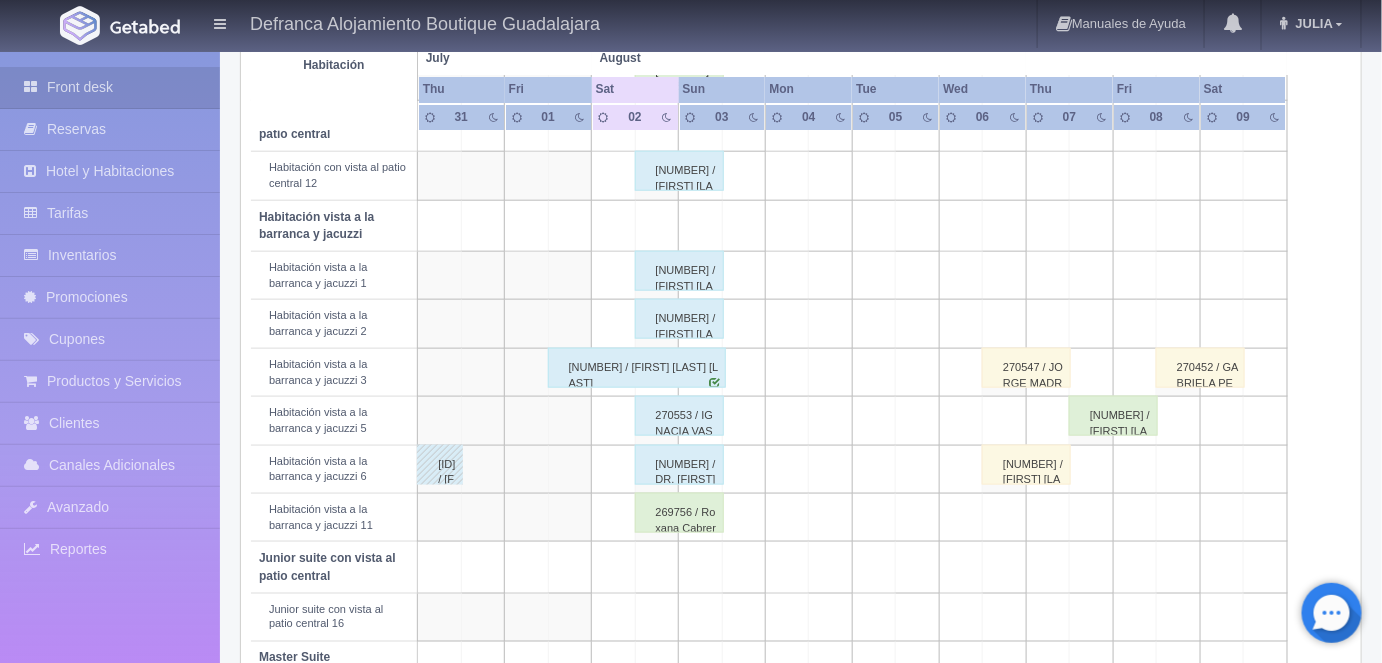scroll, scrollTop: 655, scrollLeft: 0, axis: vertical 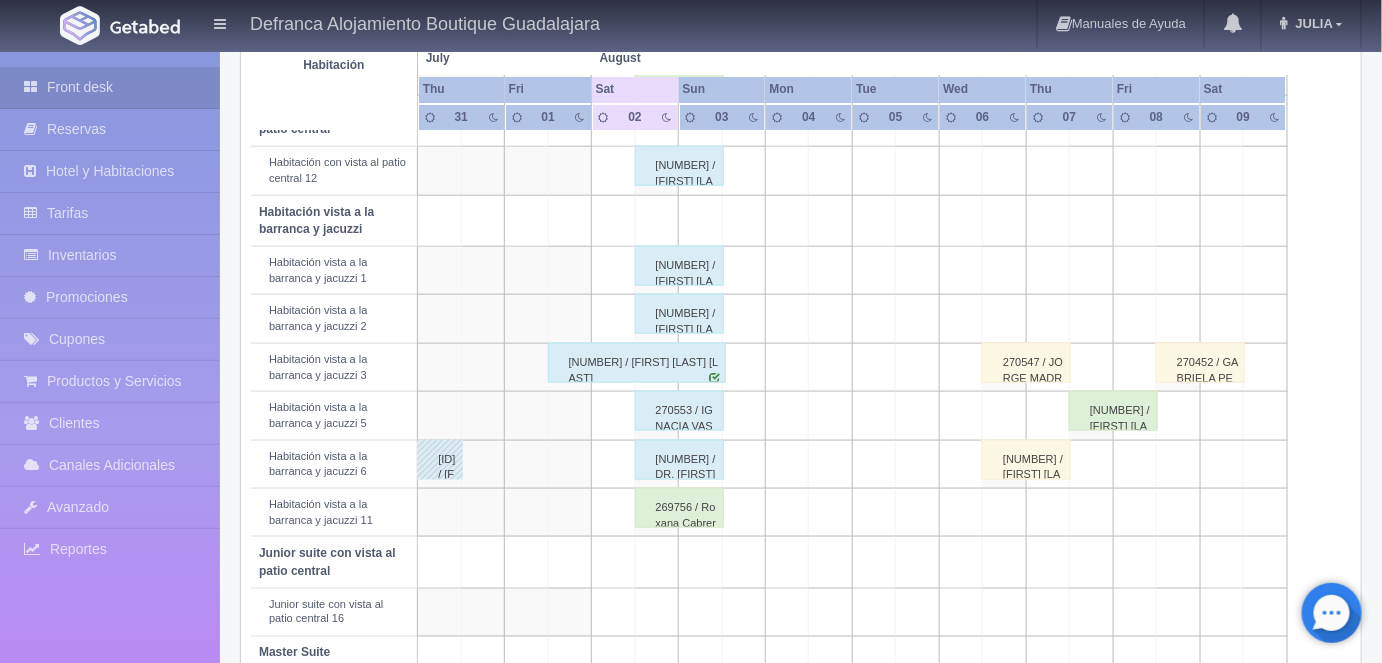click on "269756 / Roxana Cabrera Gonzalez" at bounding box center [679, 508] 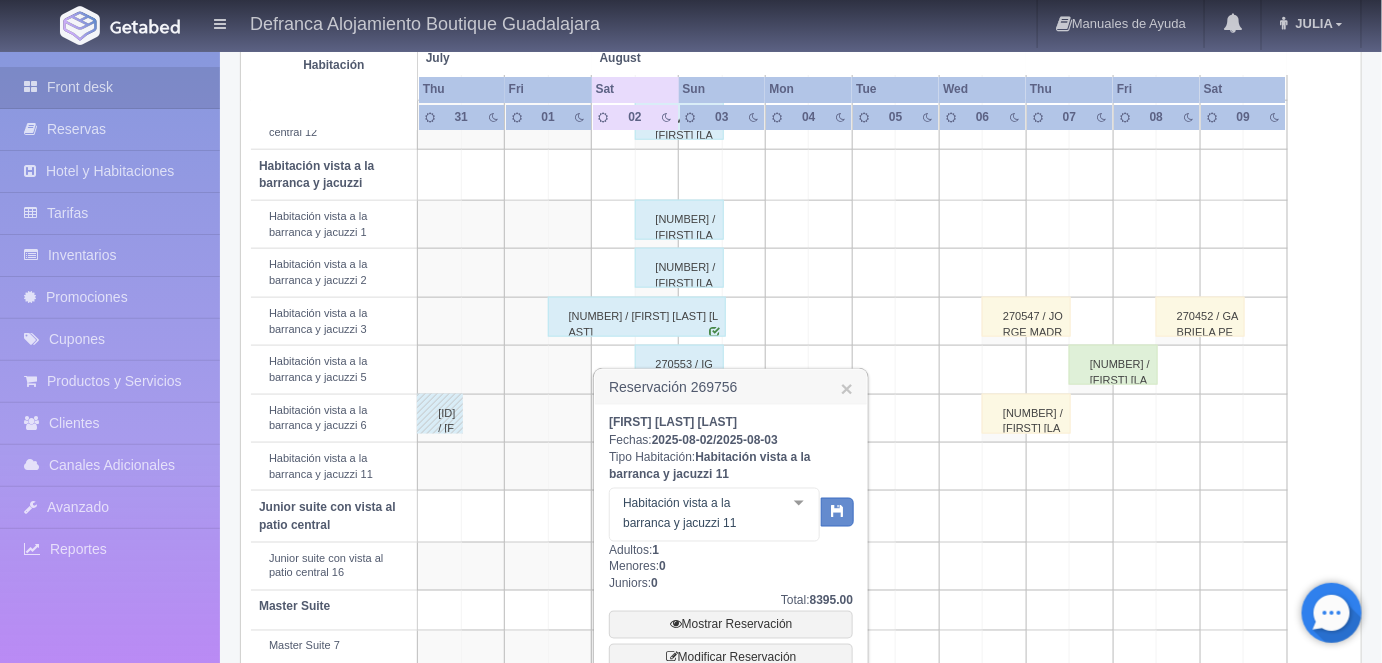 scroll, scrollTop: 876, scrollLeft: 0, axis: vertical 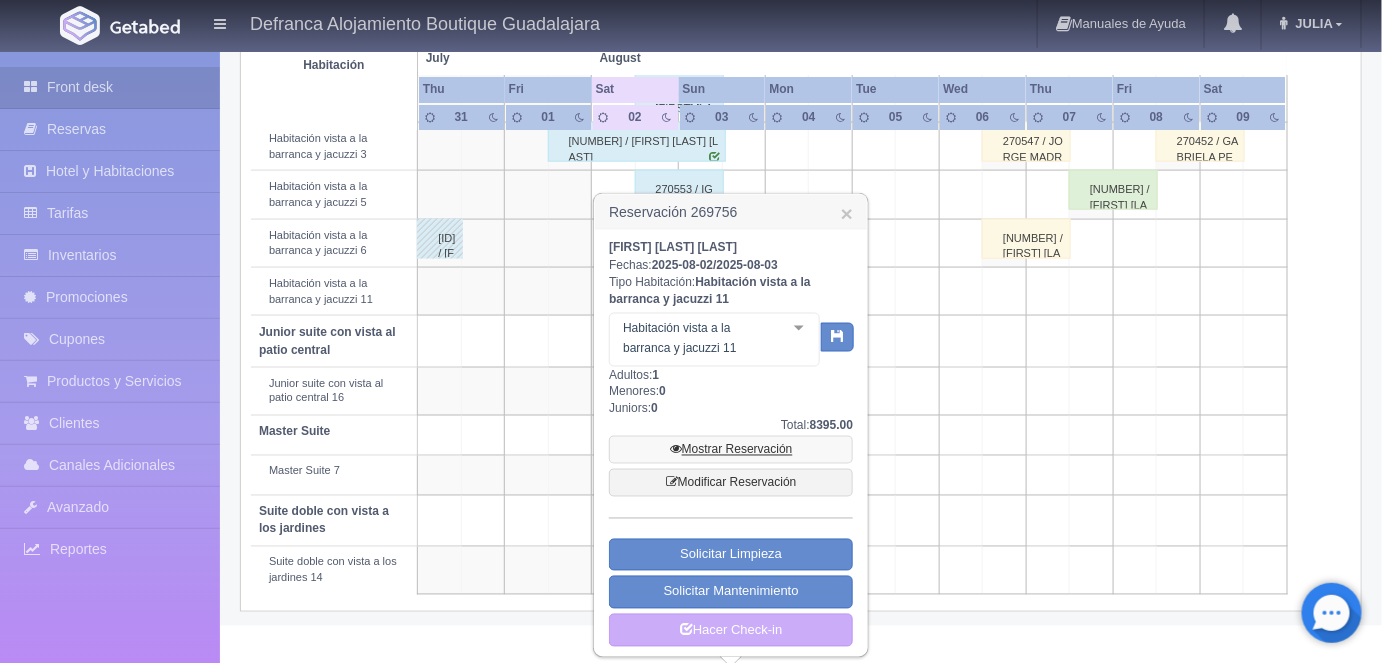 click on "Mostrar Reservación" at bounding box center (731, 450) 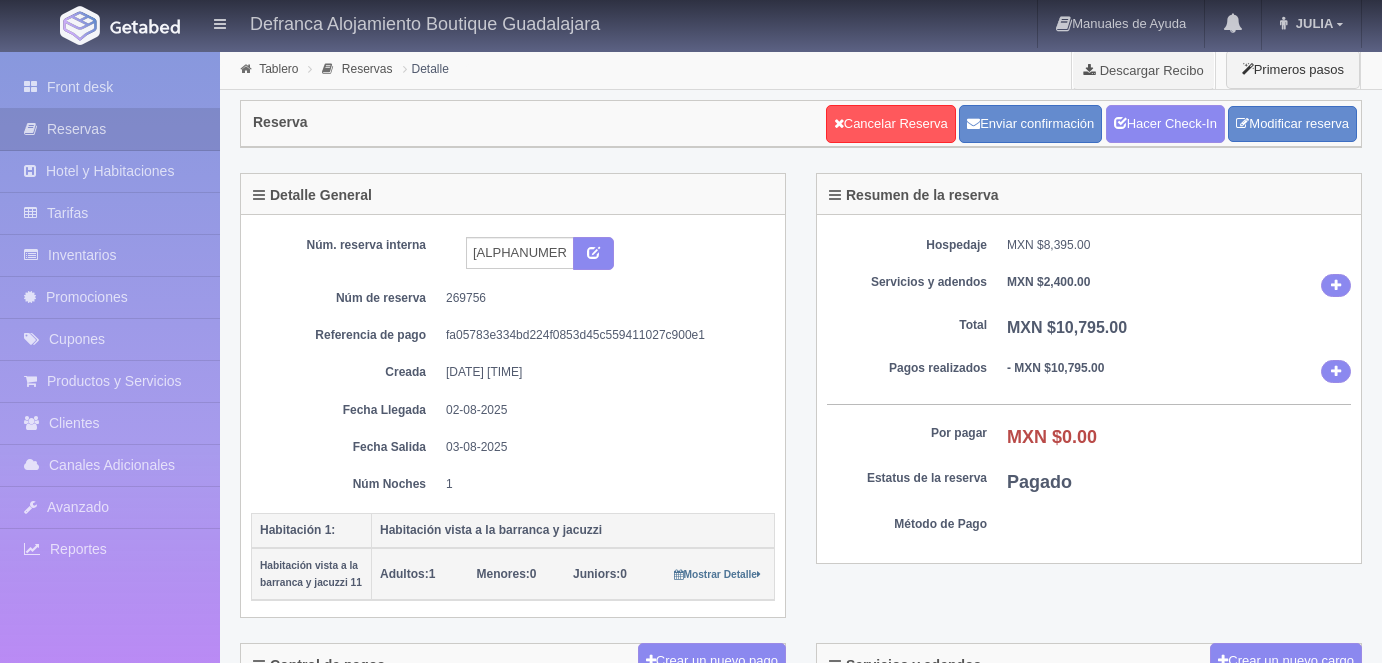 scroll, scrollTop: 0, scrollLeft: 0, axis: both 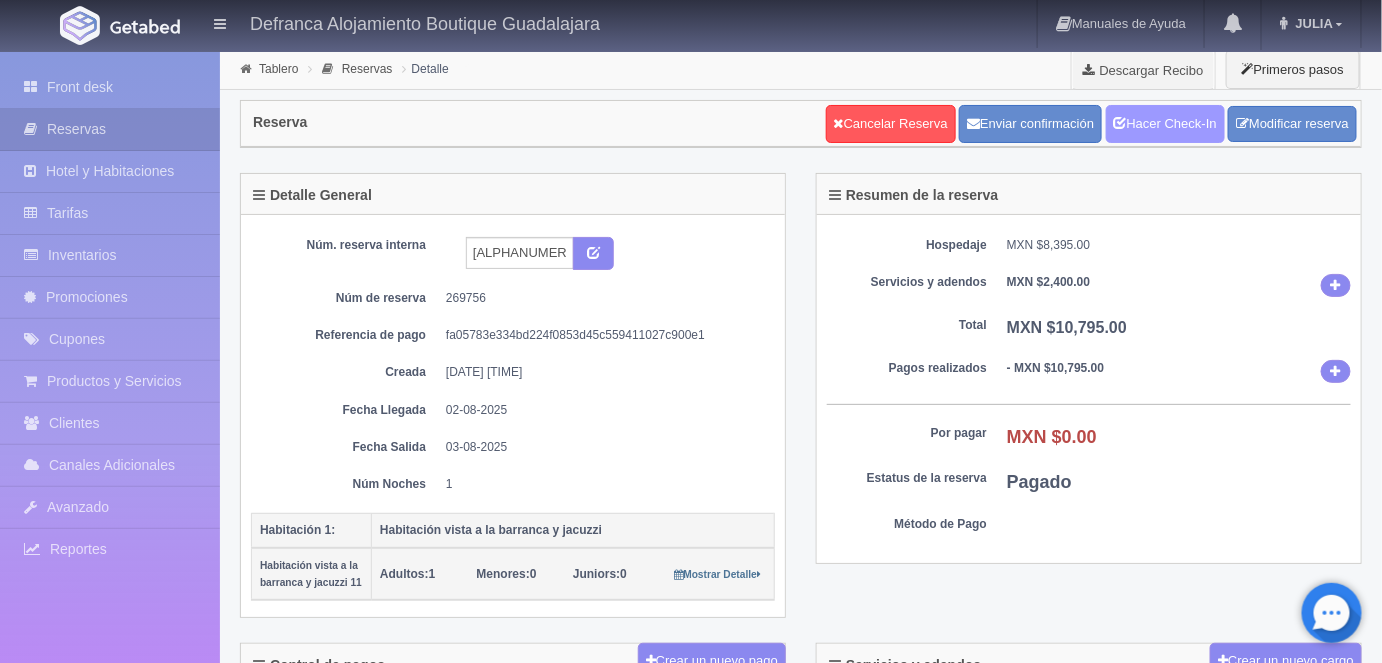 click on "Hacer Check-In" at bounding box center [1165, 124] 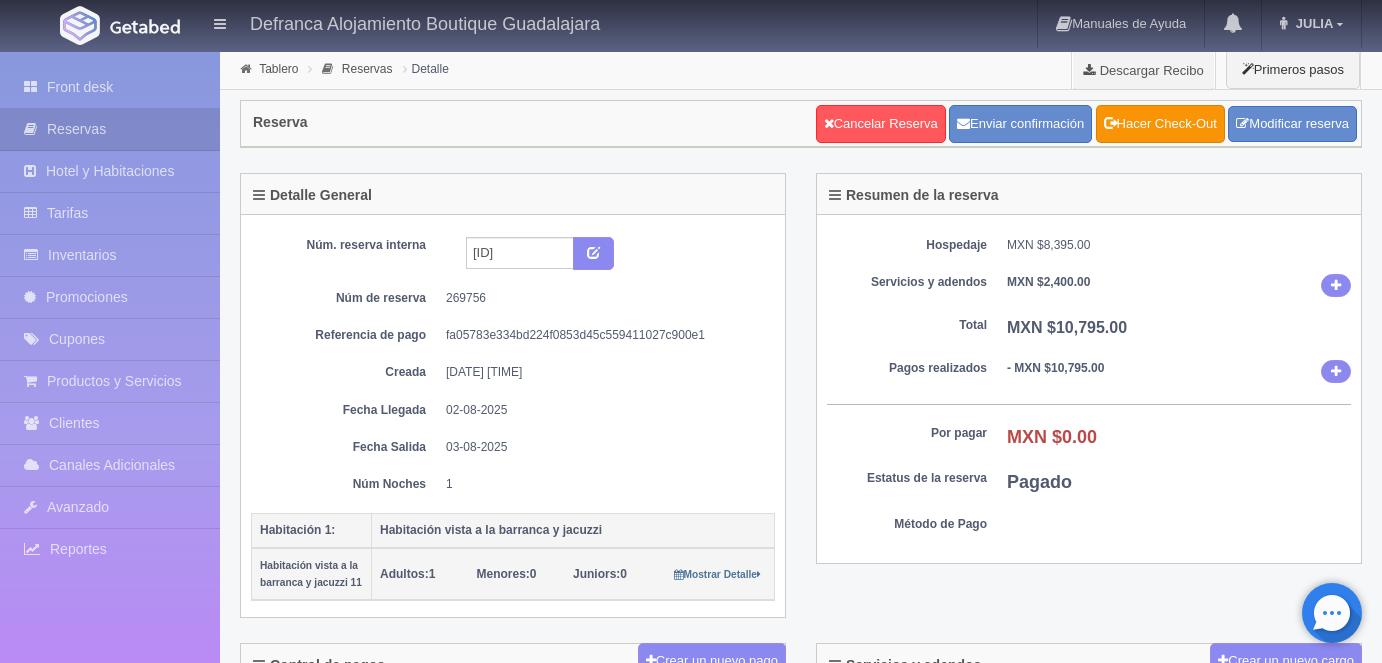 scroll, scrollTop: 0, scrollLeft: 0, axis: both 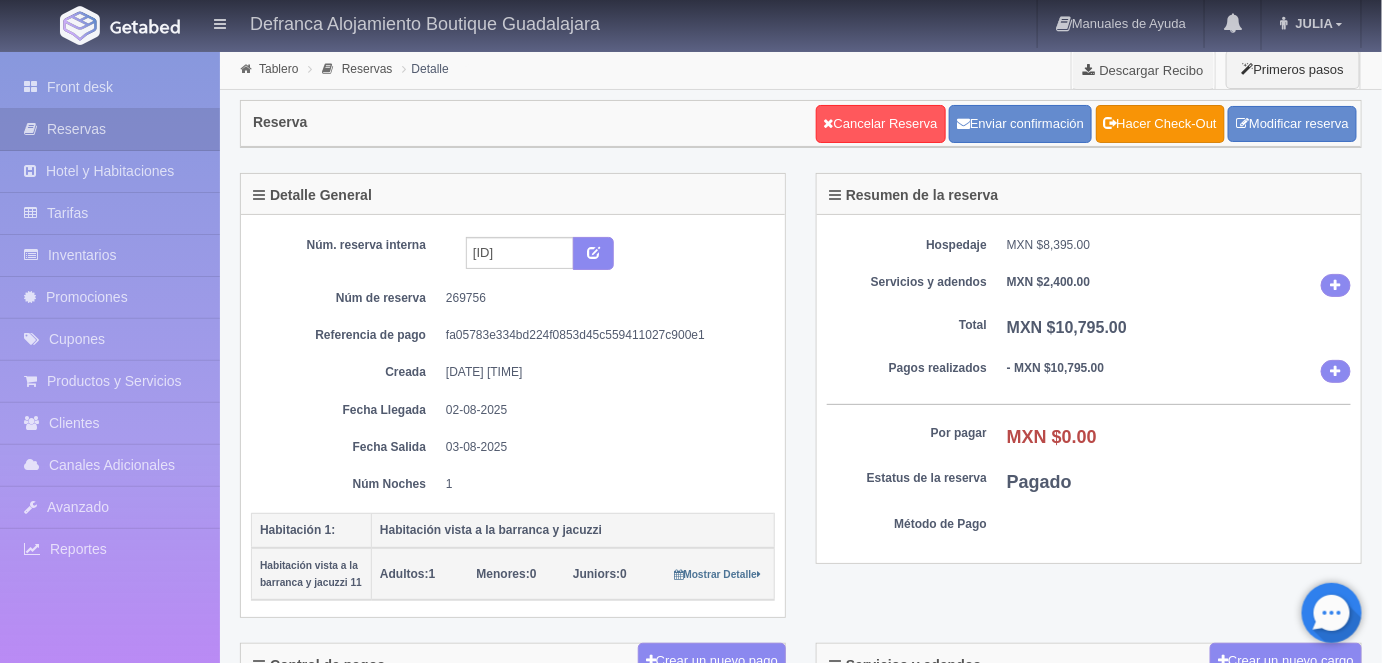 click on "Tablero" at bounding box center (278, 69) 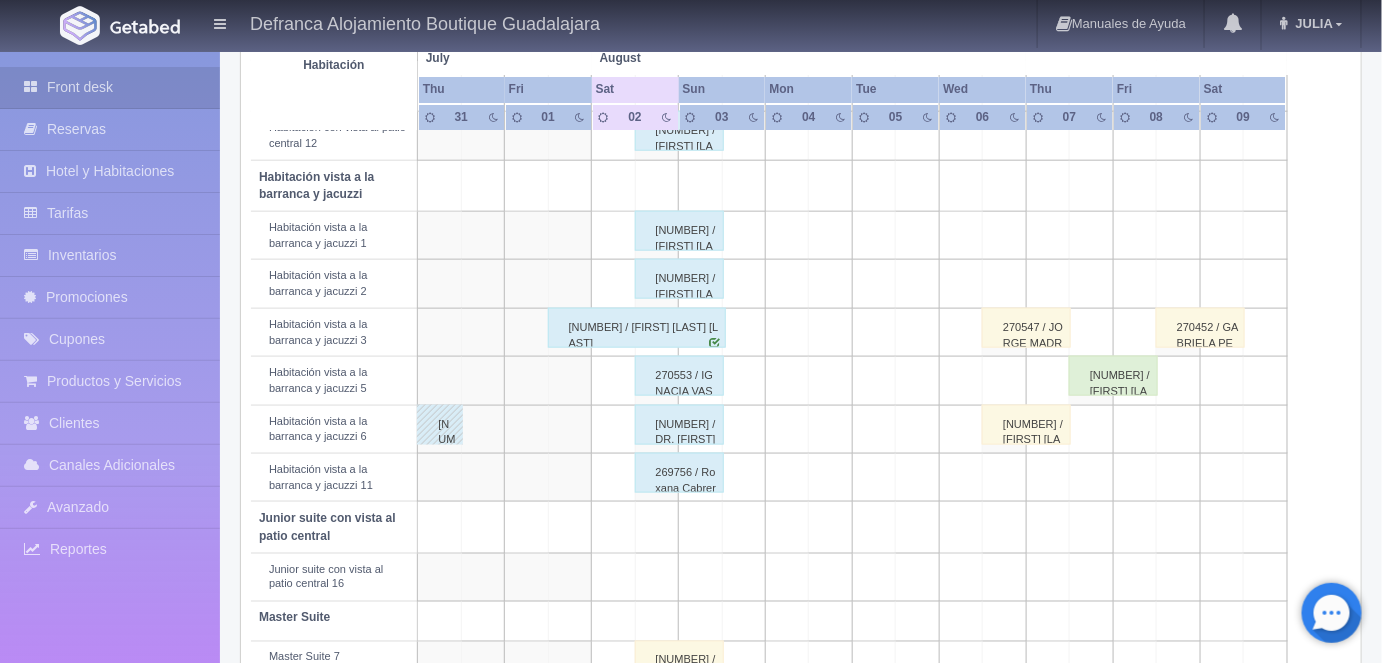 scroll, scrollTop: 840, scrollLeft: 0, axis: vertical 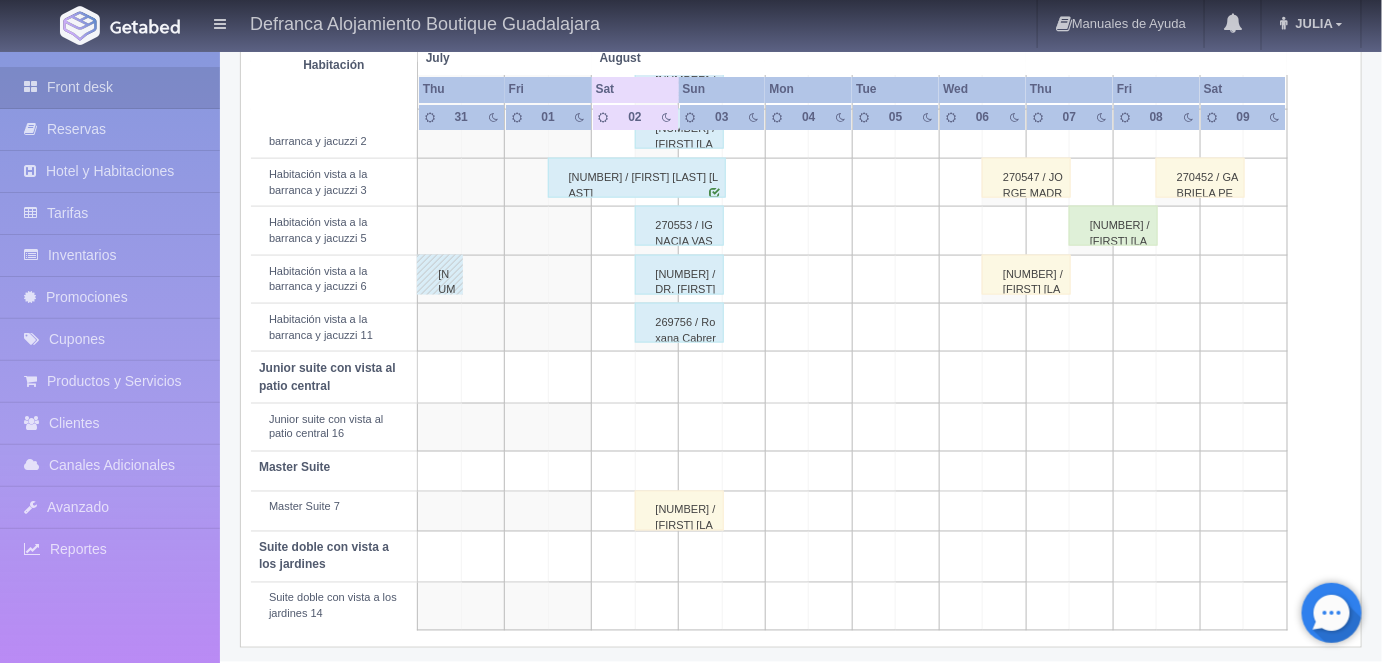 click on "[NUMBER] / [FIRST] [LAST] [LAST]" at bounding box center (679, 511) 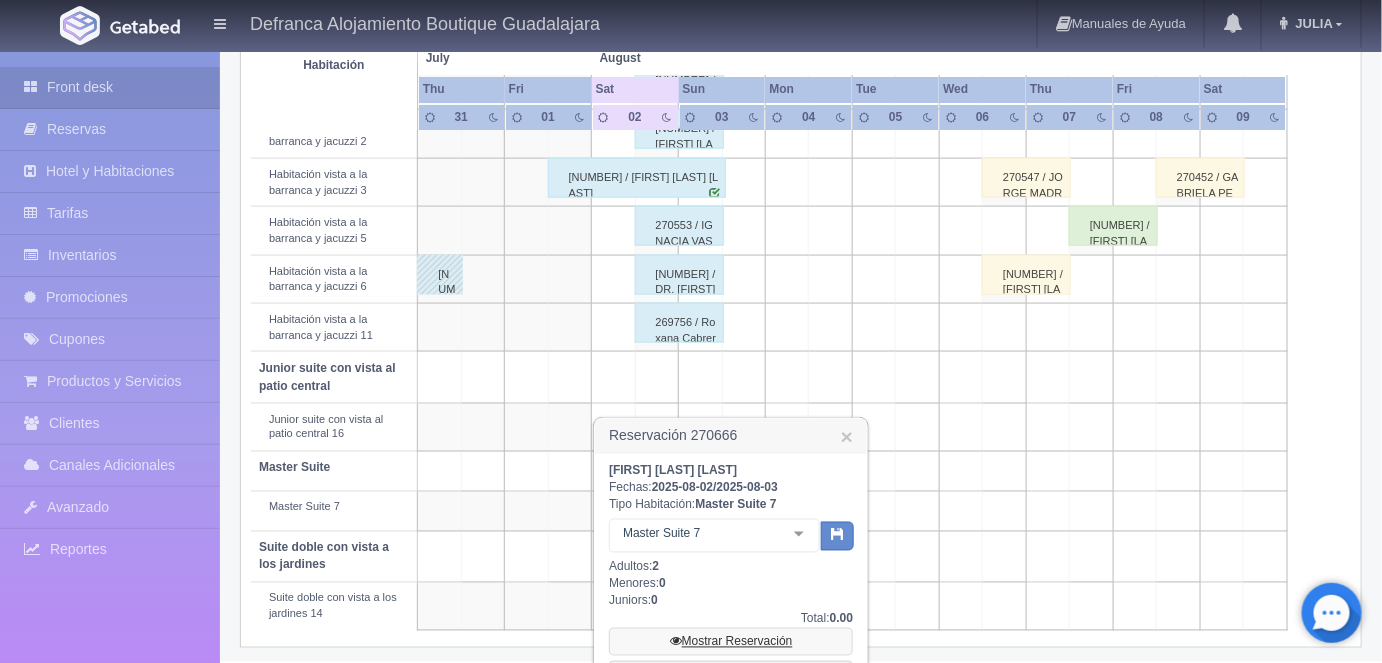 click on "Mostrar Reservación" at bounding box center [731, 642] 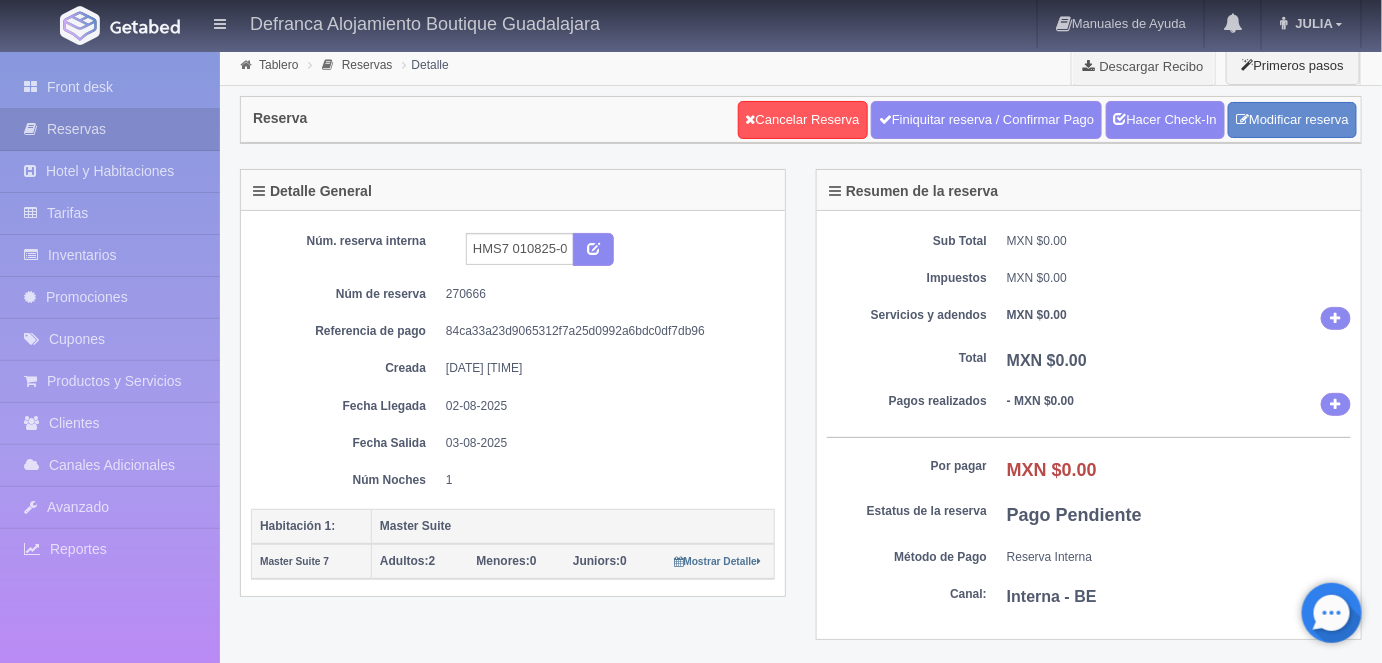 scroll, scrollTop: 0, scrollLeft: 0, axis: both 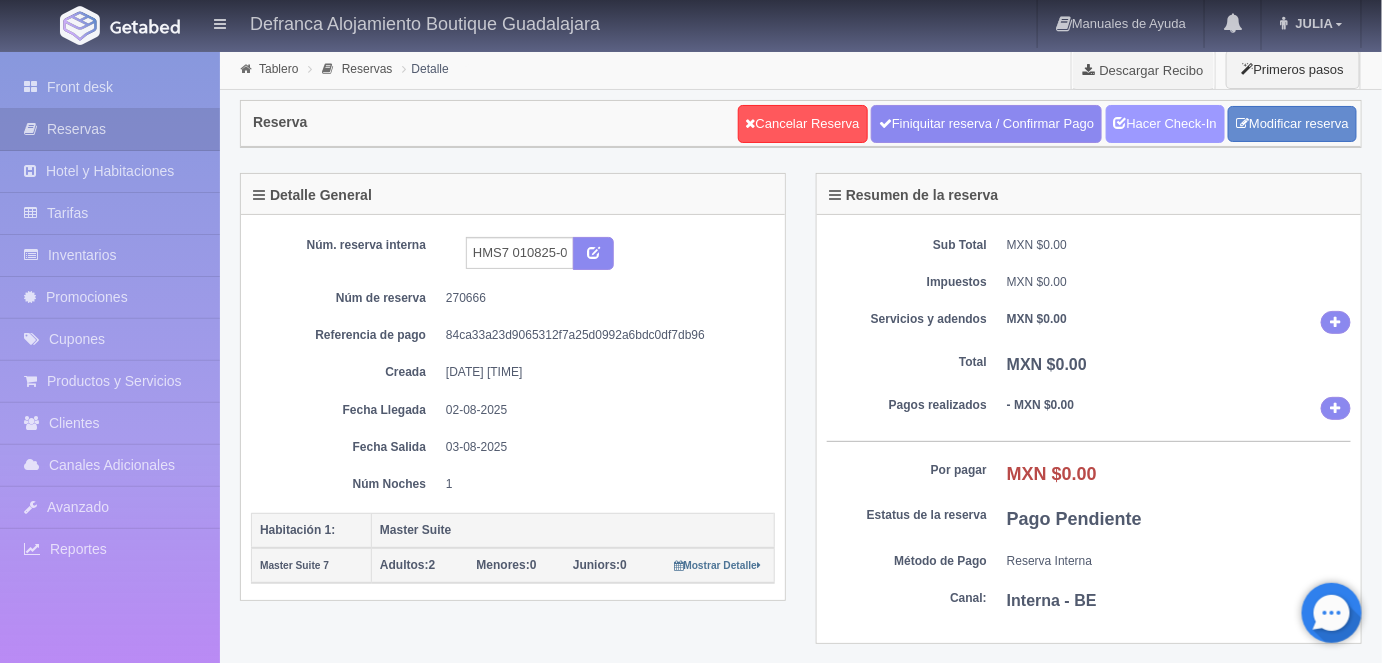 click on "Hacer Check-In" at bounding box center [1165, 124] 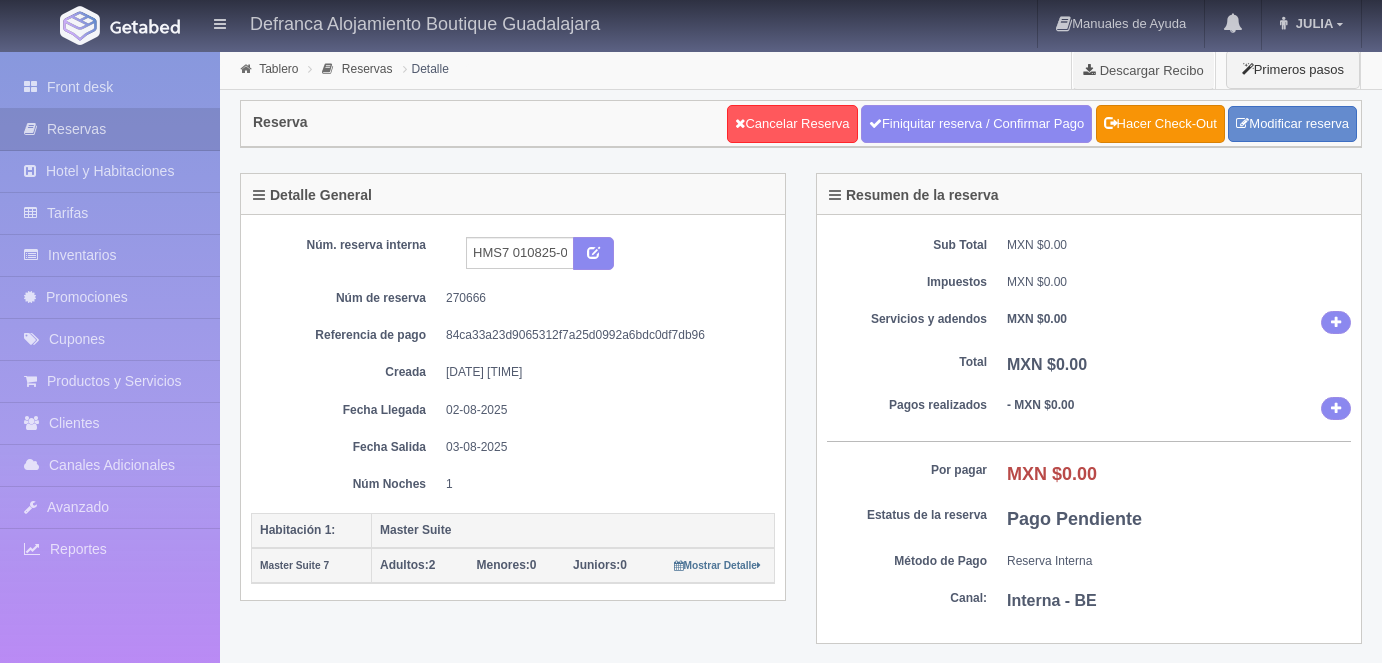 scroll, scrollTop: 0, scrollLeft: 0, axis: both 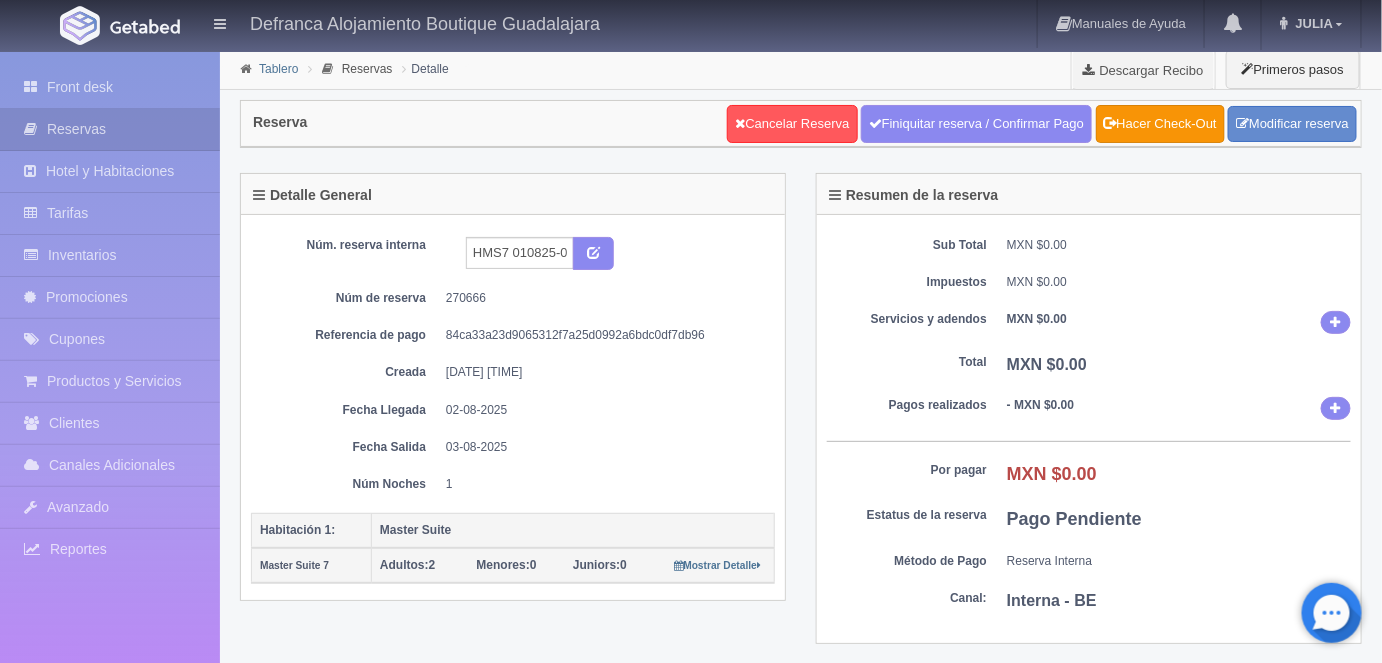 click on "Tablero" at bounding box center [278, 69] 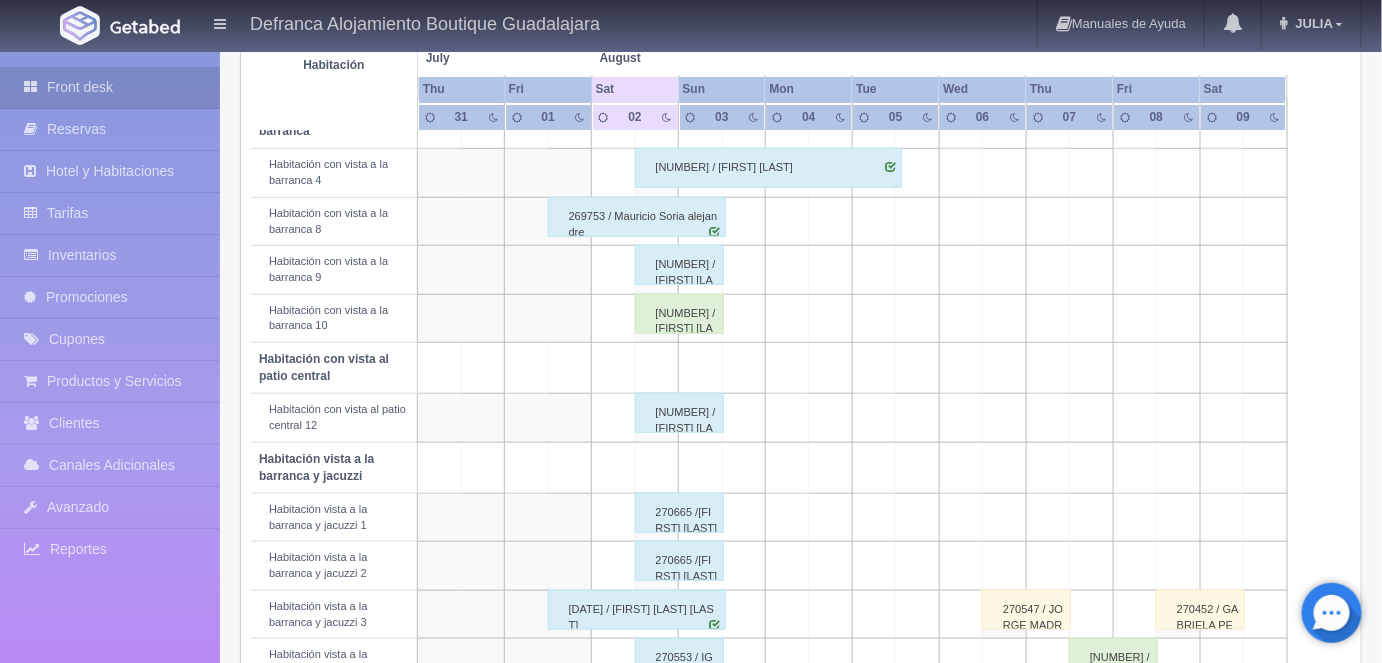 scroll, scrollTop: 407, scrollLeft: 0, axis: vertical 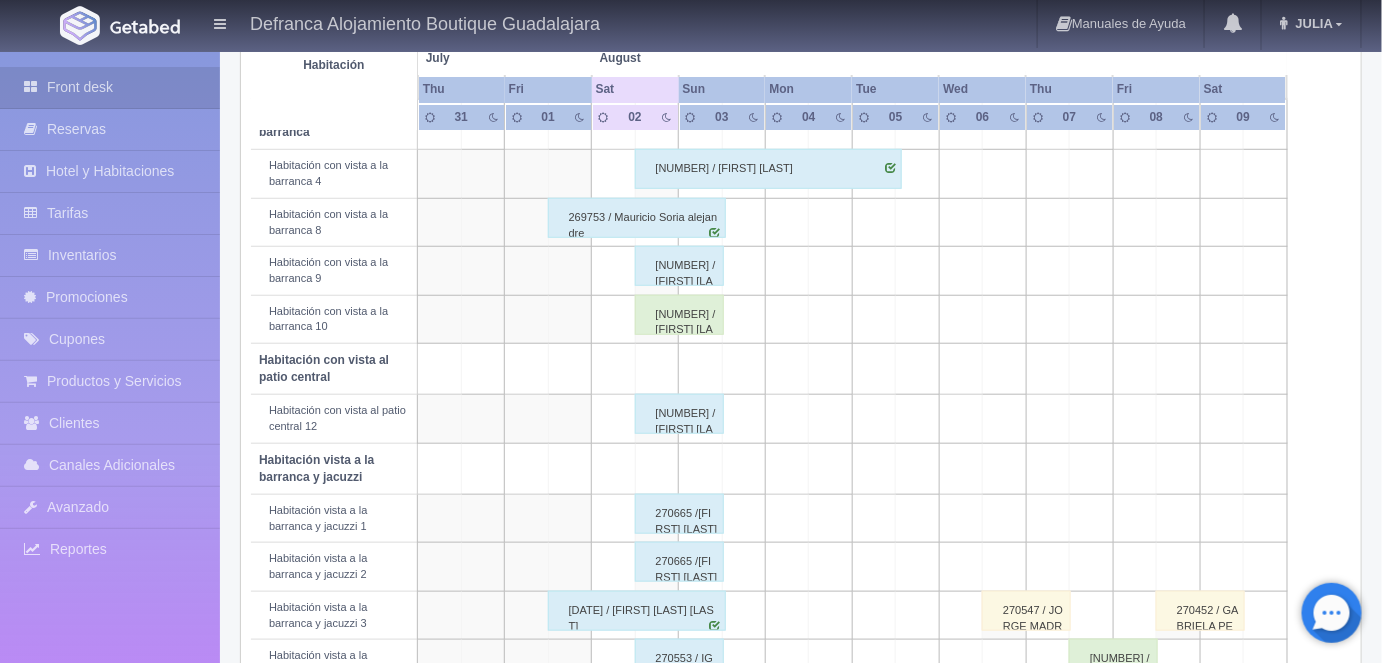 click on "268652 / Rigoberto  Torrez Almaraz" at bounding box center [679, 315] 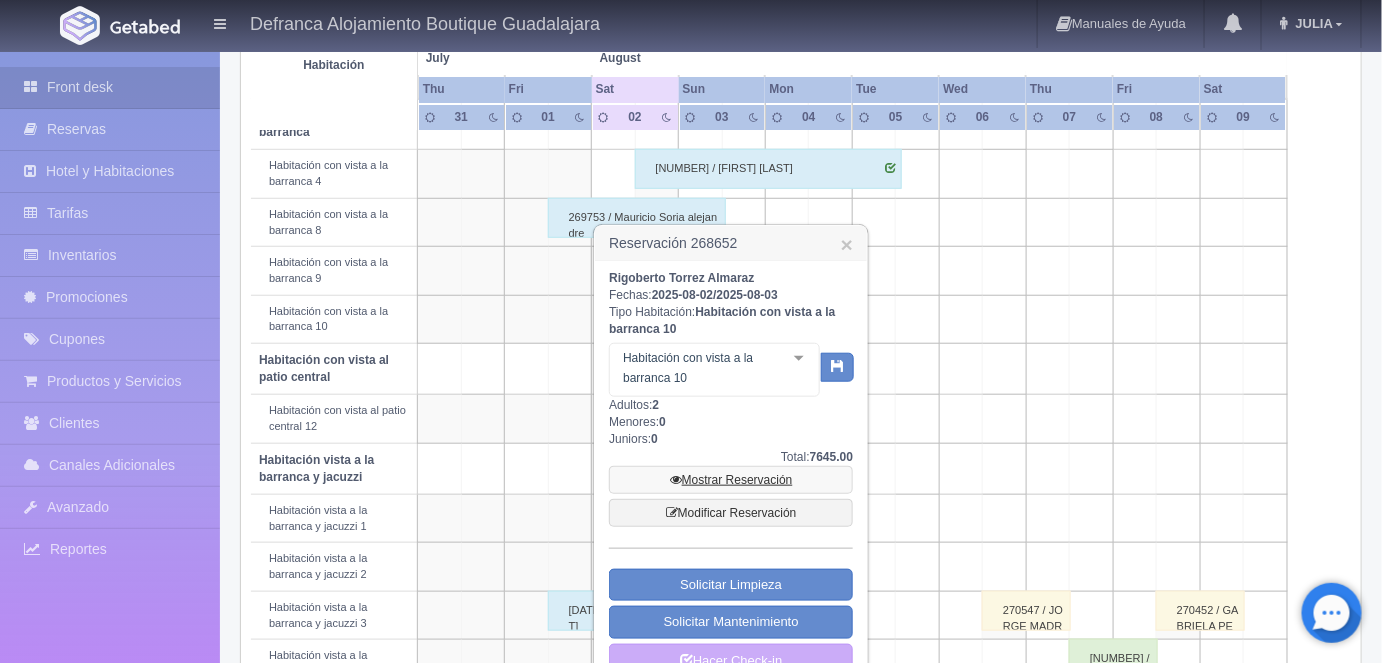 click at bounding box center [676, 480] 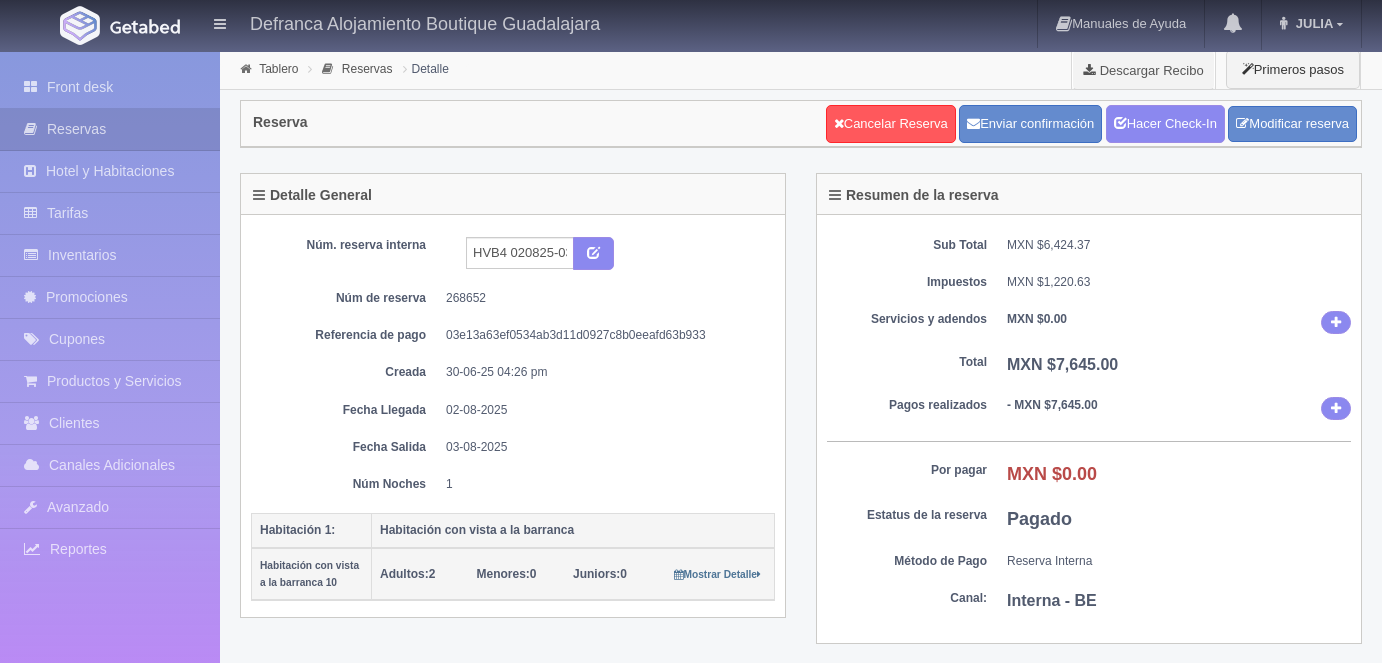 scroll, scrollTop: 0, scrollLeft: 0, axis: both 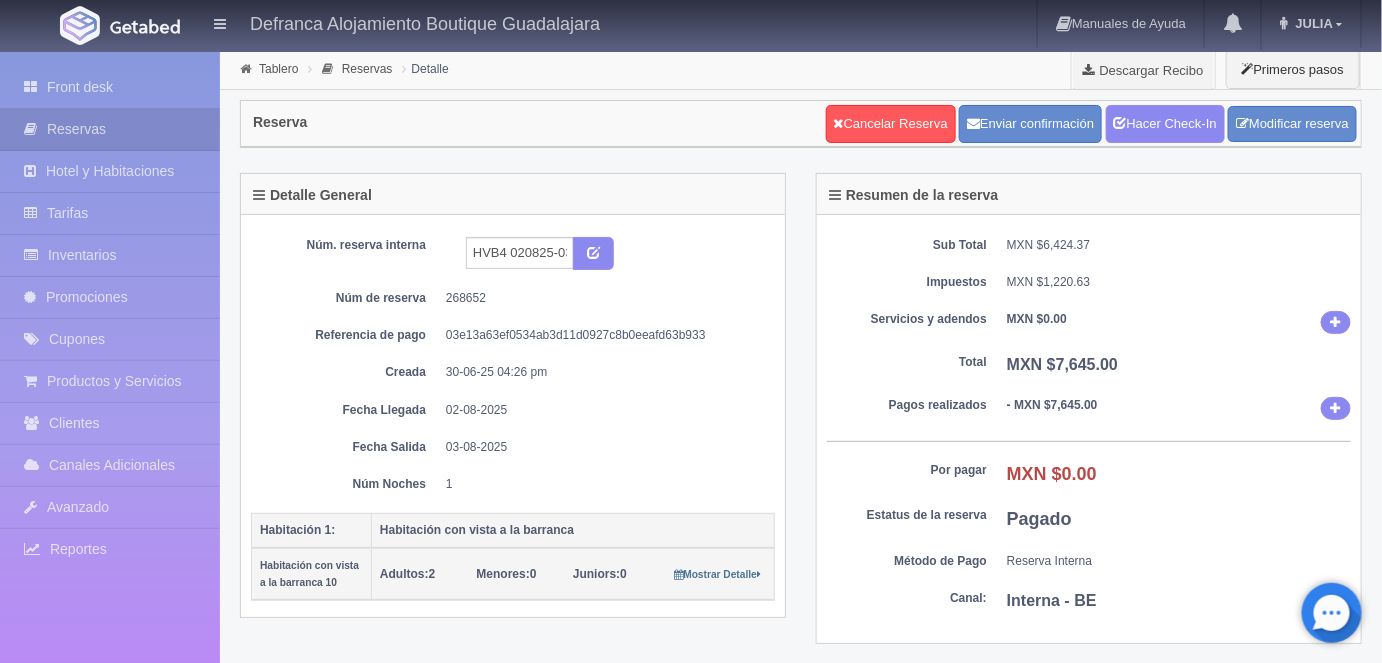 click on "Hacer Check-In" at bounding box center [1165, 124] 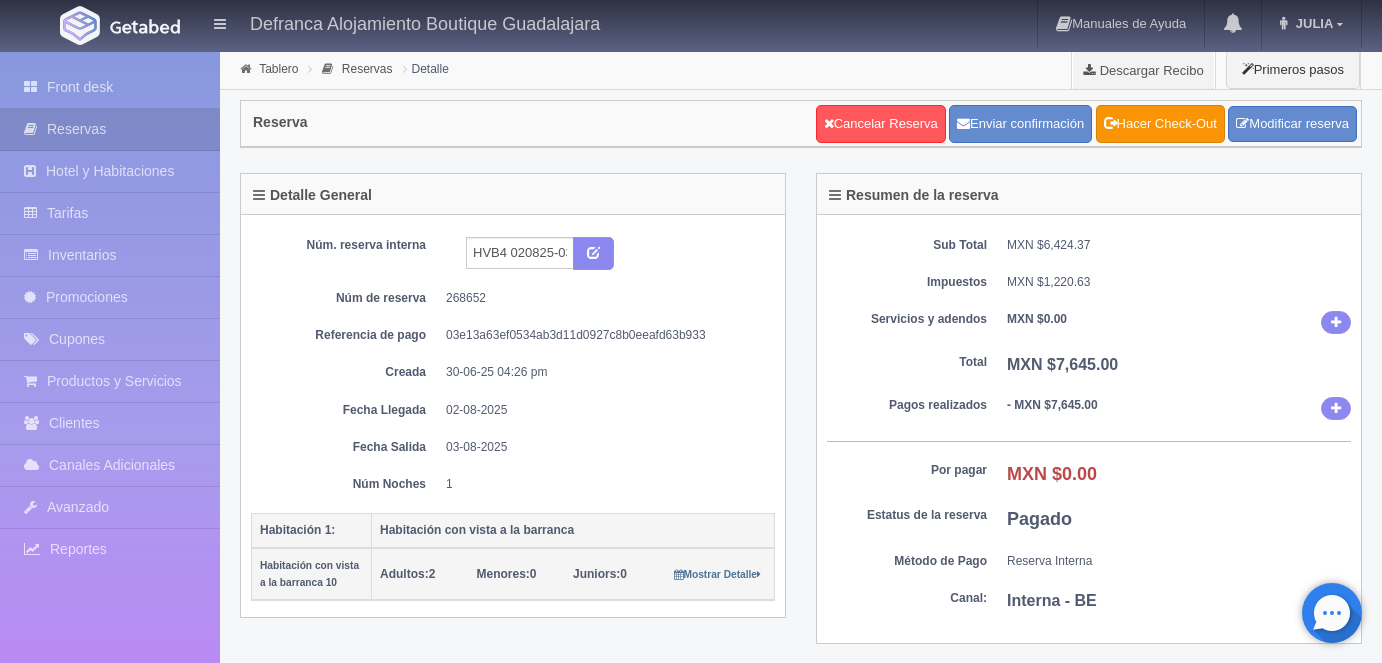scroll, scrollTop: 0, scrollLeft: 0, axis: both 